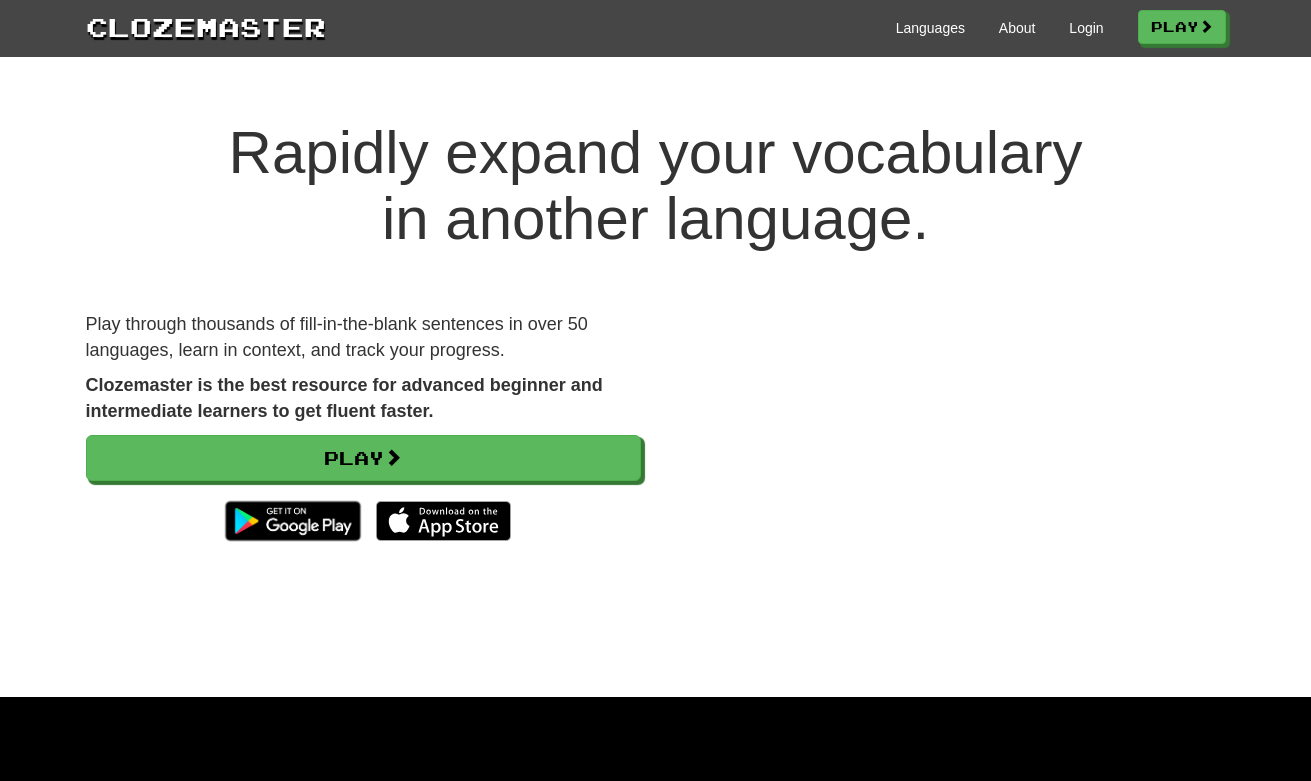 scroll, scrollTop: 0, scrollLeft: 0, axis: both 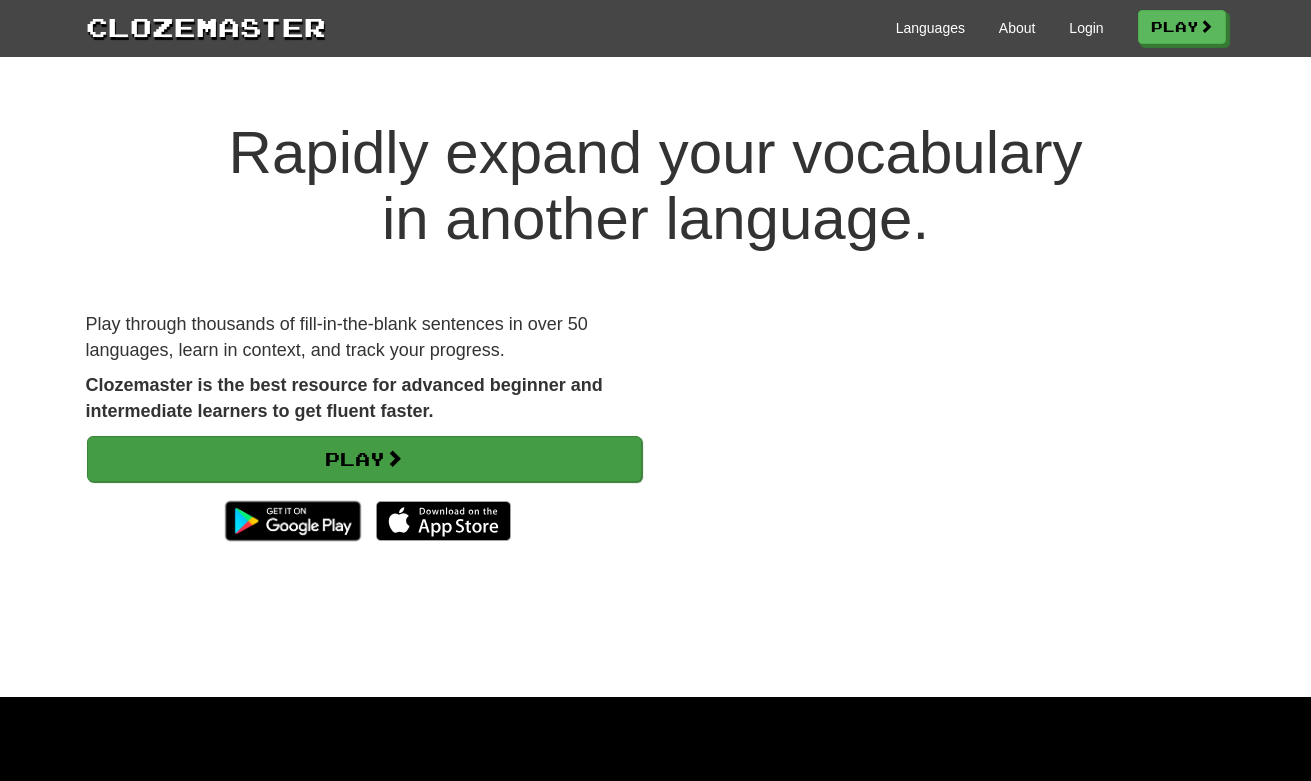 click on "Play" at bounding box center [364, 459] 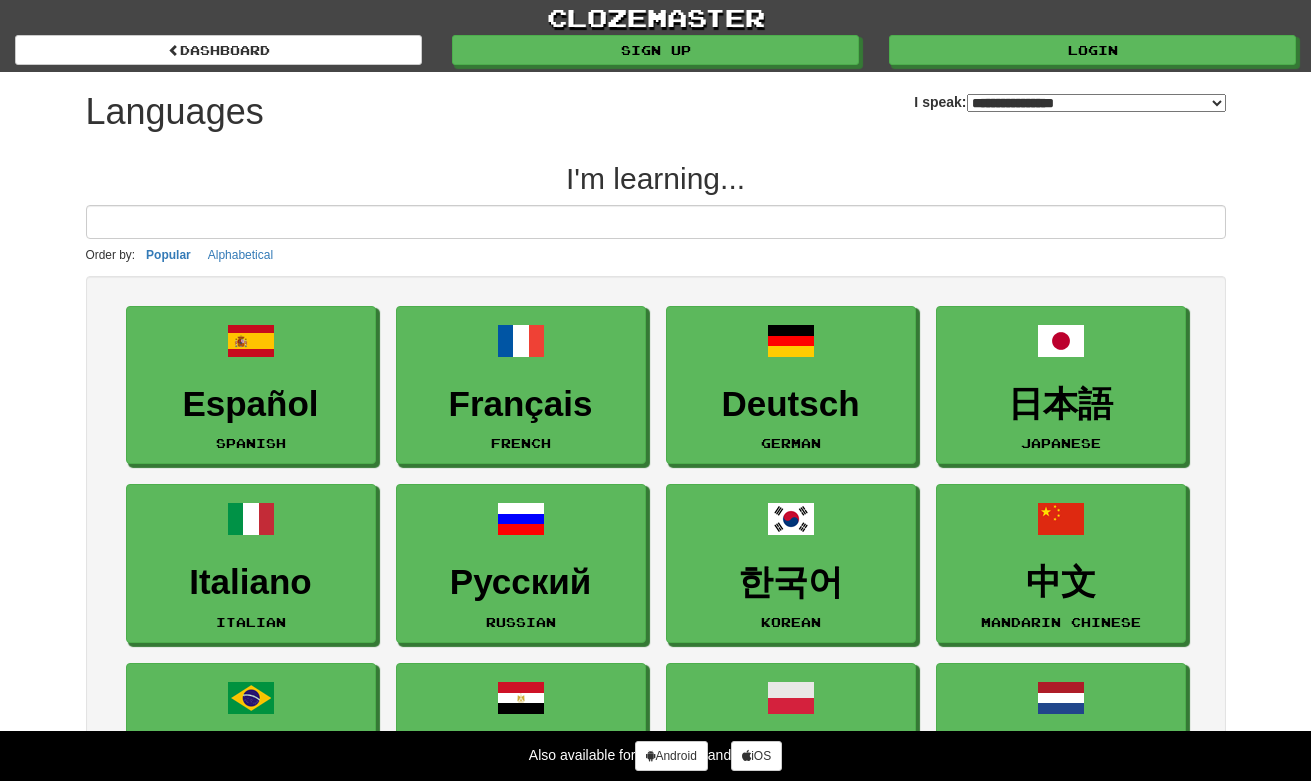 select on "*******" 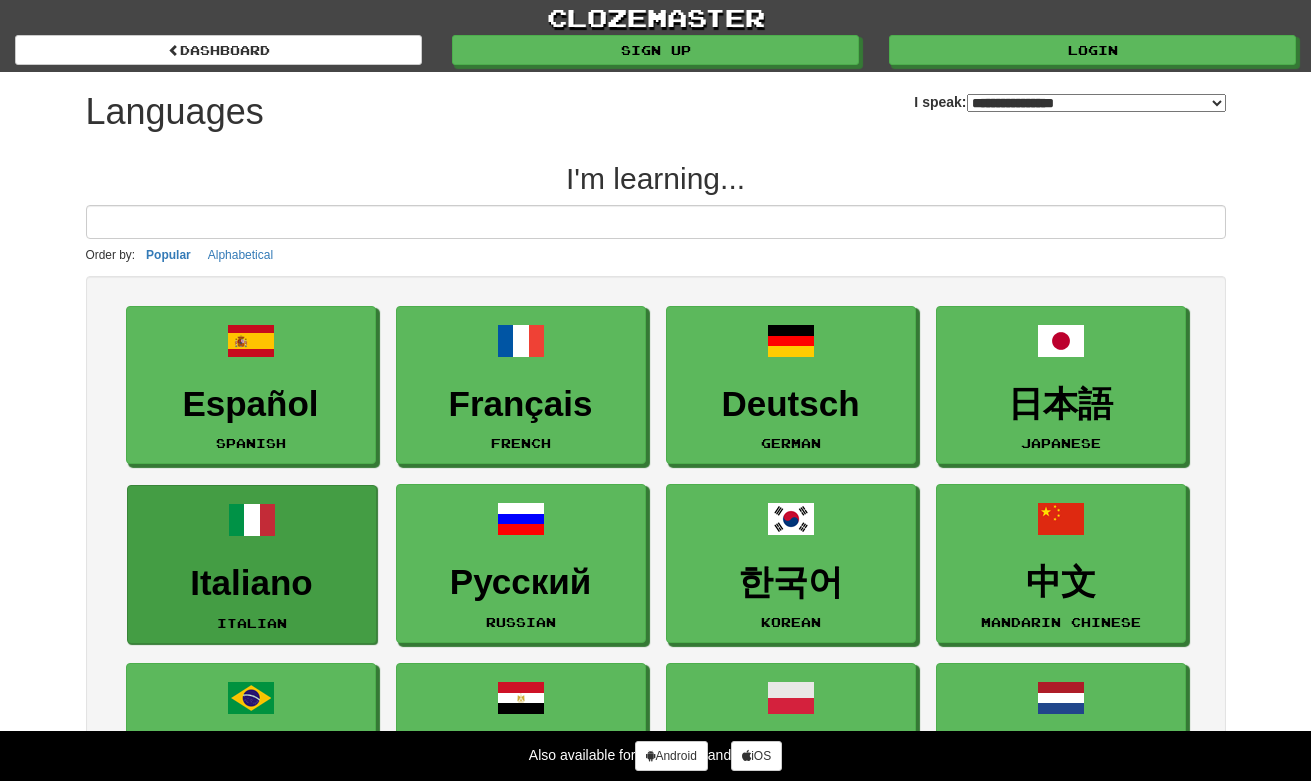 click on "Italiano" at bounding box center [252, 583] 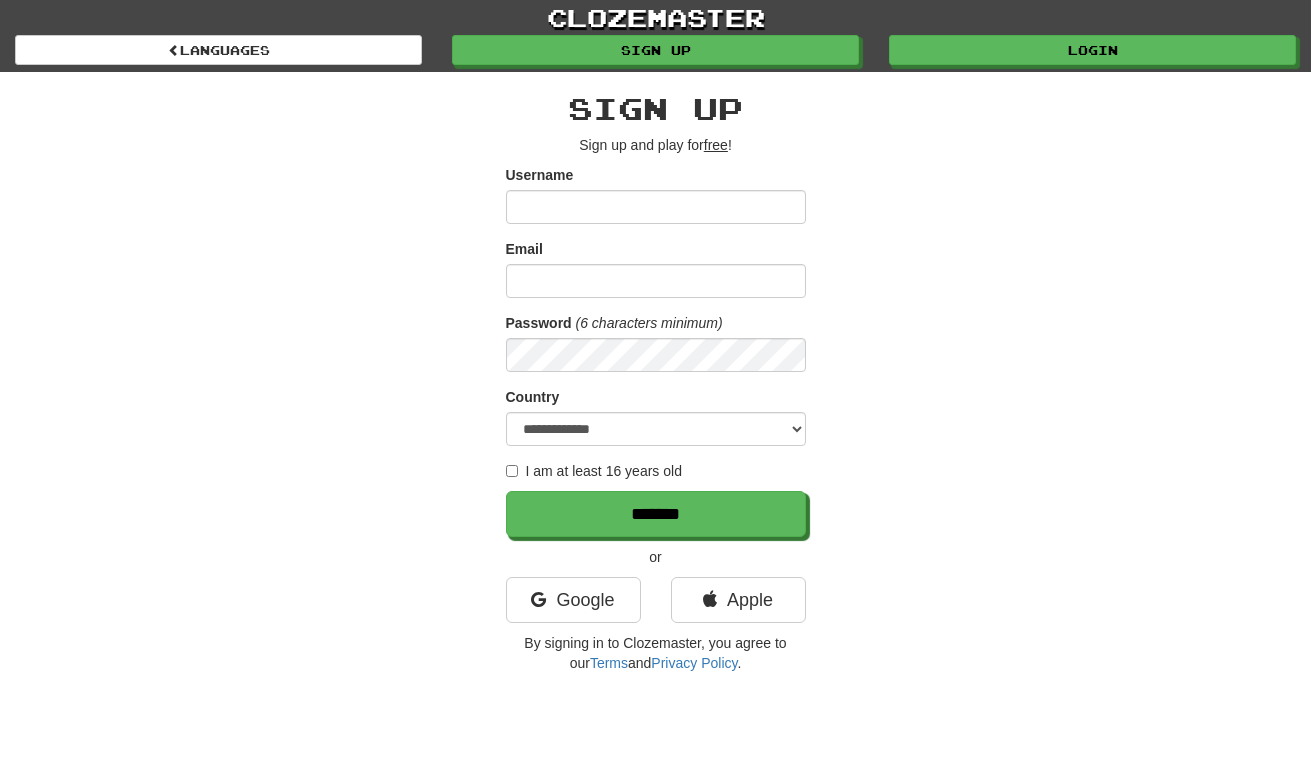 scroll, scrollTop: 0, scrollLeft: 0, axis: both 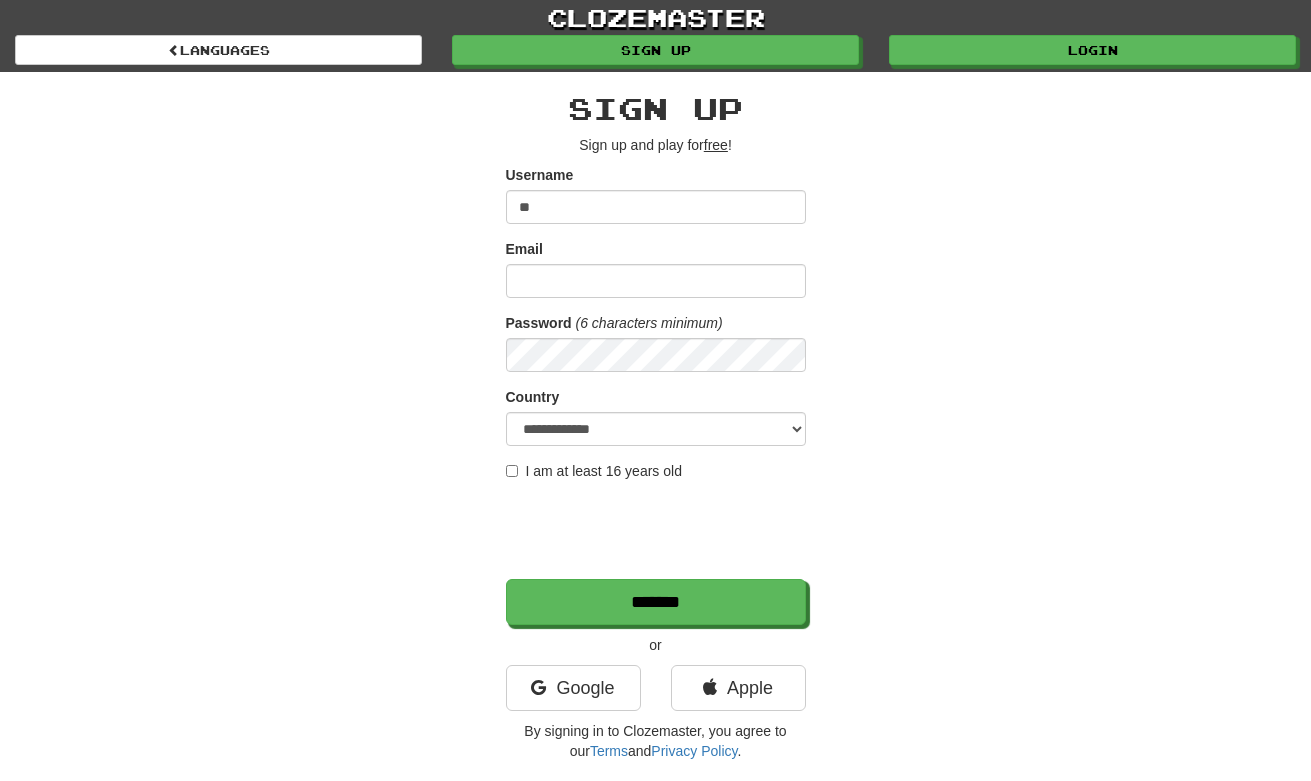 type on "*" 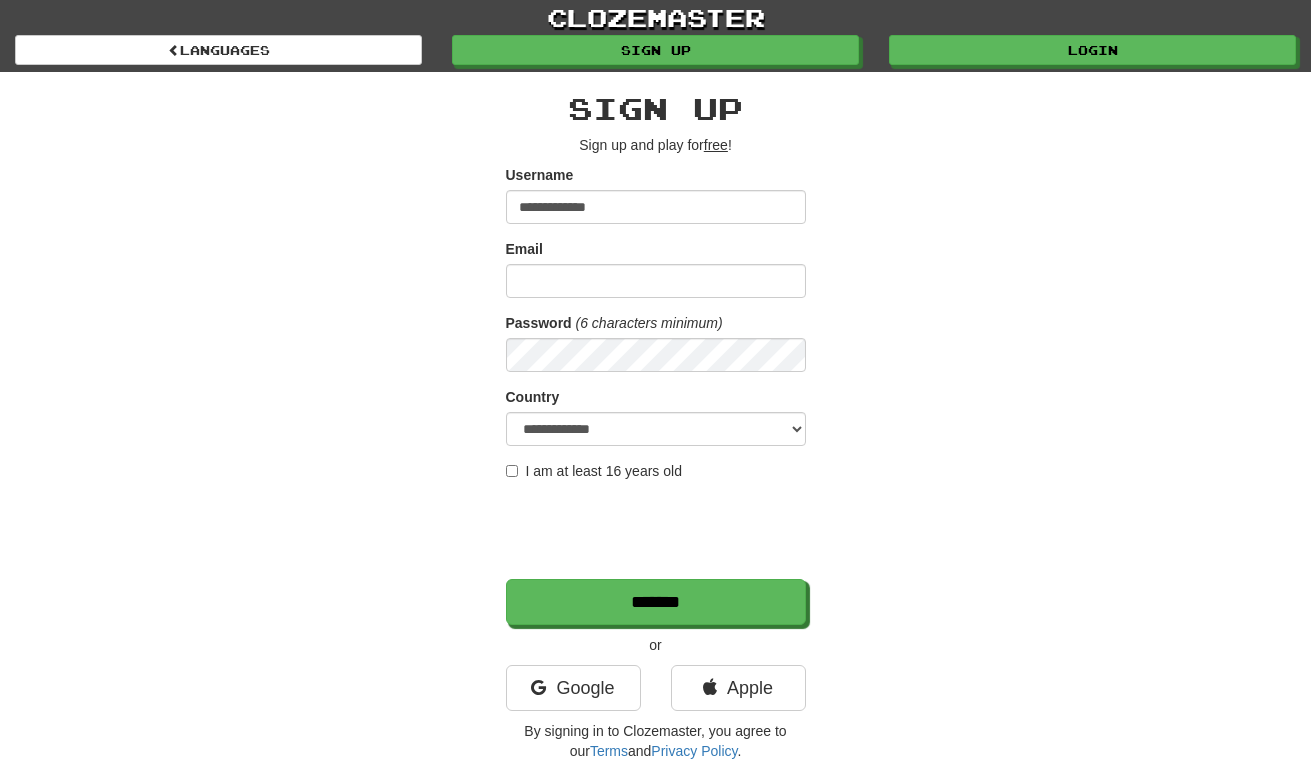 type on "**********" 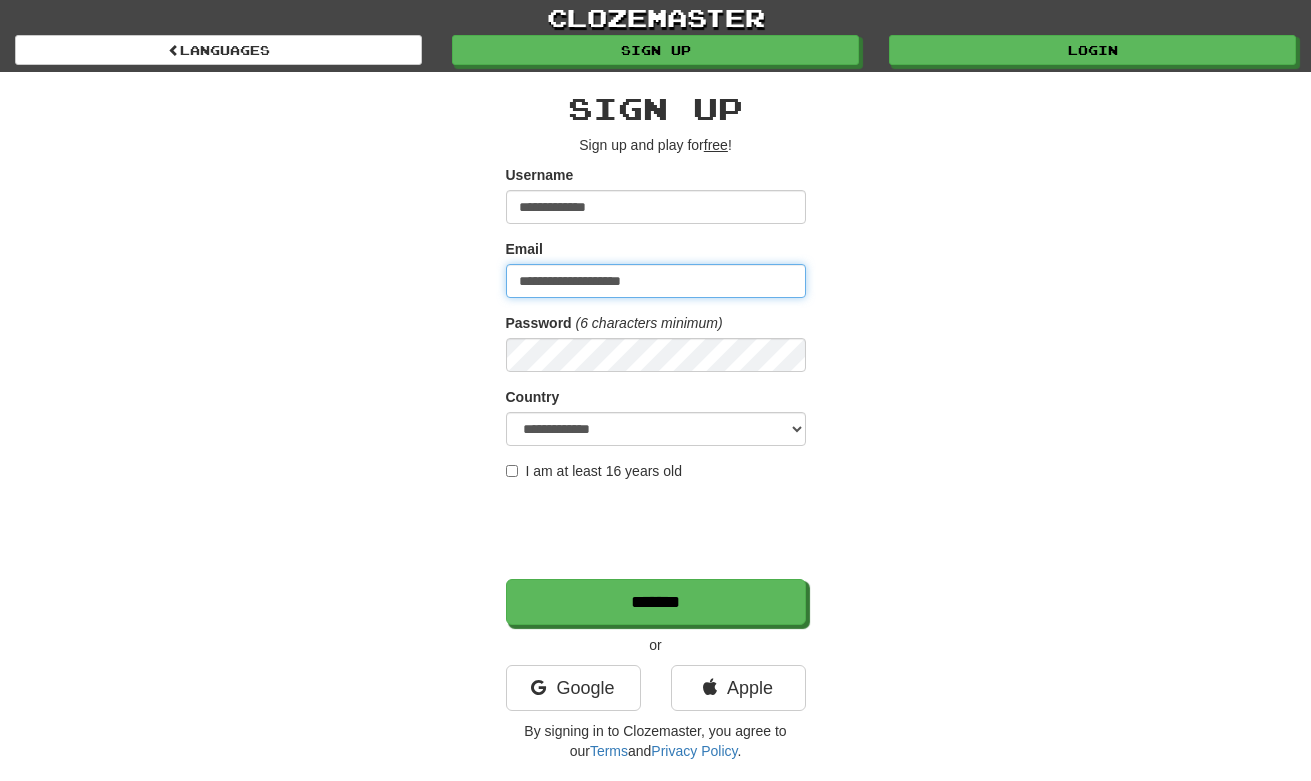 type on "**********" 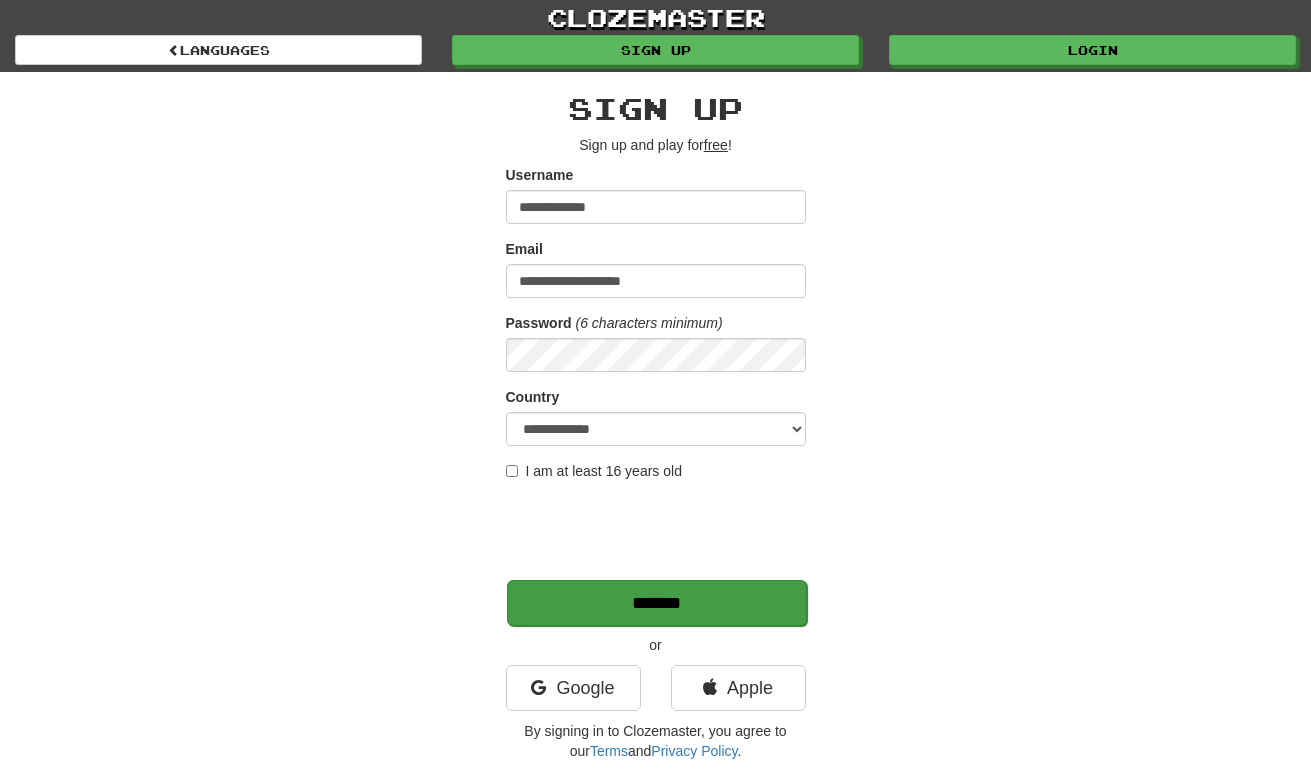 click on "*******" at bounding box center (657, 603) 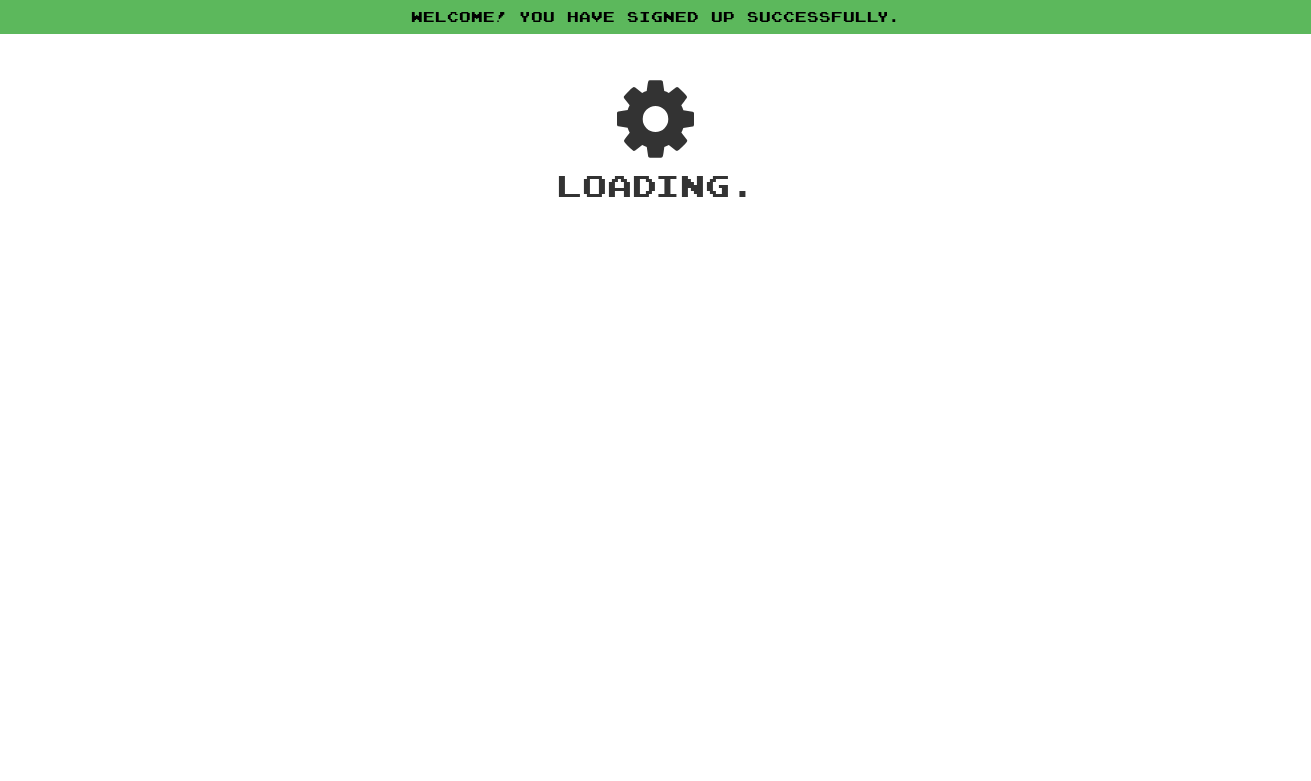scroll, scrollTop: 0, scrollLeft: 0, axis: both 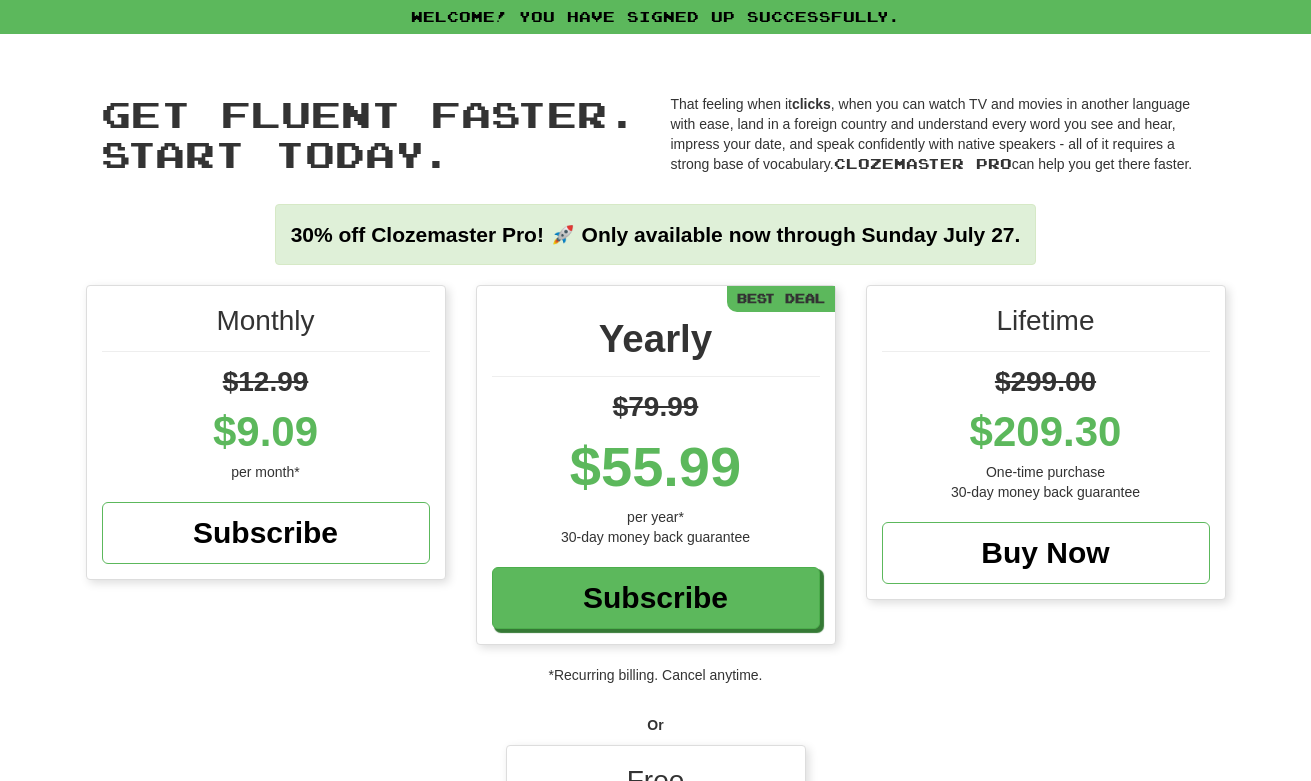 click on "Monthly
$12.99
$9.09
per month*
Subscribe
Yearly
$79.99
$55.99
per year*
30-day money back guarantee
Subscribe
Best Deal
Lifetime
$299.00
$209.30
One-time purchase
30-day money back guarantee
Buy Now" at bounding box center (656, 475) 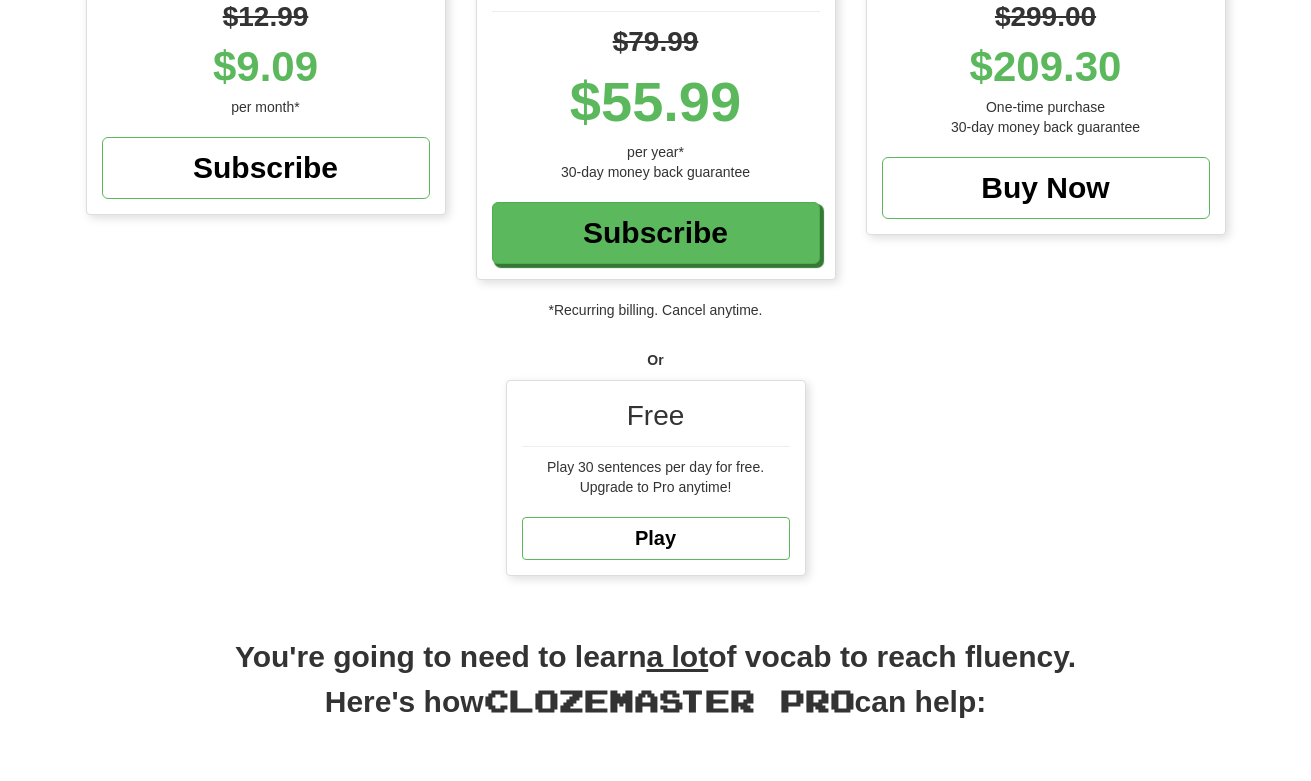 scroll, scrollTop: 370, scrollLeft: 0, axis: vertical 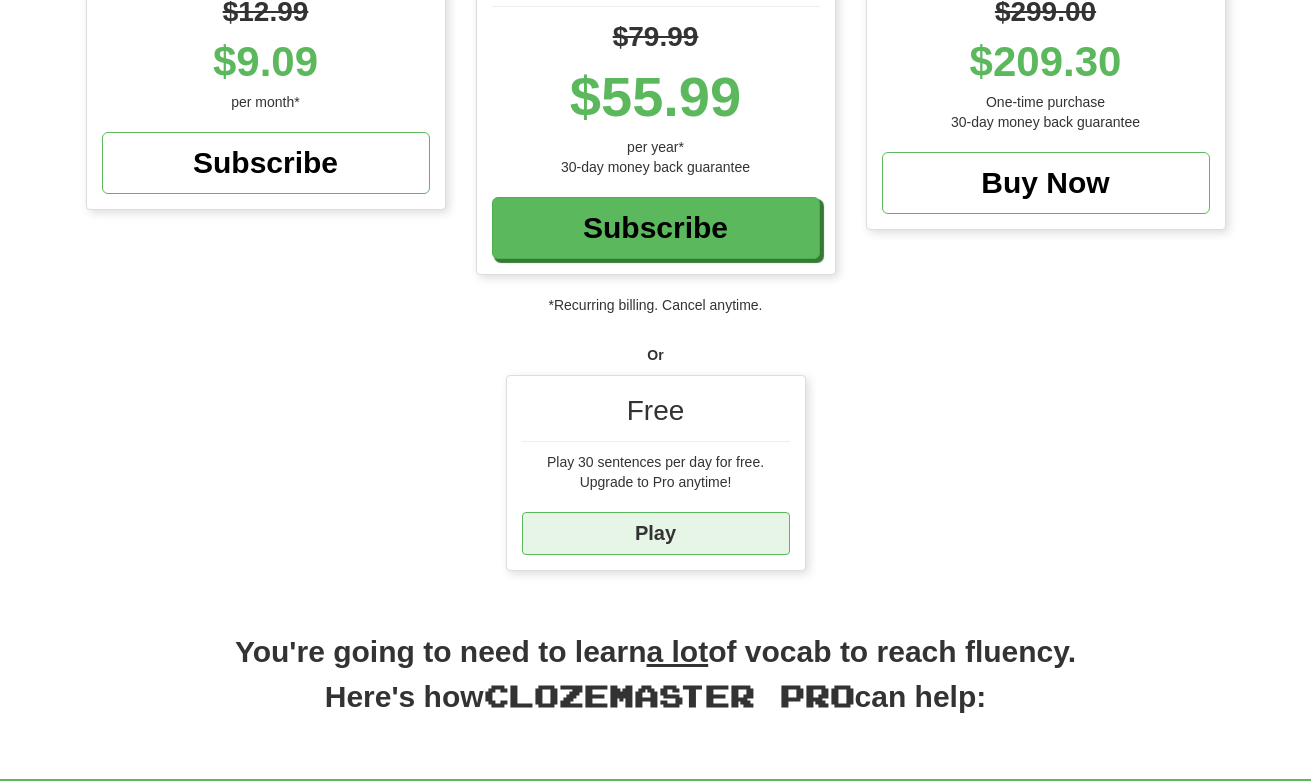 click on "Play" at bounding box center [656, 533] 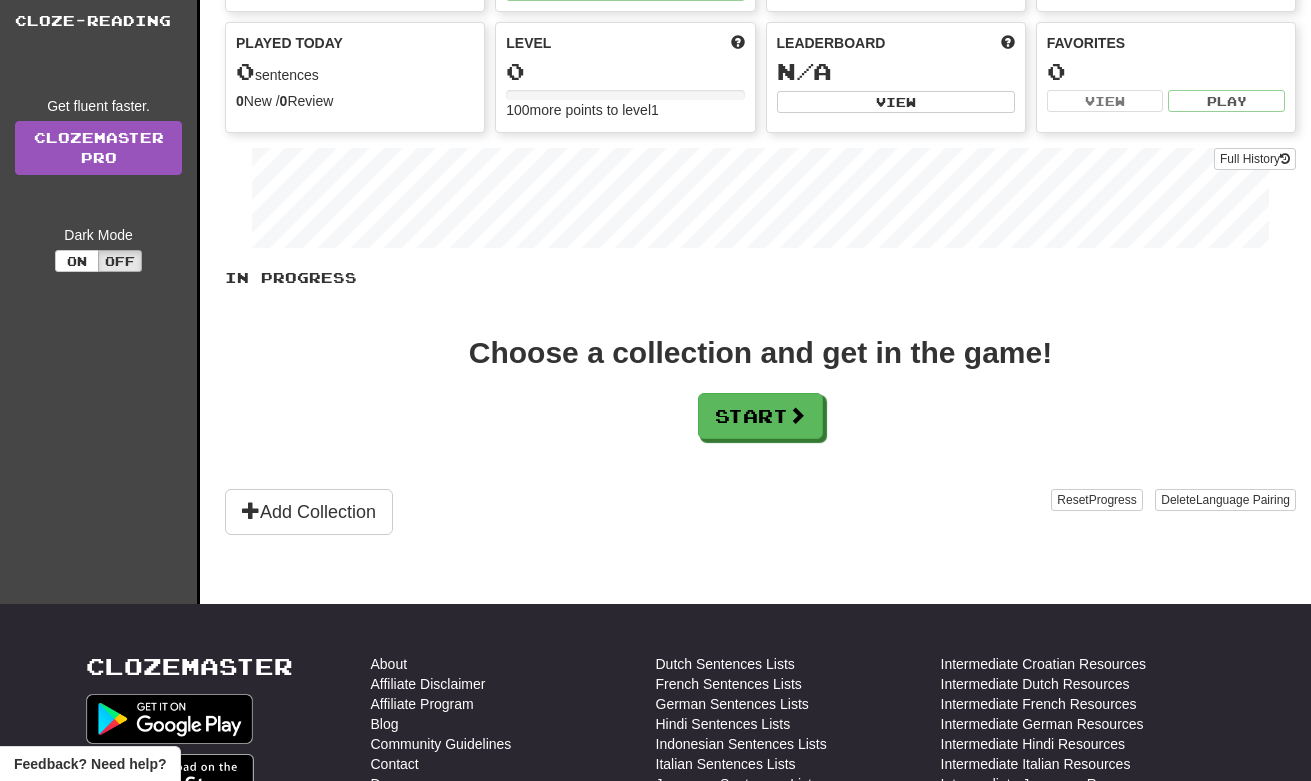 scroll, scrollTop: 228, scrollLeft: 0, axis: vertical 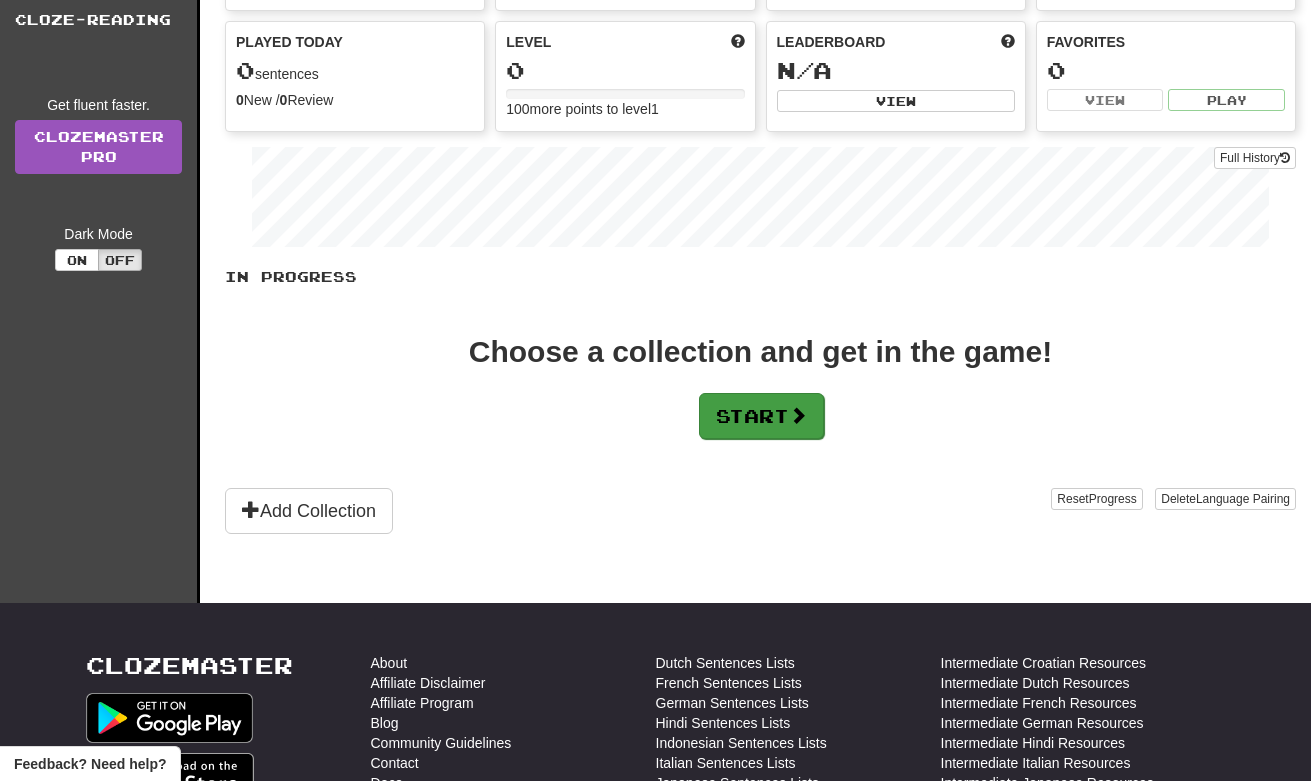 click on "Start" at bounding box center (761, 416) 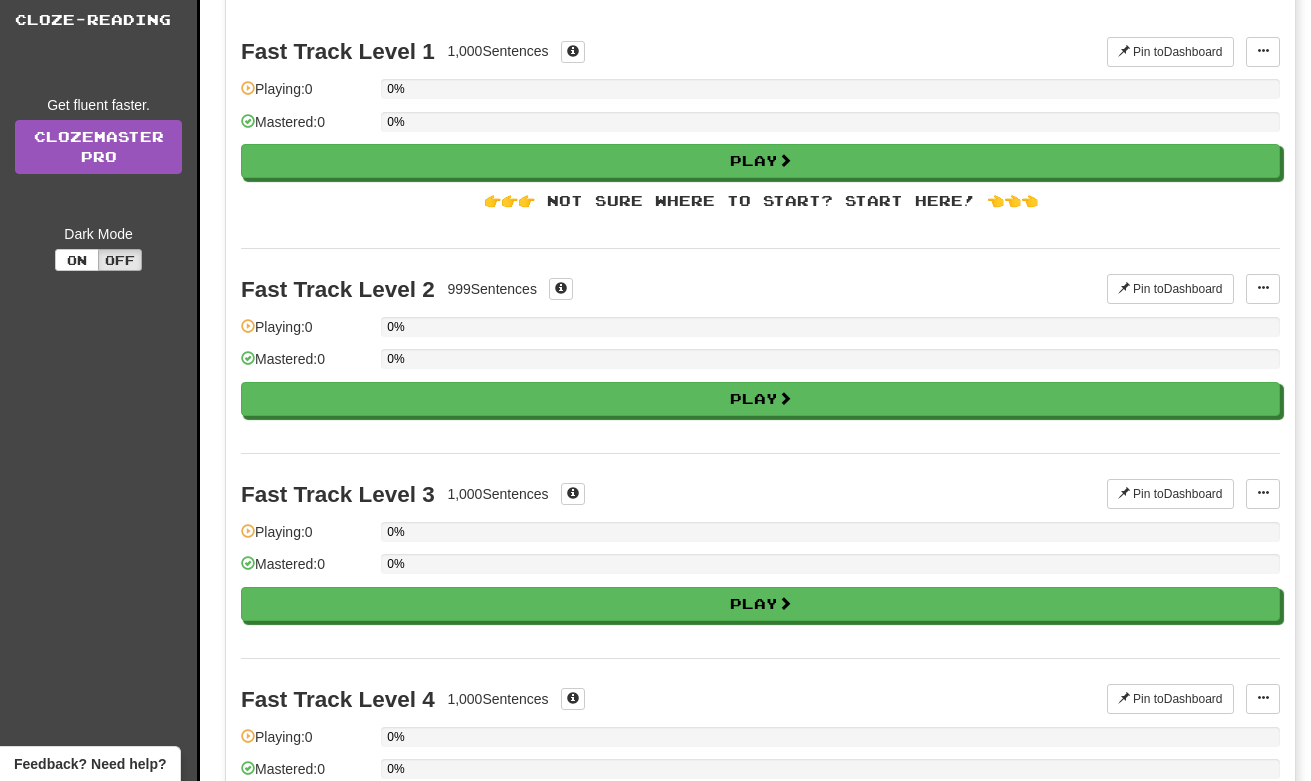 scroll, scrollTop: 0, scrollLeft: 0, axis: both 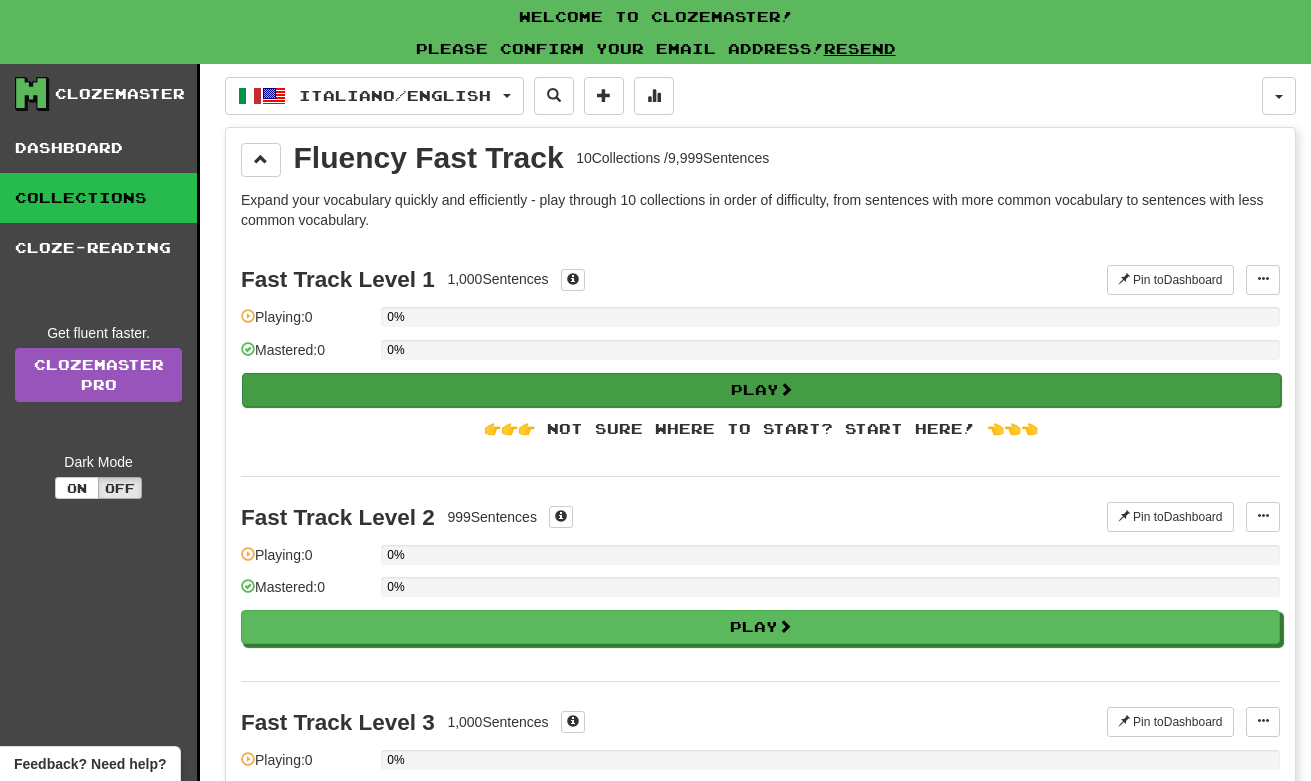 click on "Play" at bounding box center [761, 390] 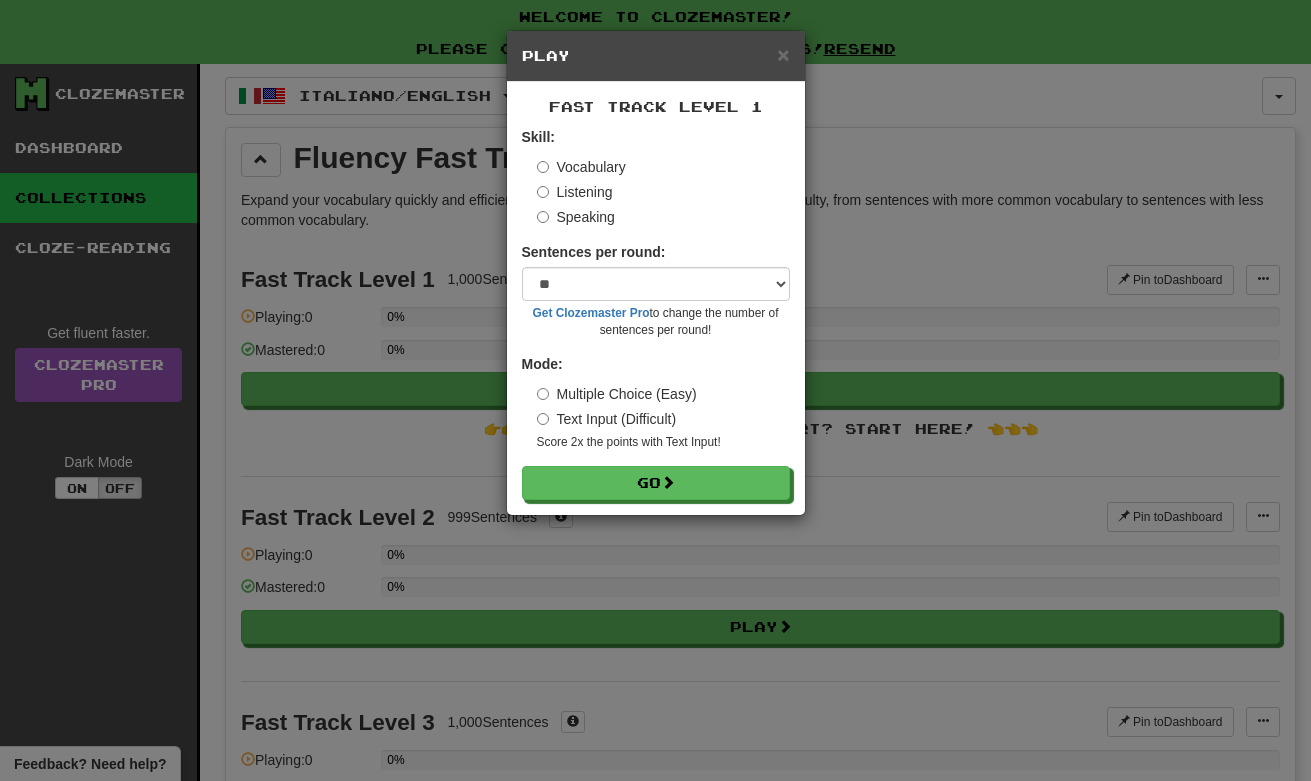 click on "Text Input (Difficult)" at bounding box center (607, 419) 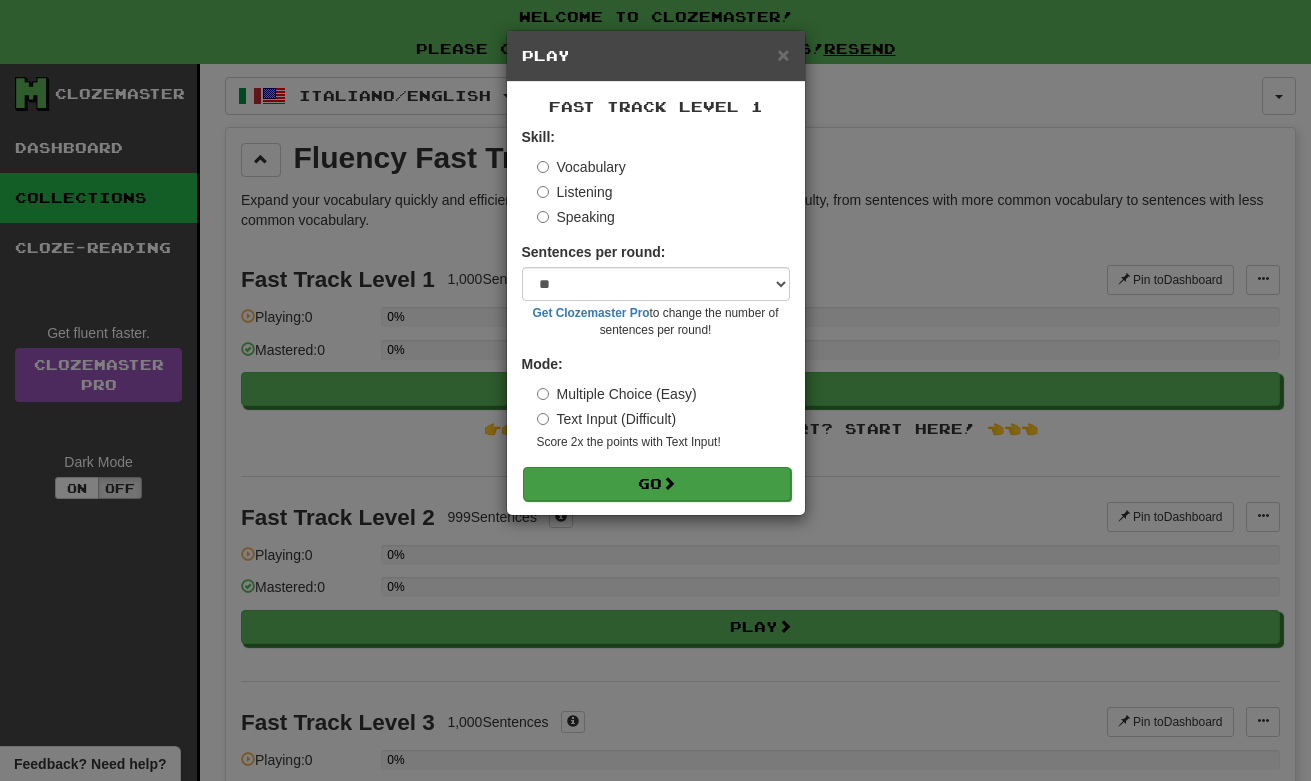 click on "Go" at bounding box center [657, 484] 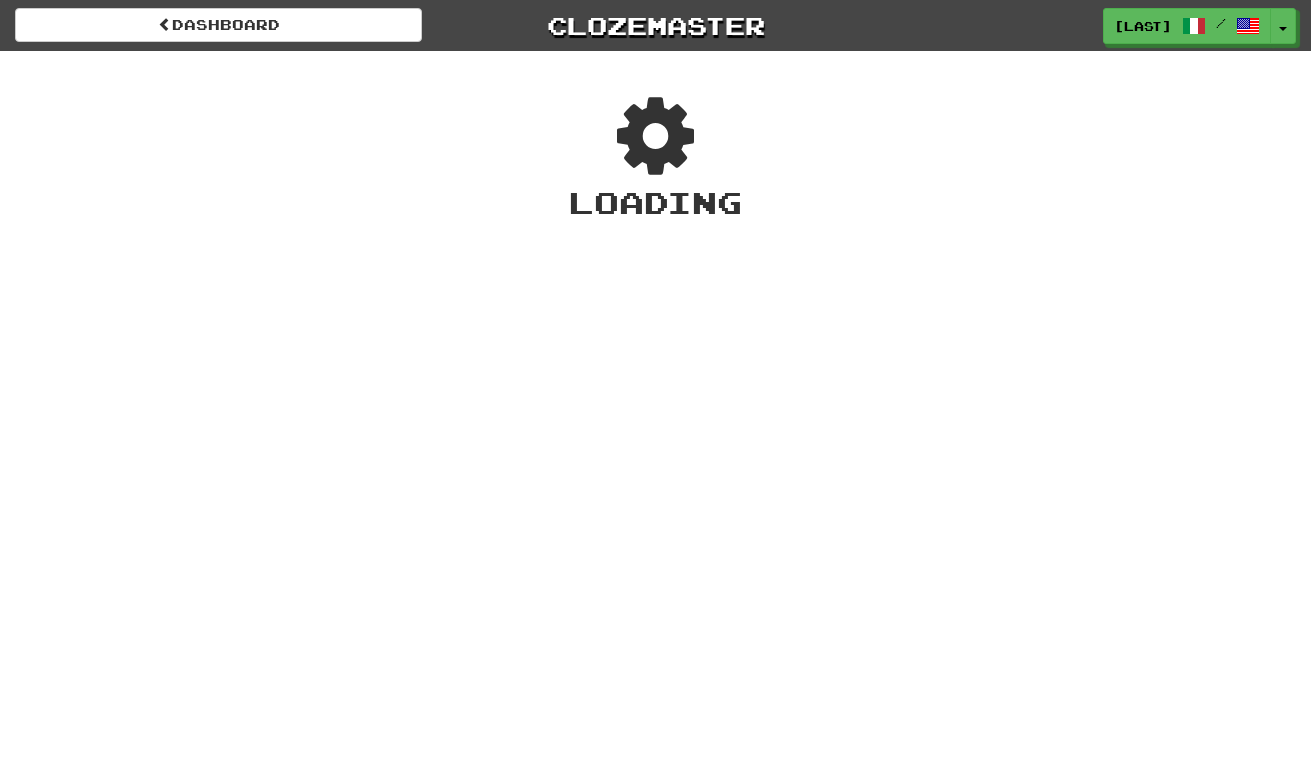 scroll, scrollTop: 0, scrollLeft: 0, axis: both 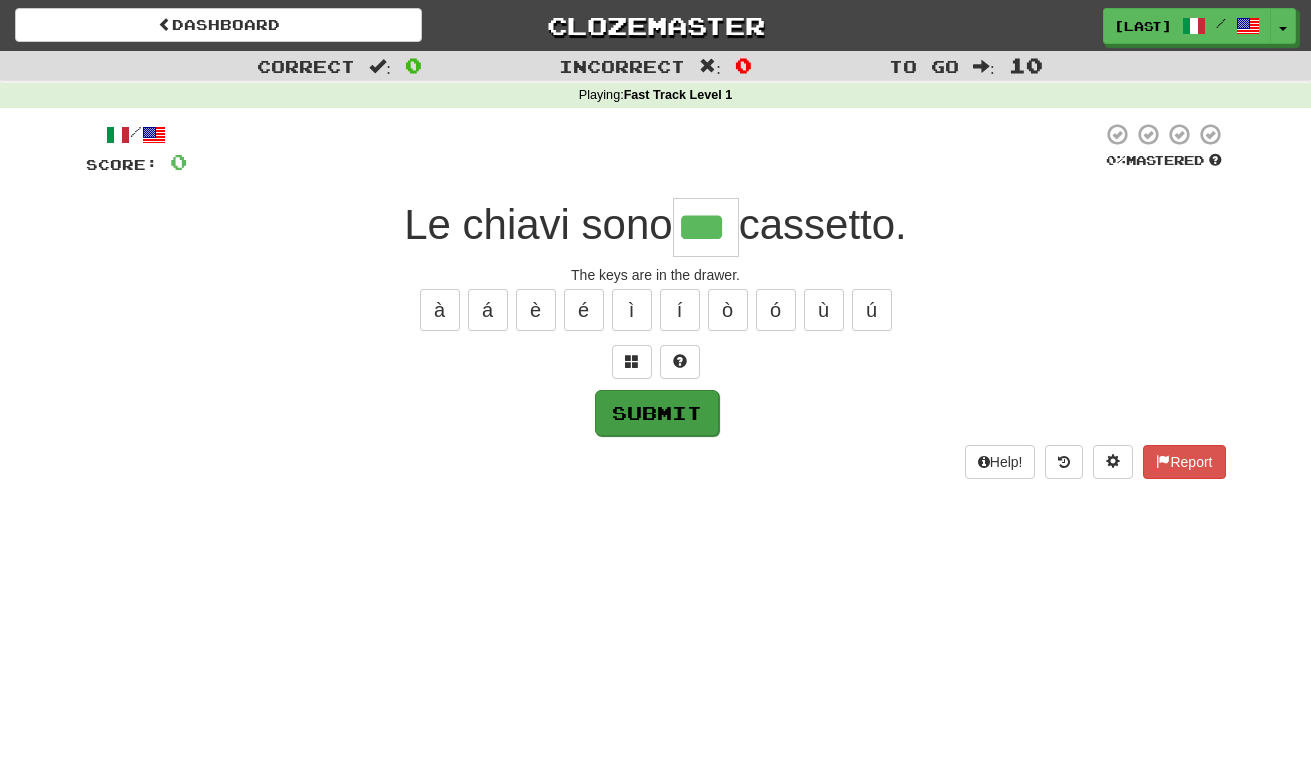 type on "***" 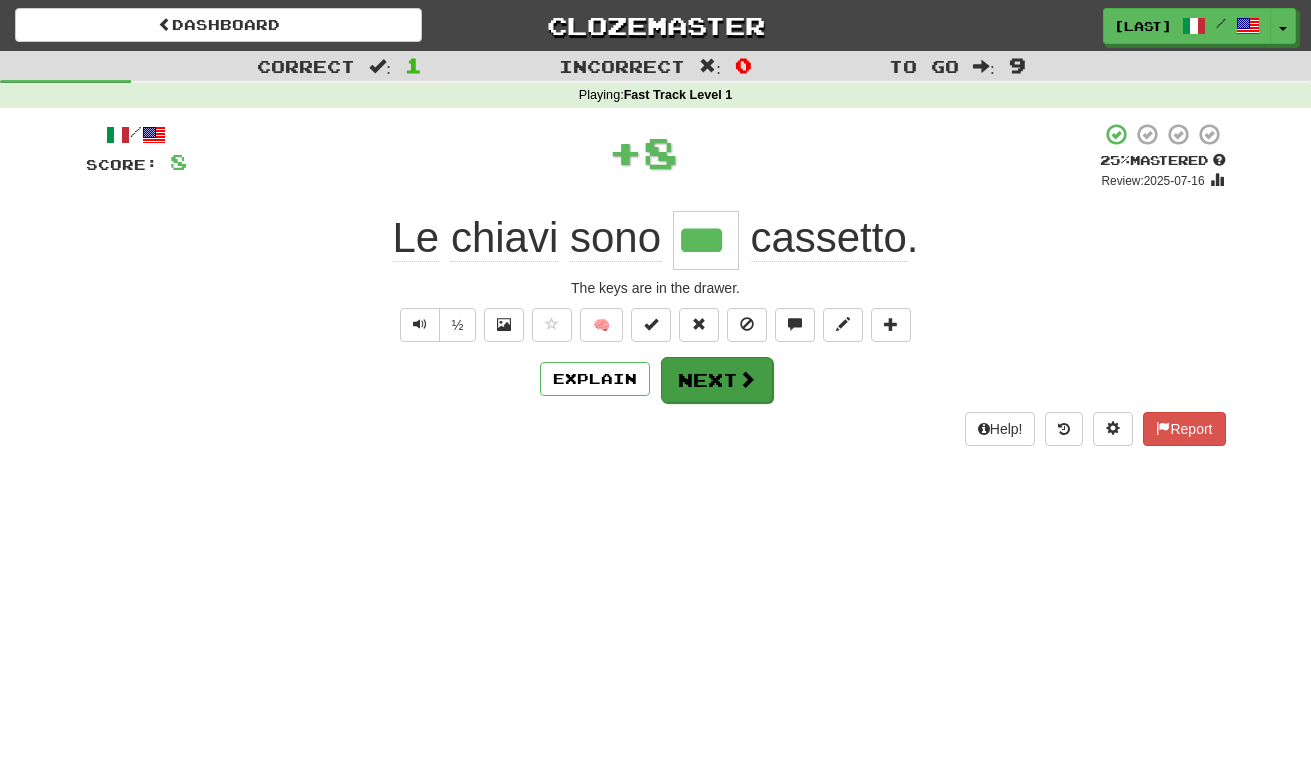 click at bounding box center [747, 379] 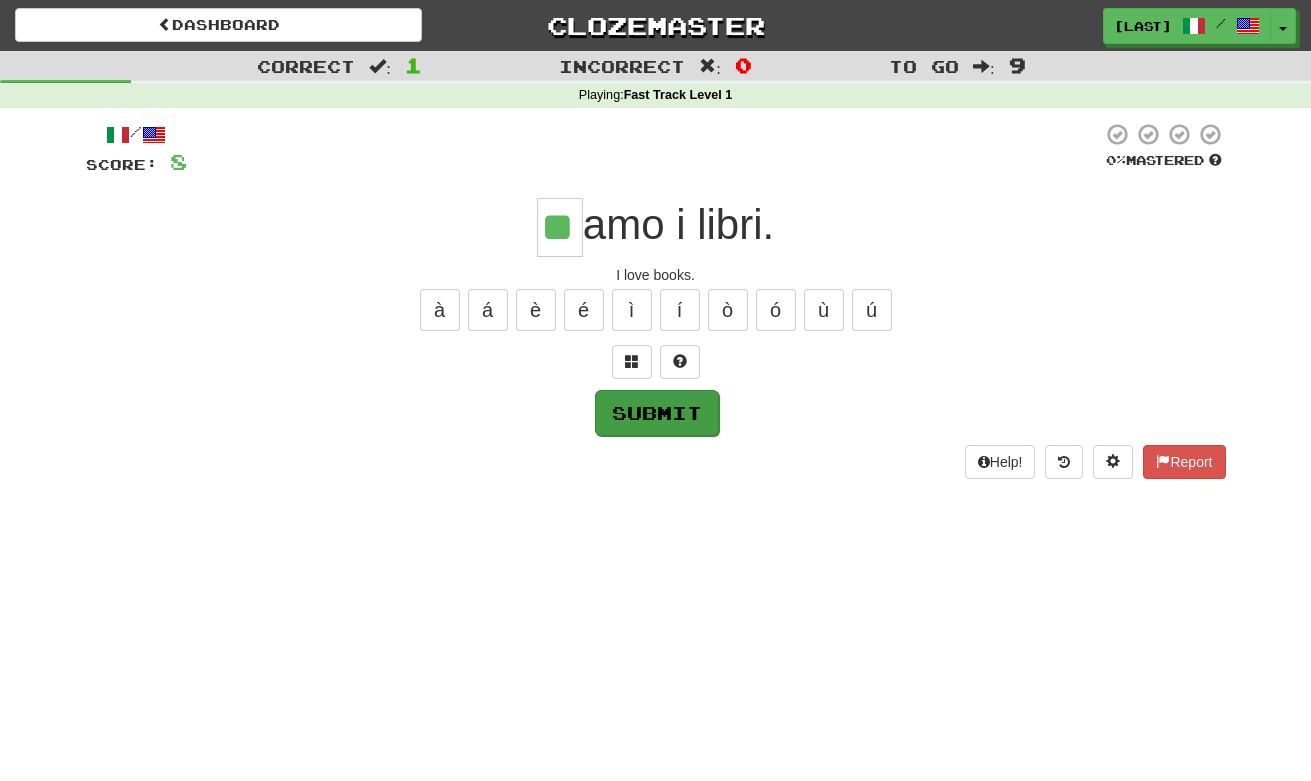 type on "**" 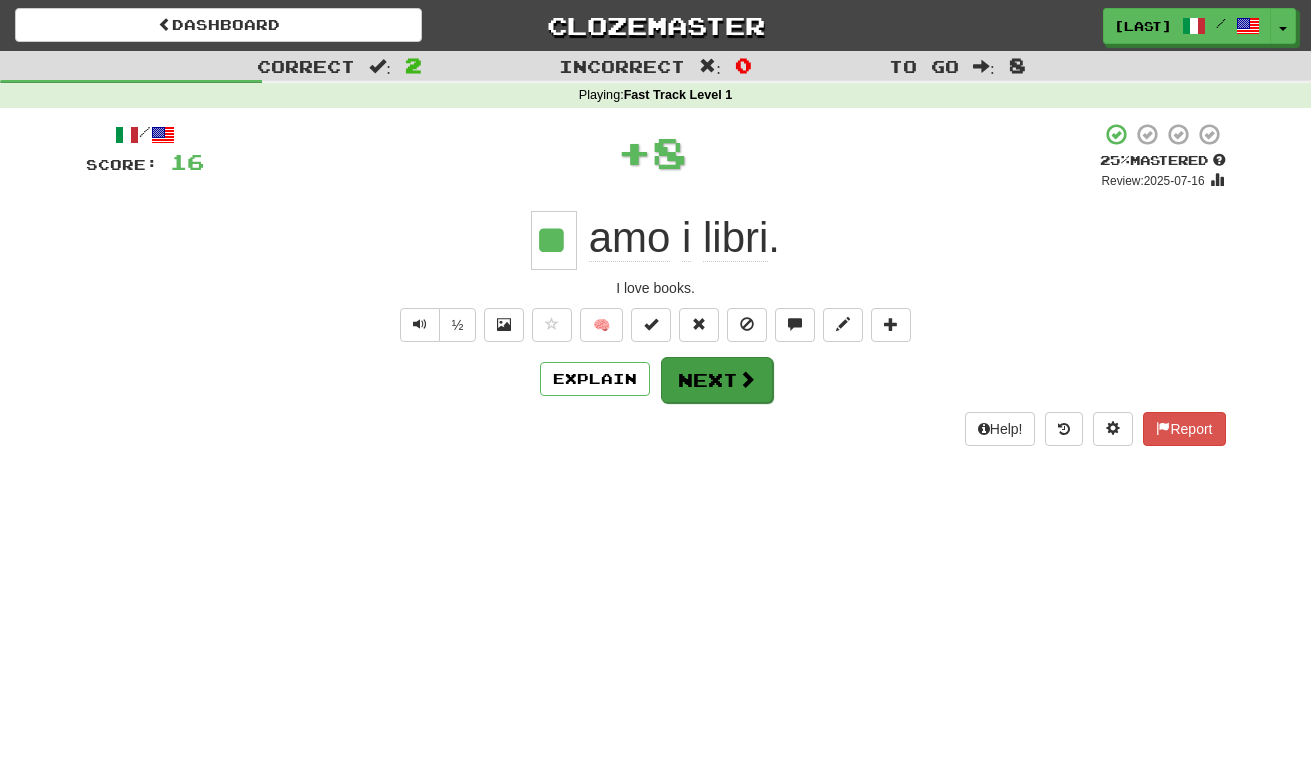 click on "Next" at bounding box center [717, 380] 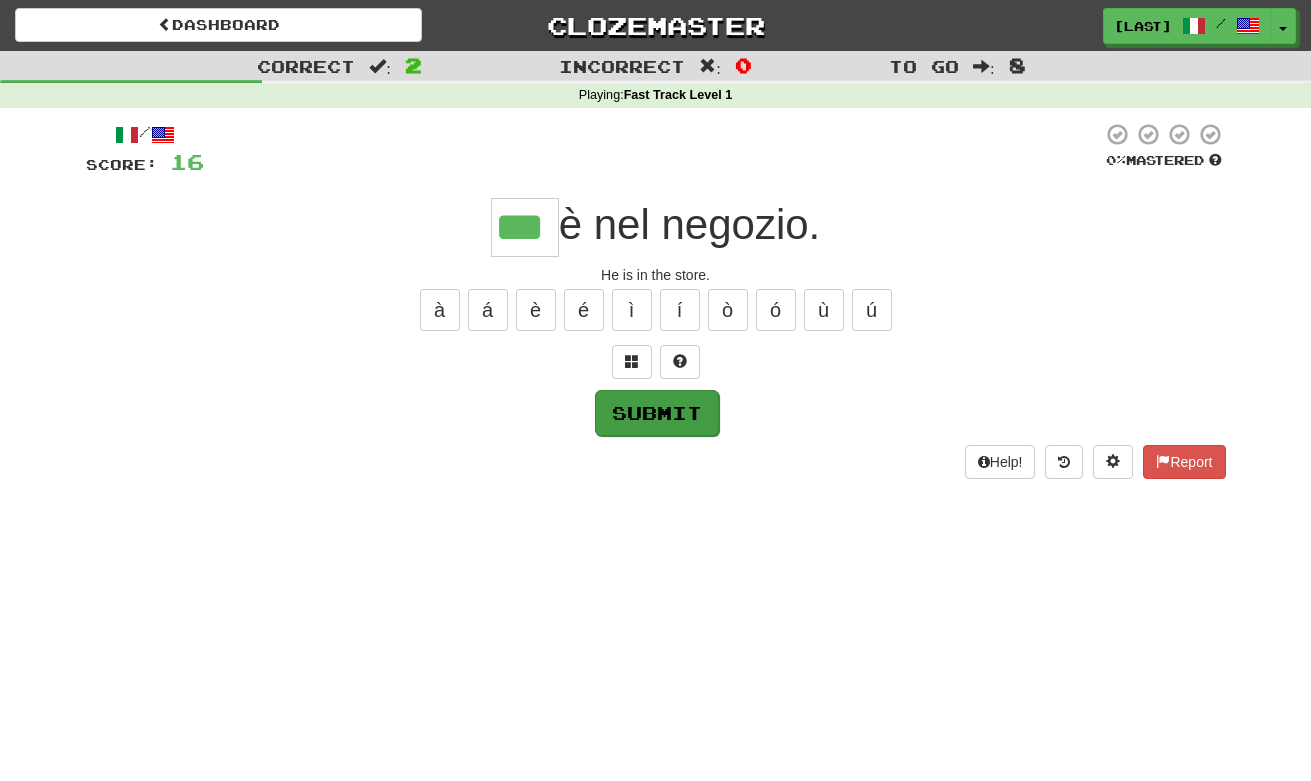 type on "***" 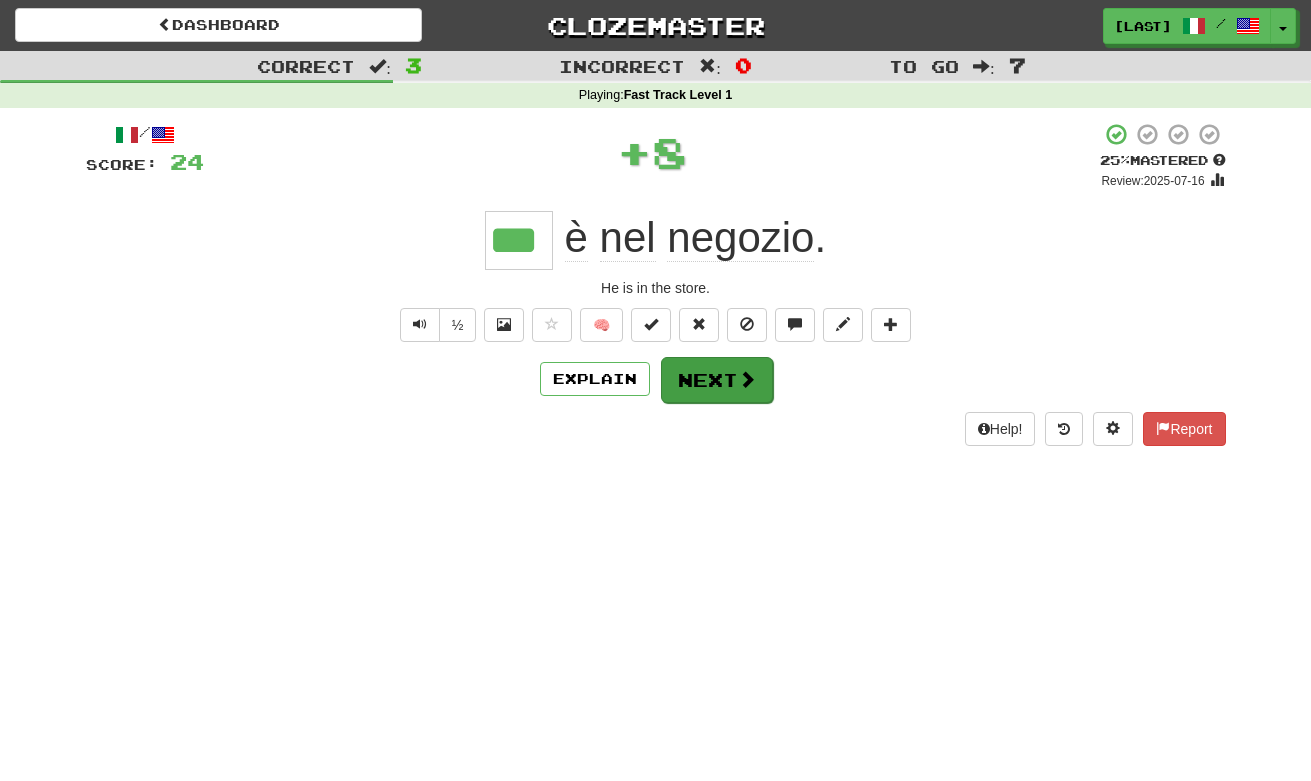click on "Next" at bounding box center [717, 380] 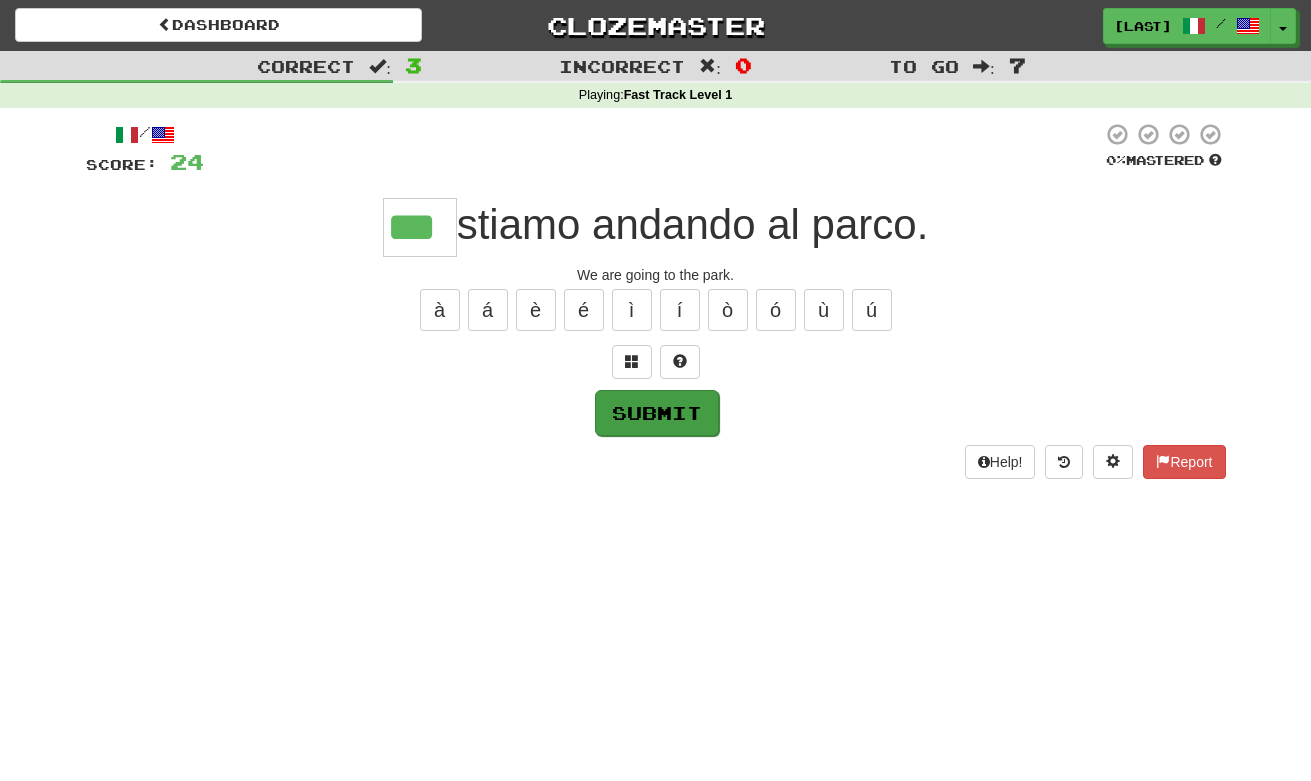 type on "***" 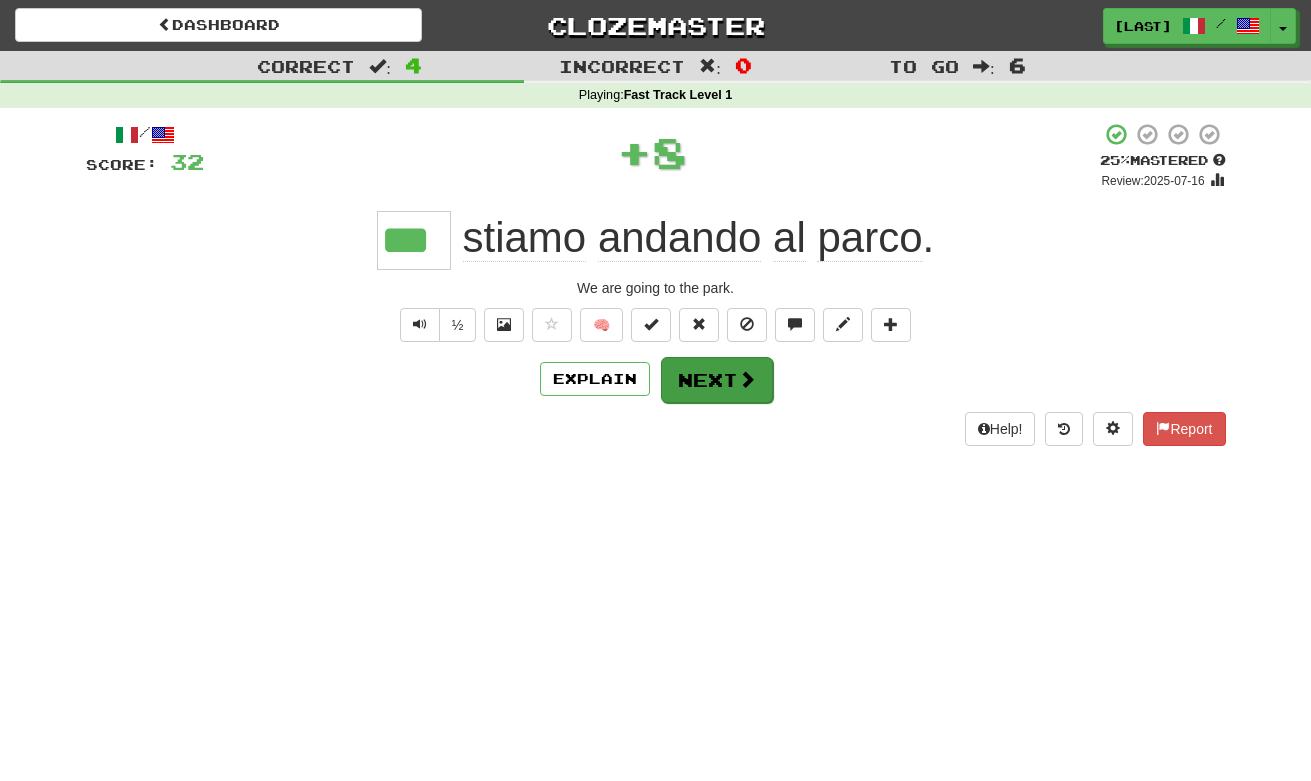 click on "Next" at bounding box center [717, 380] 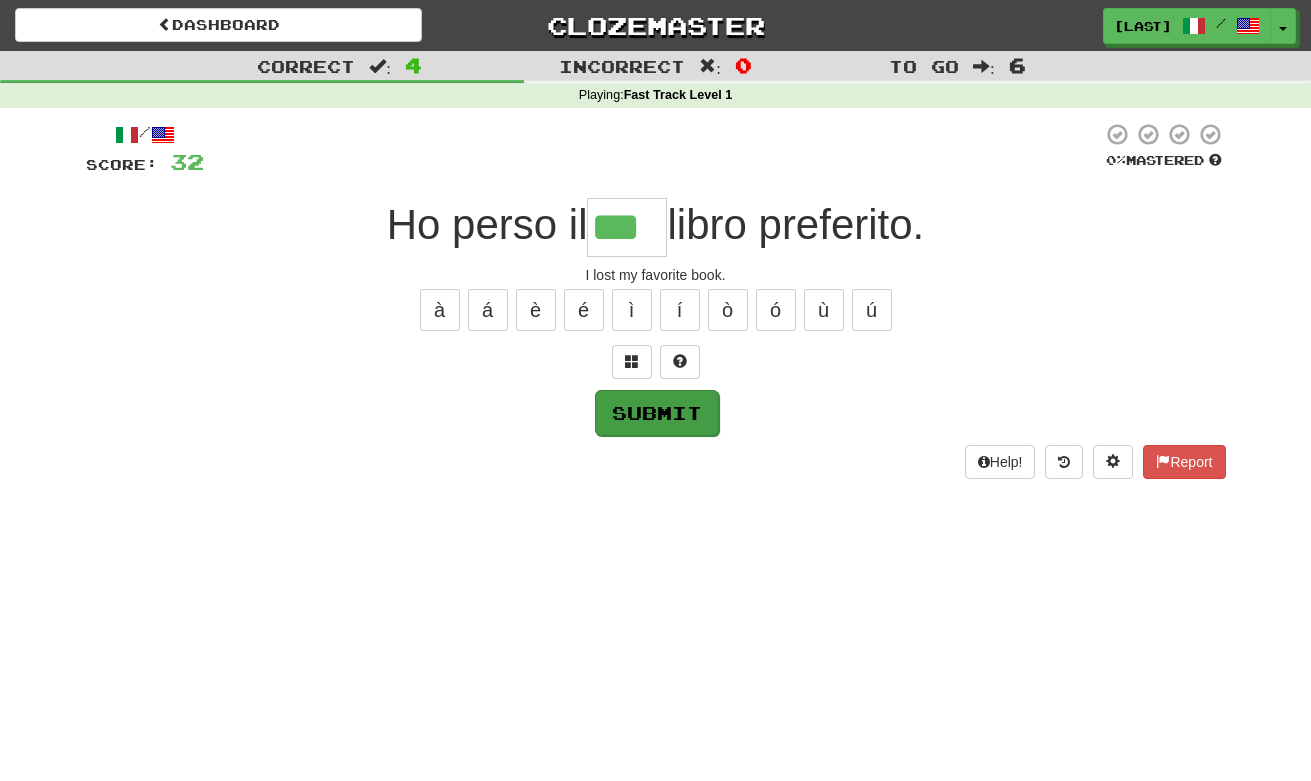type on "***" 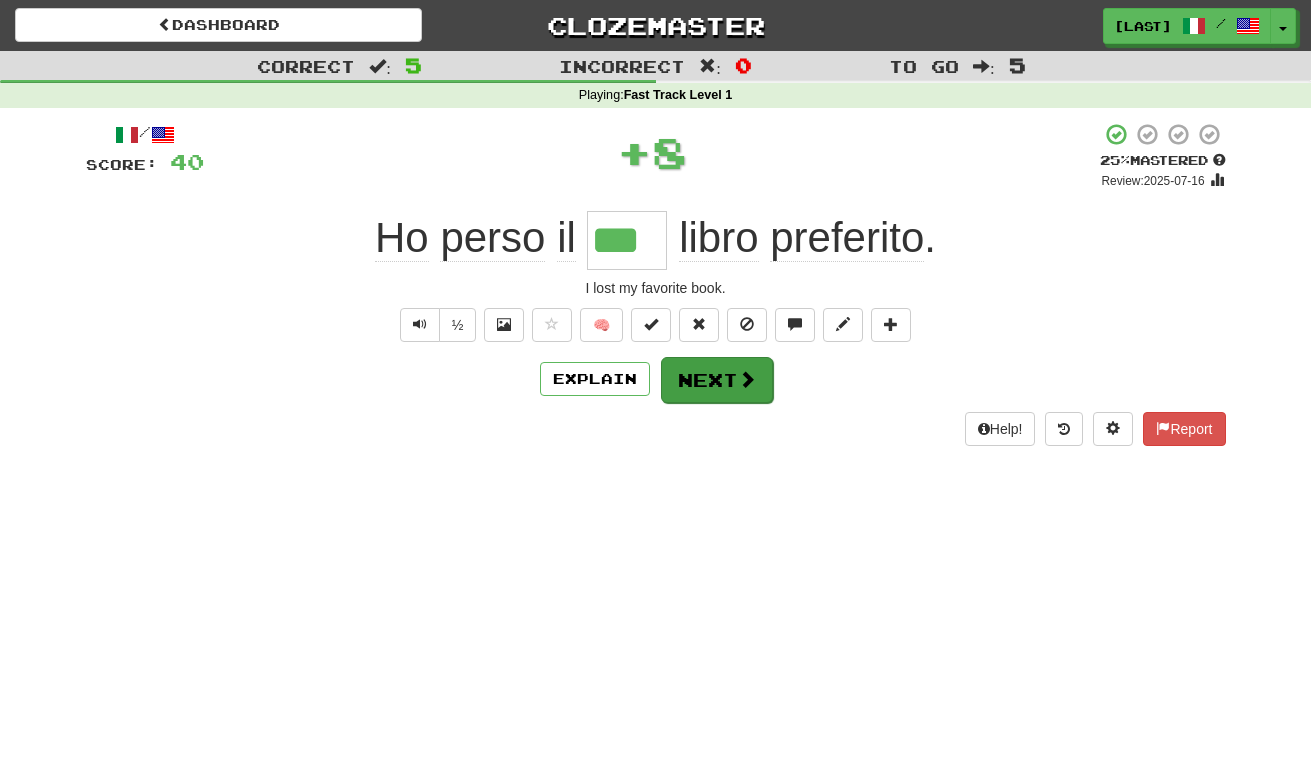 click on "Next" at bounding box center [717, 380] 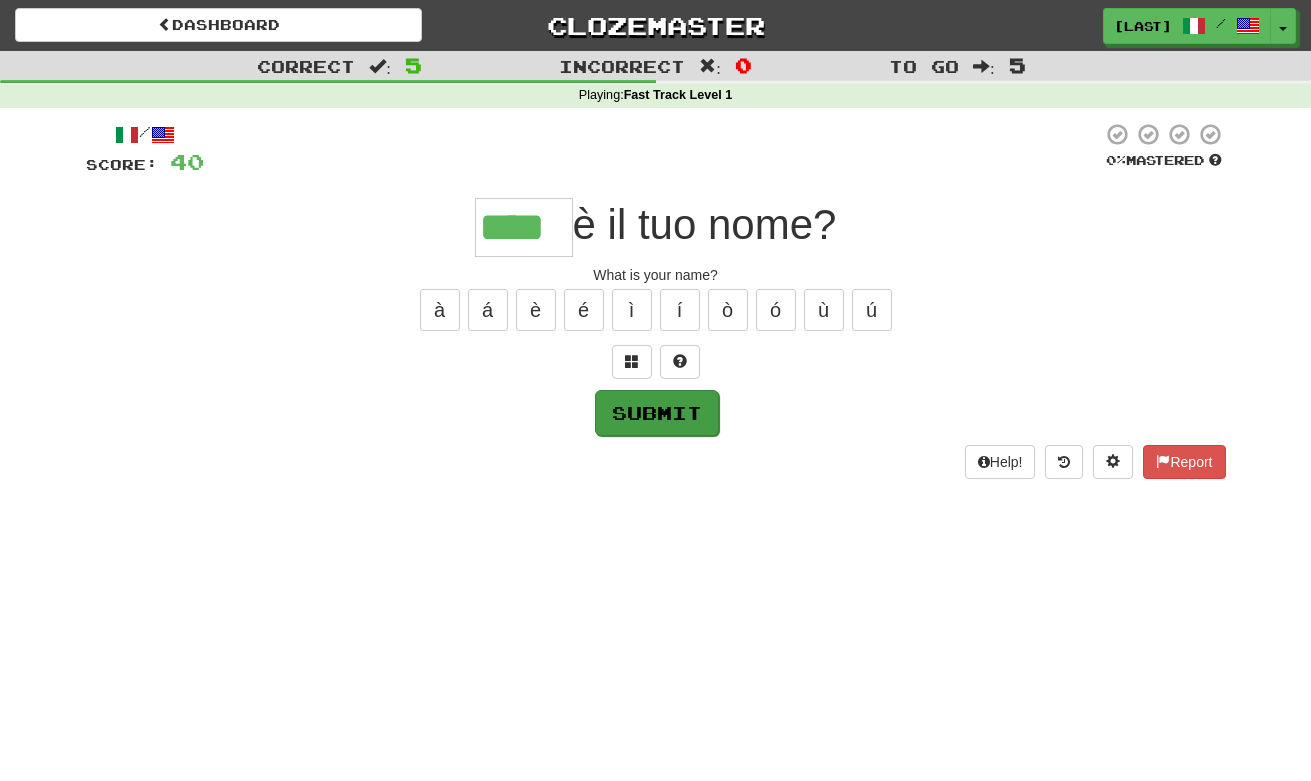 type on "****" 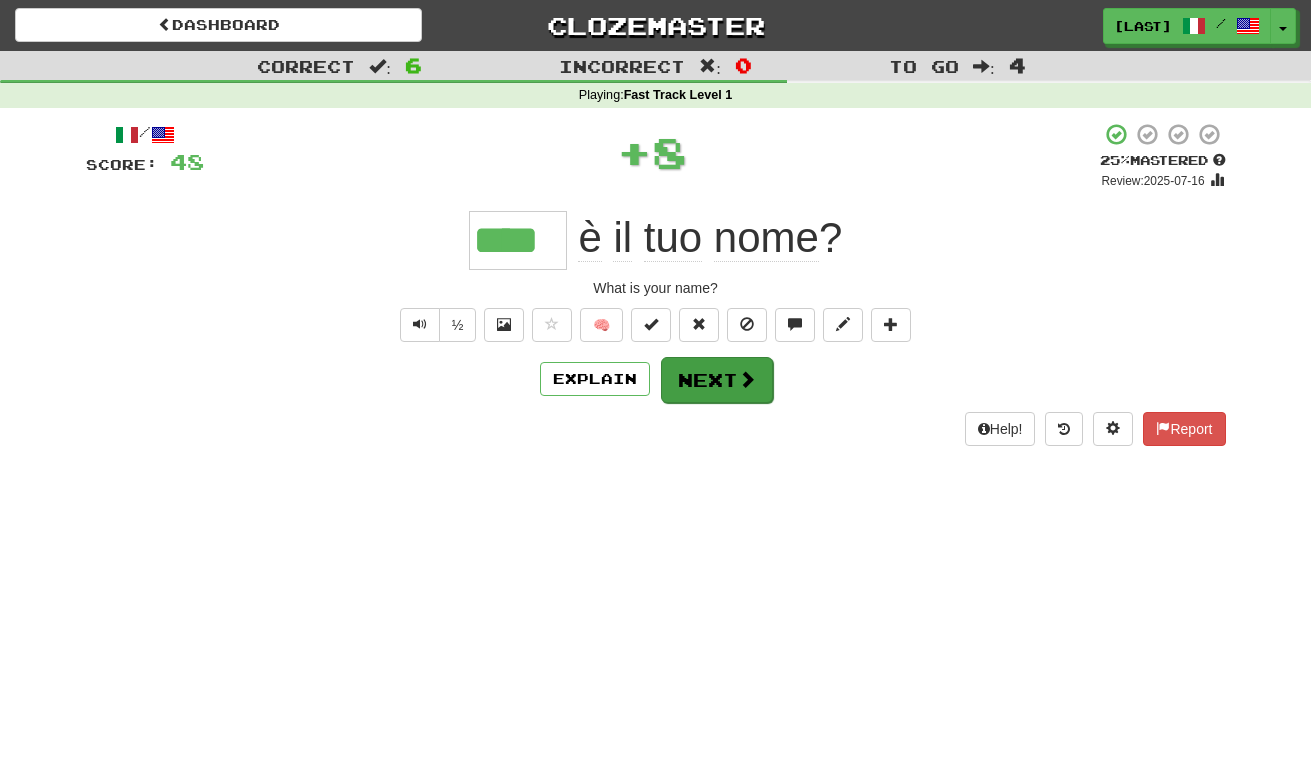 click on "Next" at bounding box center [717, 380] 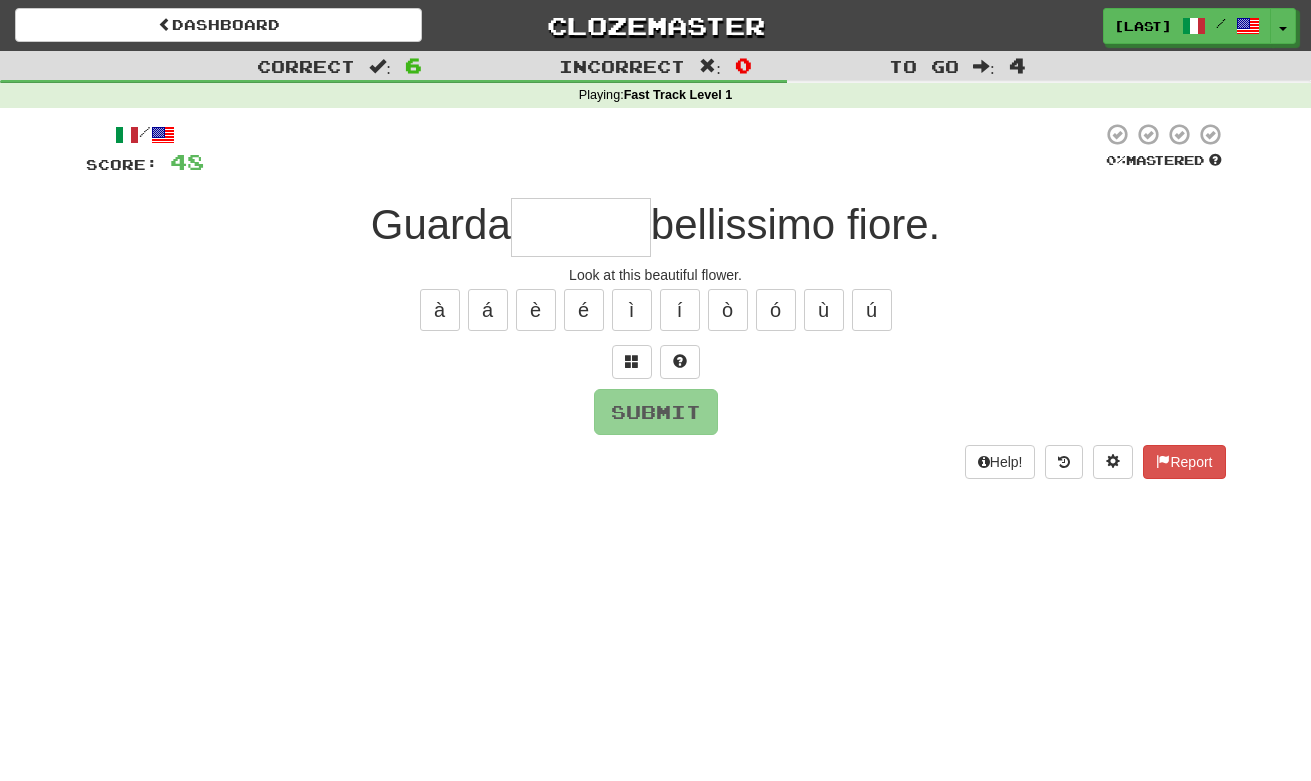 click at bounding box center (581, 227) 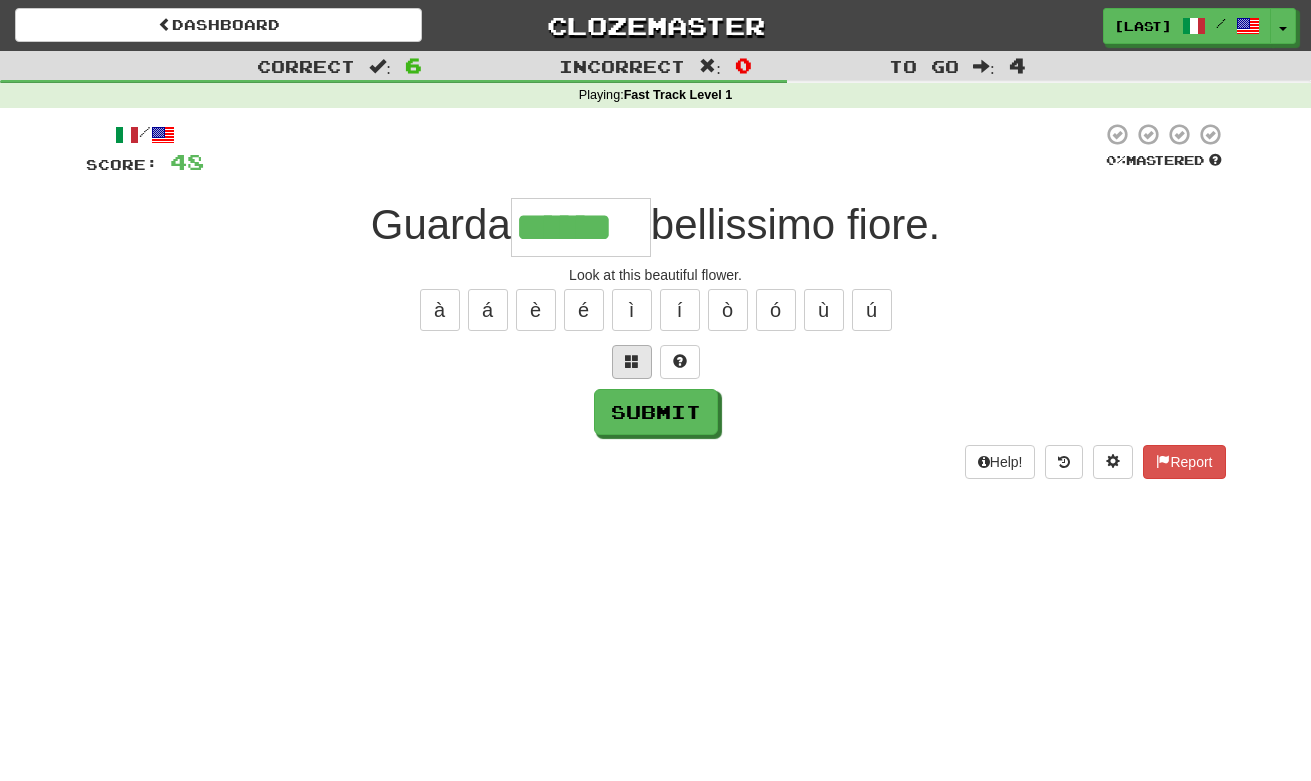 scroll, scrollTop: 0, scrollLeft: 0, axis: both 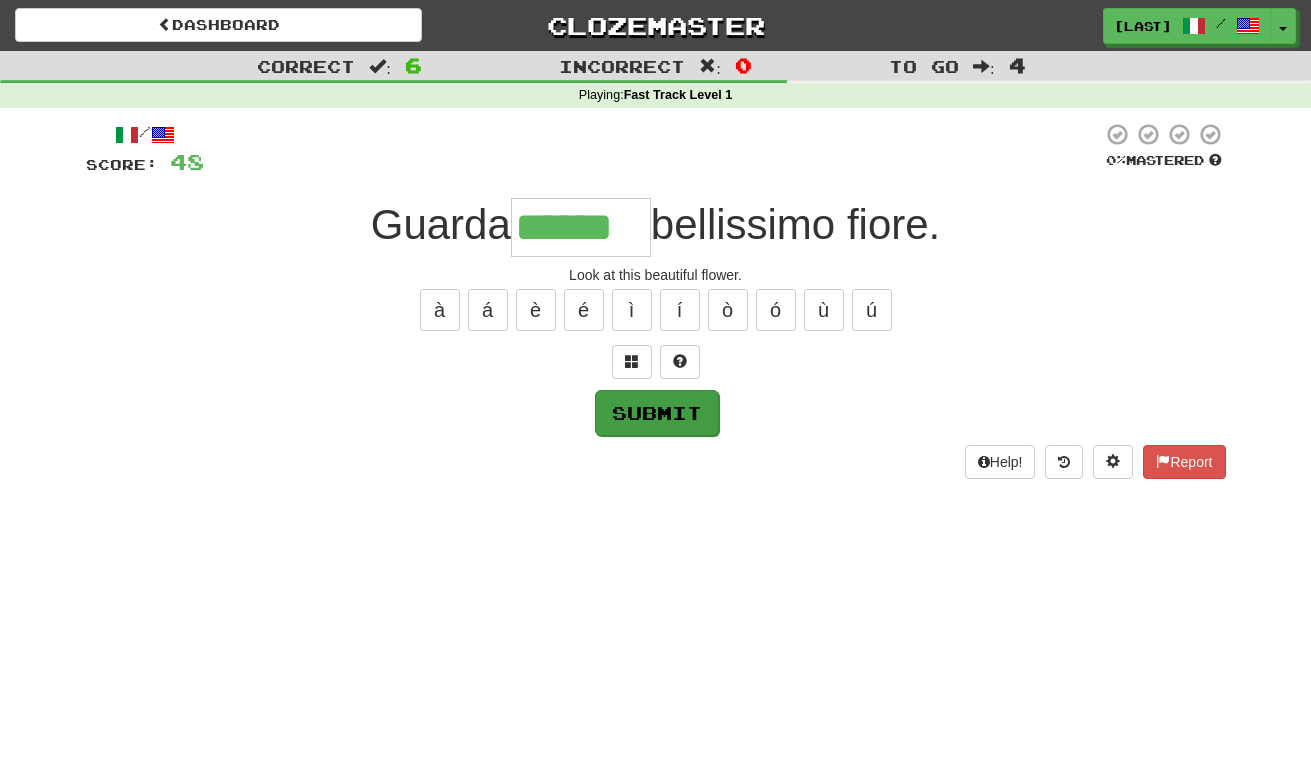 type on "******" 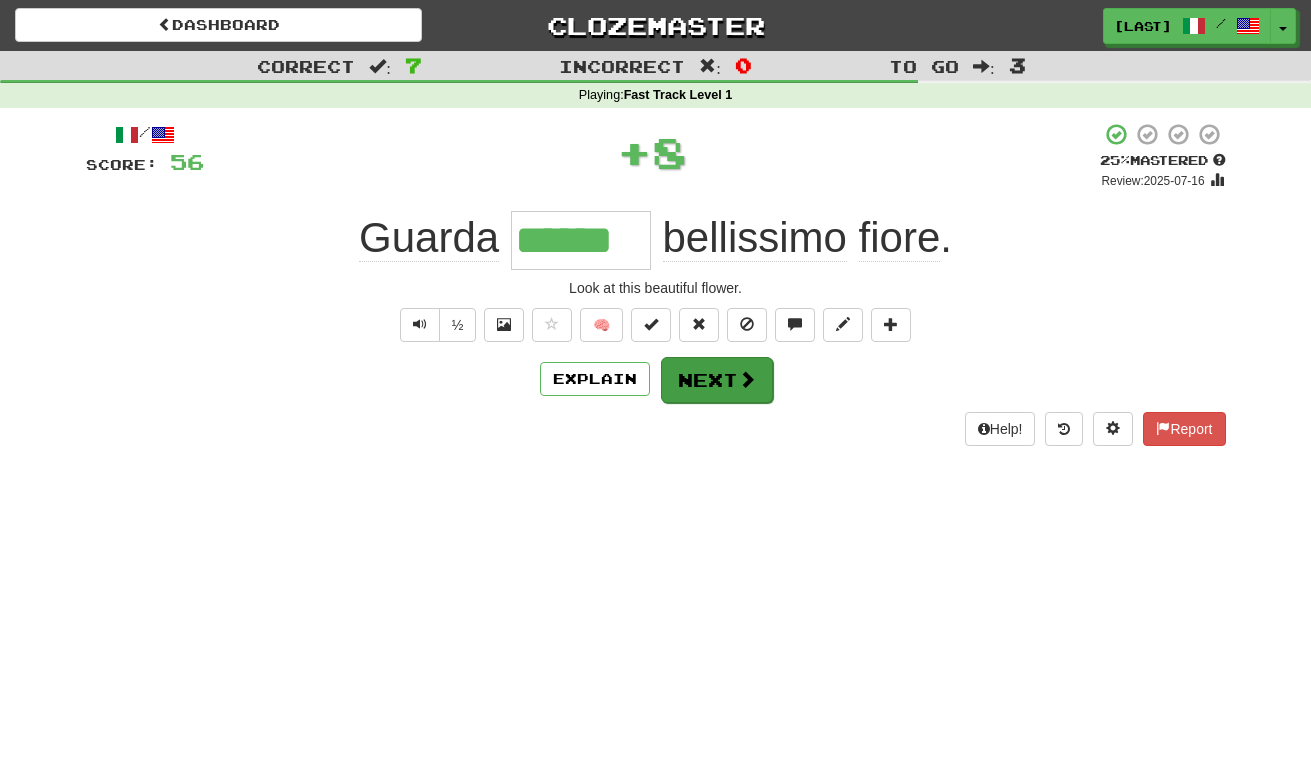 click on "Next" at bounding box center (717, 380) 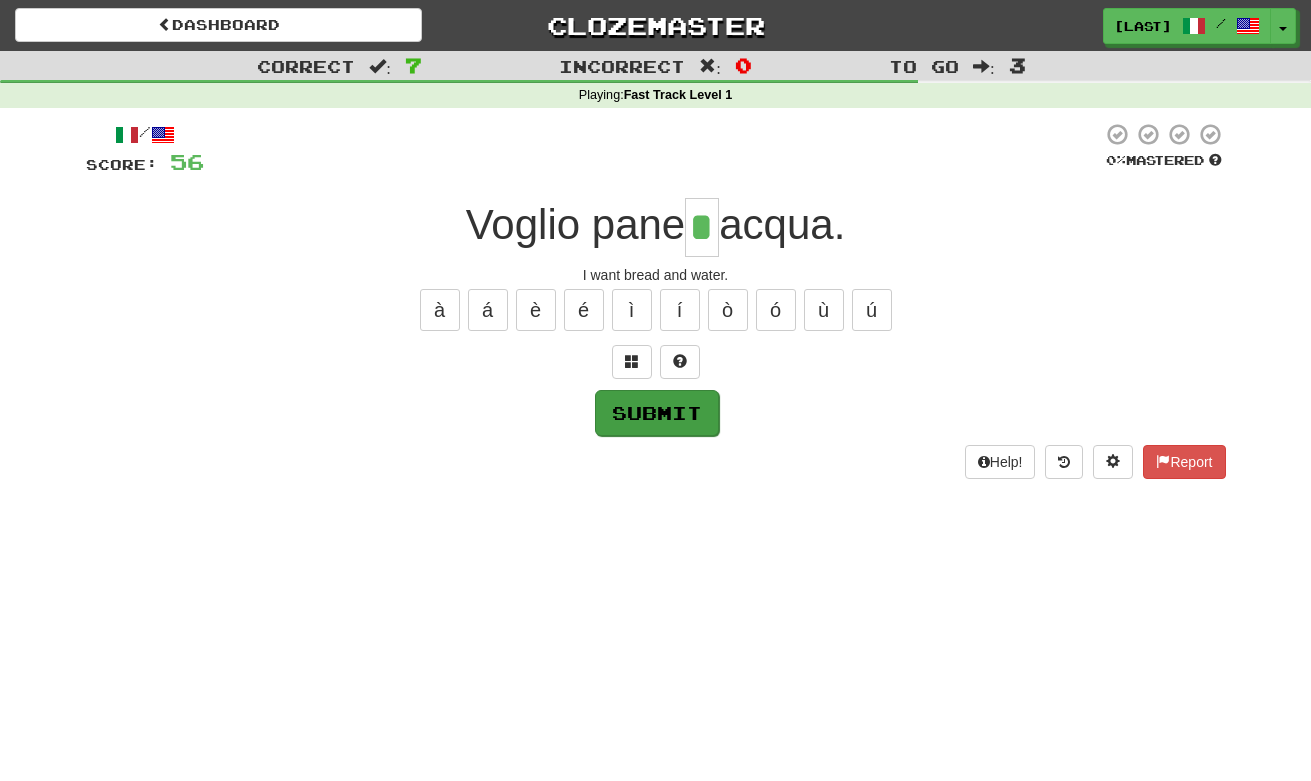 type on "*" 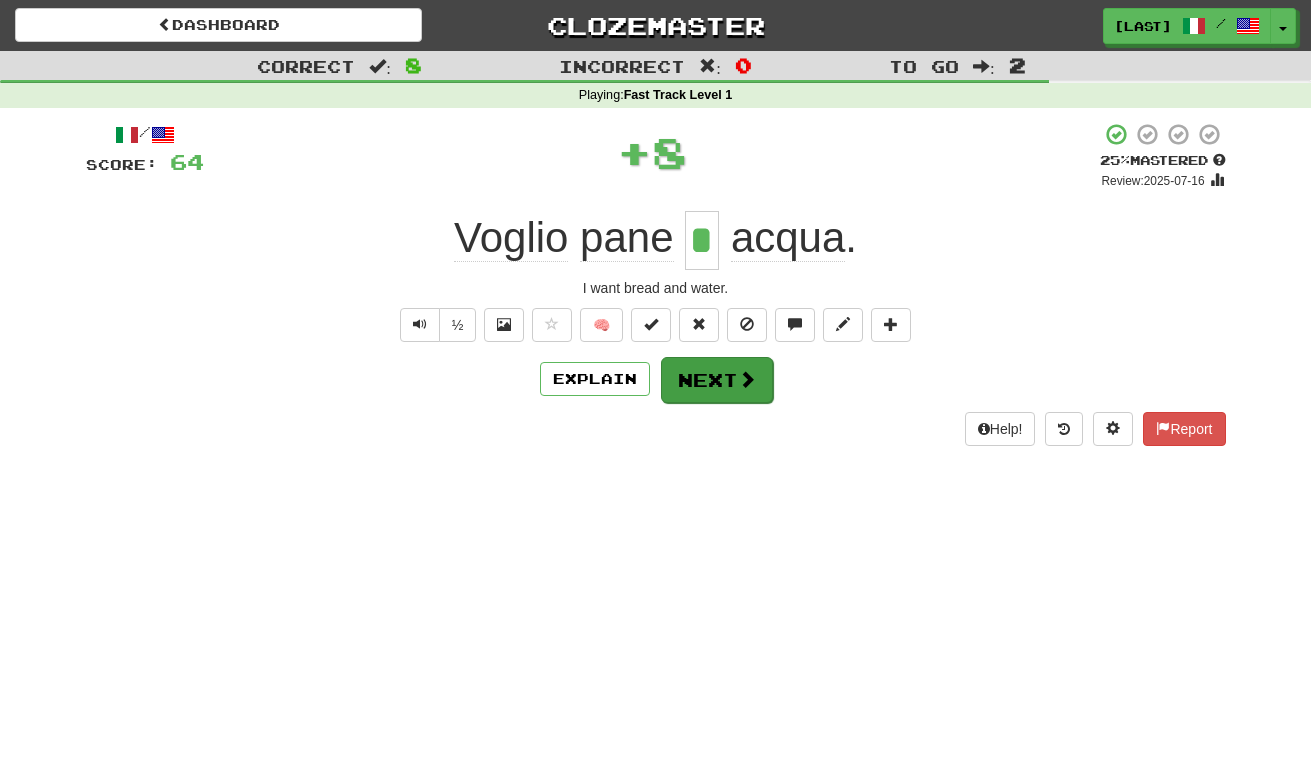 click on "Next" at bounding box center (717, 380) 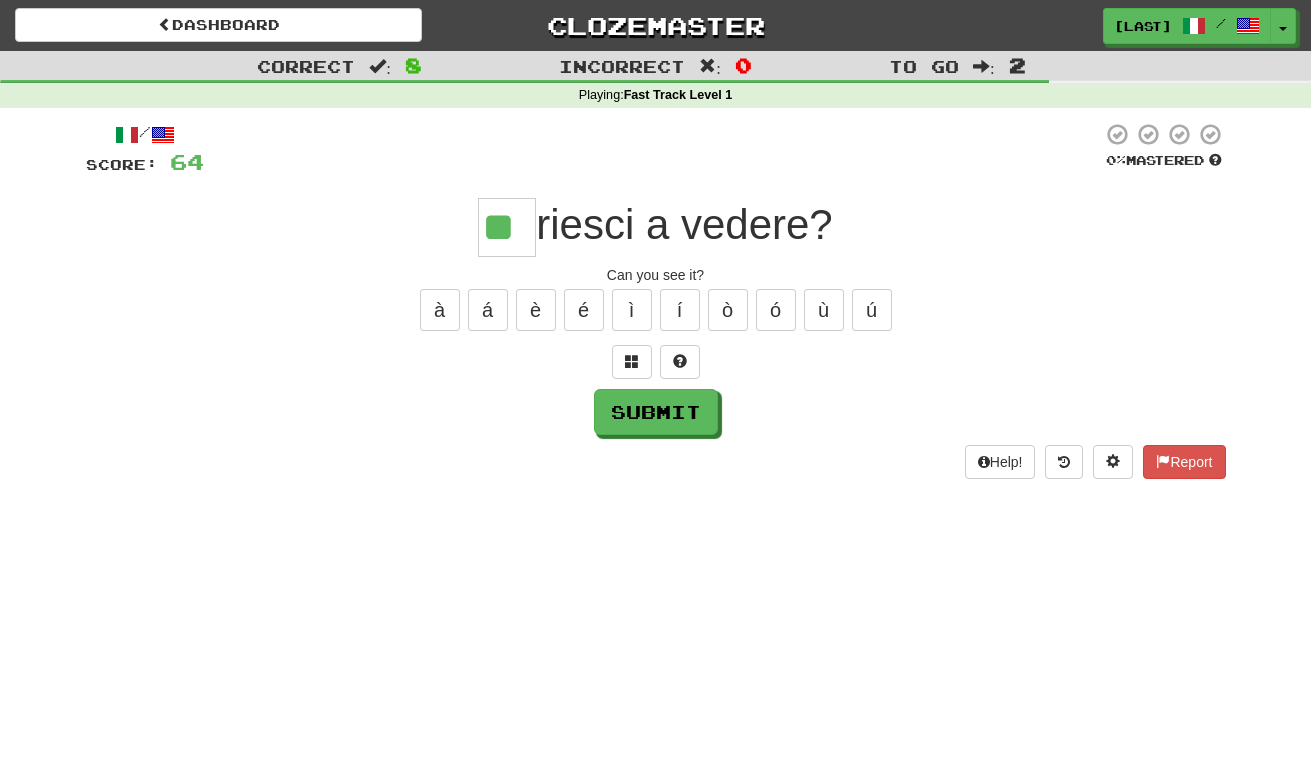 type on "**" 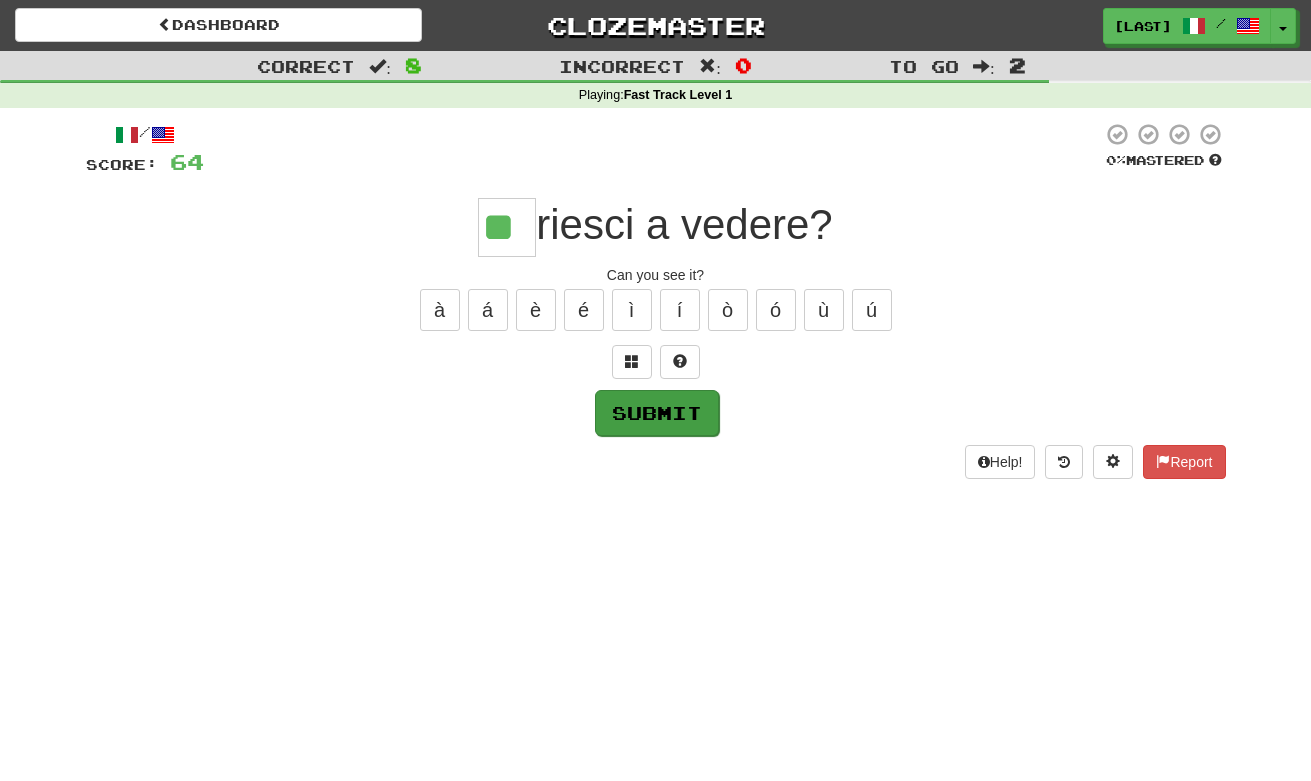click on "Submit" at bounding box center [657, 413] 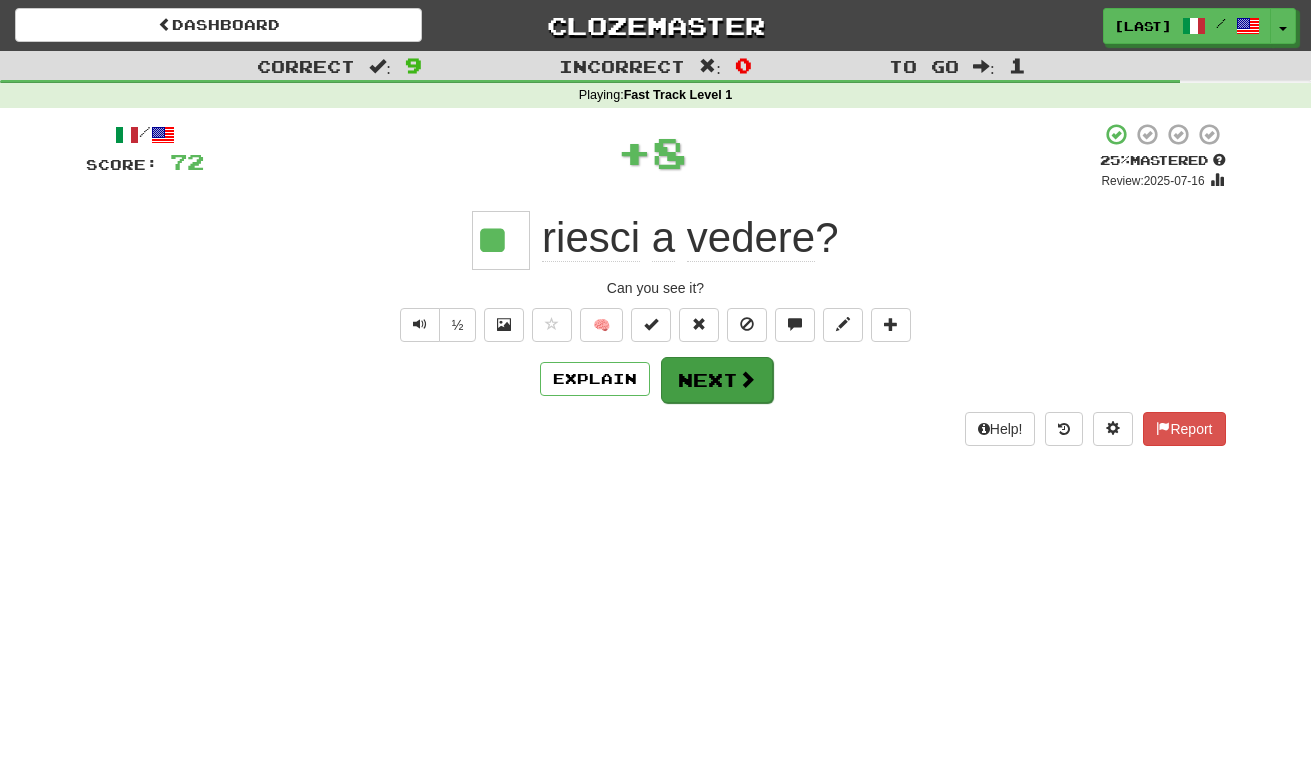 click on "Next" at bounding box center [717, 380] 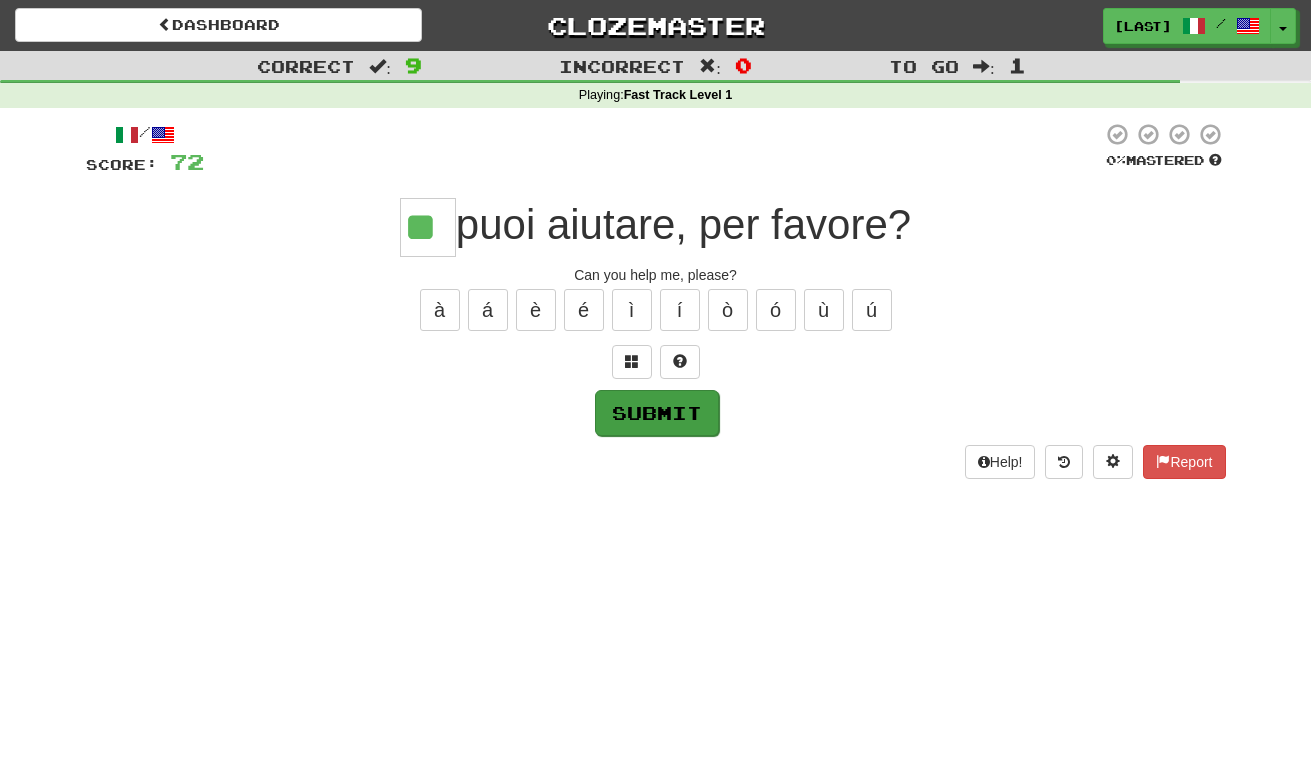 type on "**" 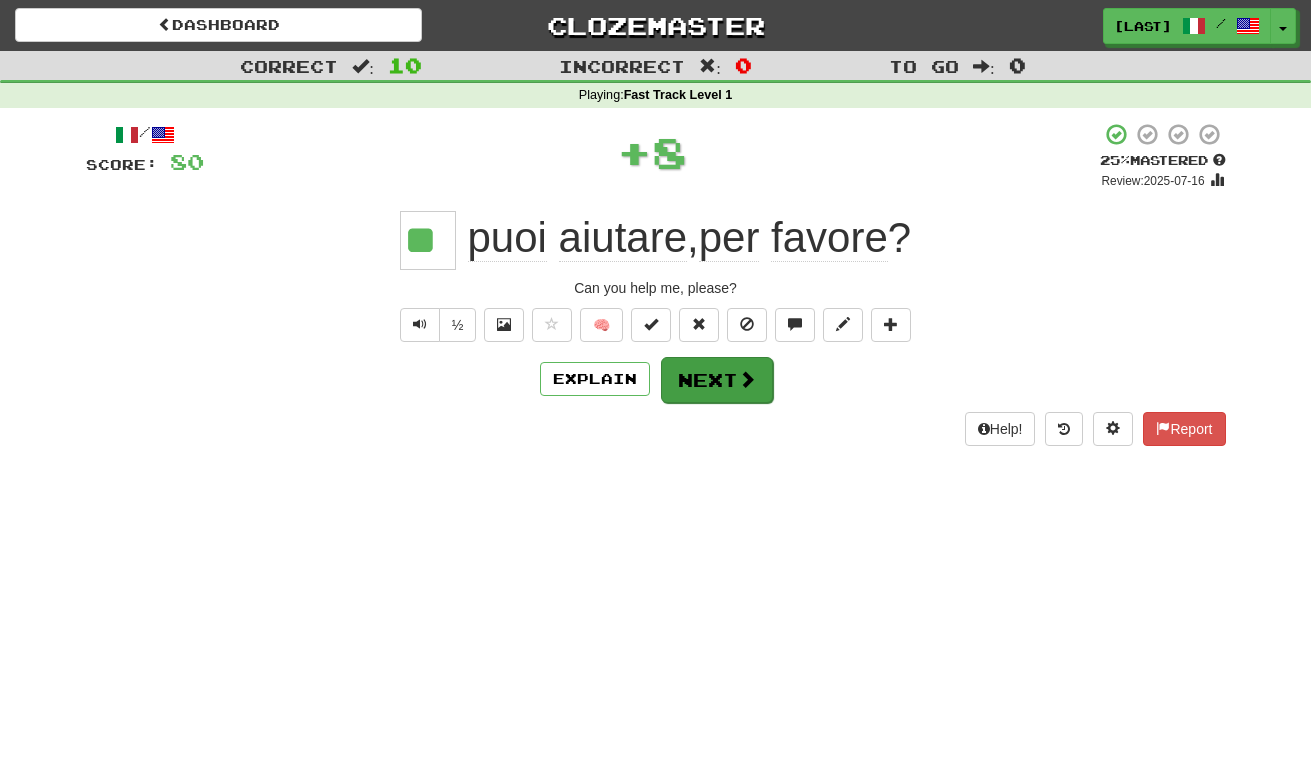 click on "Next" at bounding box center (717, 380) 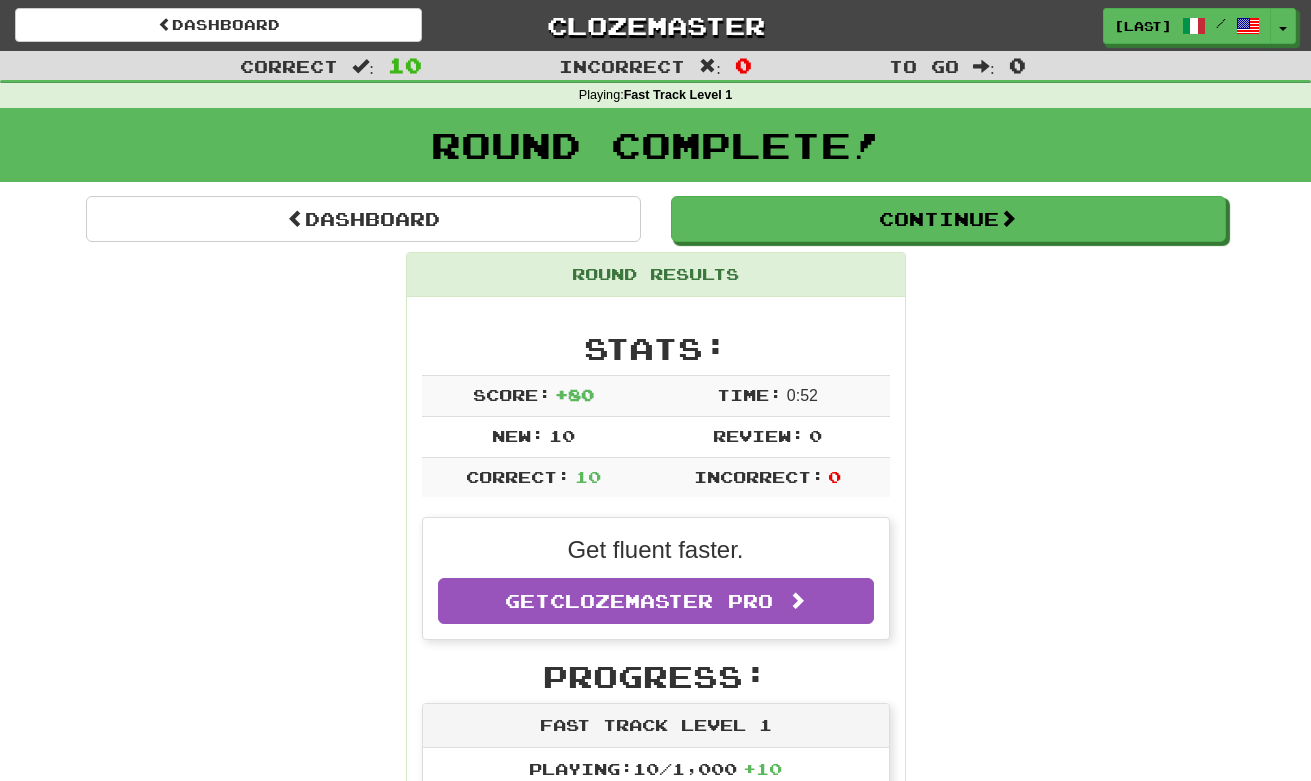 click on "Round Results Stats: Score:   + 80 Time:   0 : 52 New:   10 Review:   0 Correct:   10 Incorrect:   0 Get fluent faster. Get  Clozemaster Pro   Progress: Fast Track Level 1 Playing:  10  /  1,000 + 10 0% 1% Mastered:  0  /  1,000 0% Ready for Review:  0  /  Level:  0 20  points to level  1  - keep going! Ranked:  691 st  this week Sentences:  Report Le chiavi sono  nel  cassetto. The keys are in the drawer.  Report Io  amo i libri. I love books.  Report Lui  è nel negozio. He is in the store.  Report Noi  stiamo andando al parco. We are going to the park.  Report Ho perso il  mio  libro preferito. I lost my favorite book.  Report Qual  è il tuo nome? What is your name?  Report Guarda  questo  bellissimo fiore. Look at this beautiful flower.  Report Voglio pane  e  acqua. I want bread and water.  Report Lo  riesci a vedere? Can you see it?  Report Mi  puoi aiutare, per favore? Can you help me, please?" at bounding box center [656, 1174] 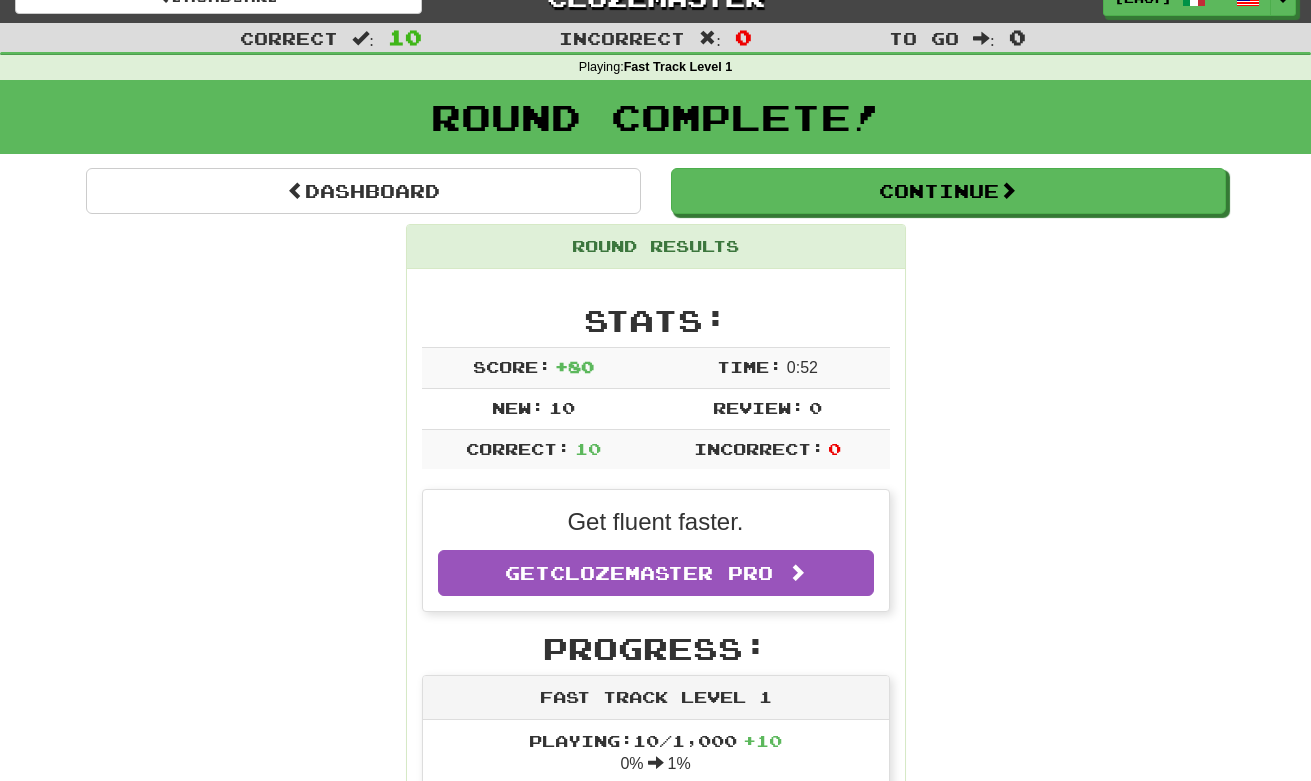 scroll, scrollTop: -1, scrollLeft: 0, axis: vertical 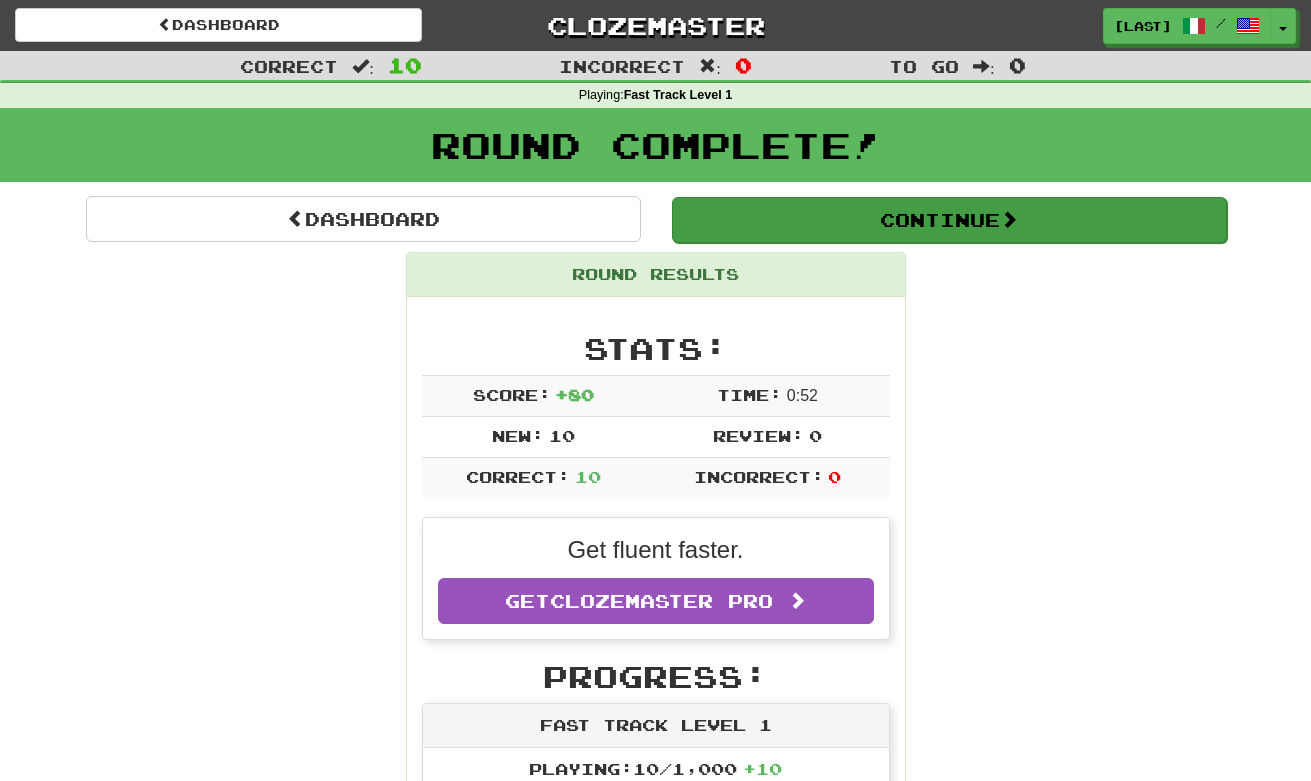 click on "Continue" at bounding box center [949, 220] 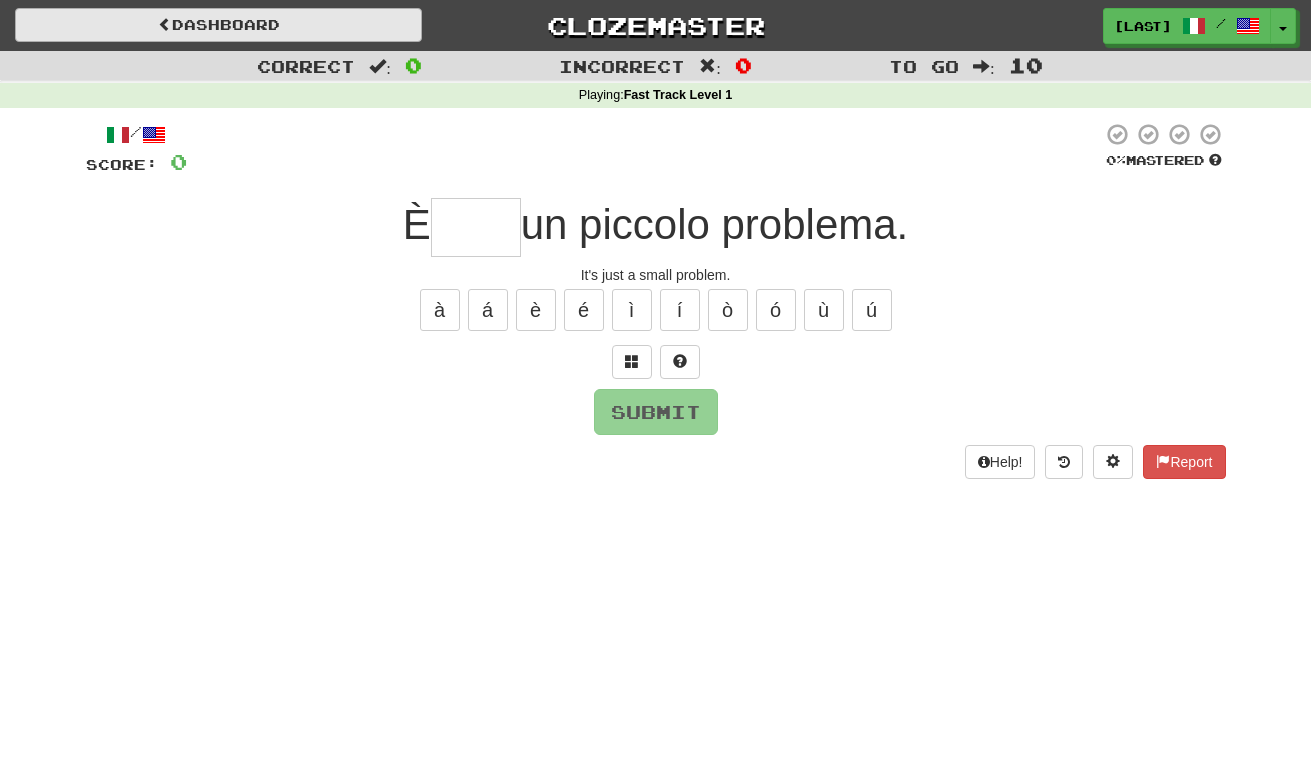 click on "Dashboard" at bounding box center [218, 25] 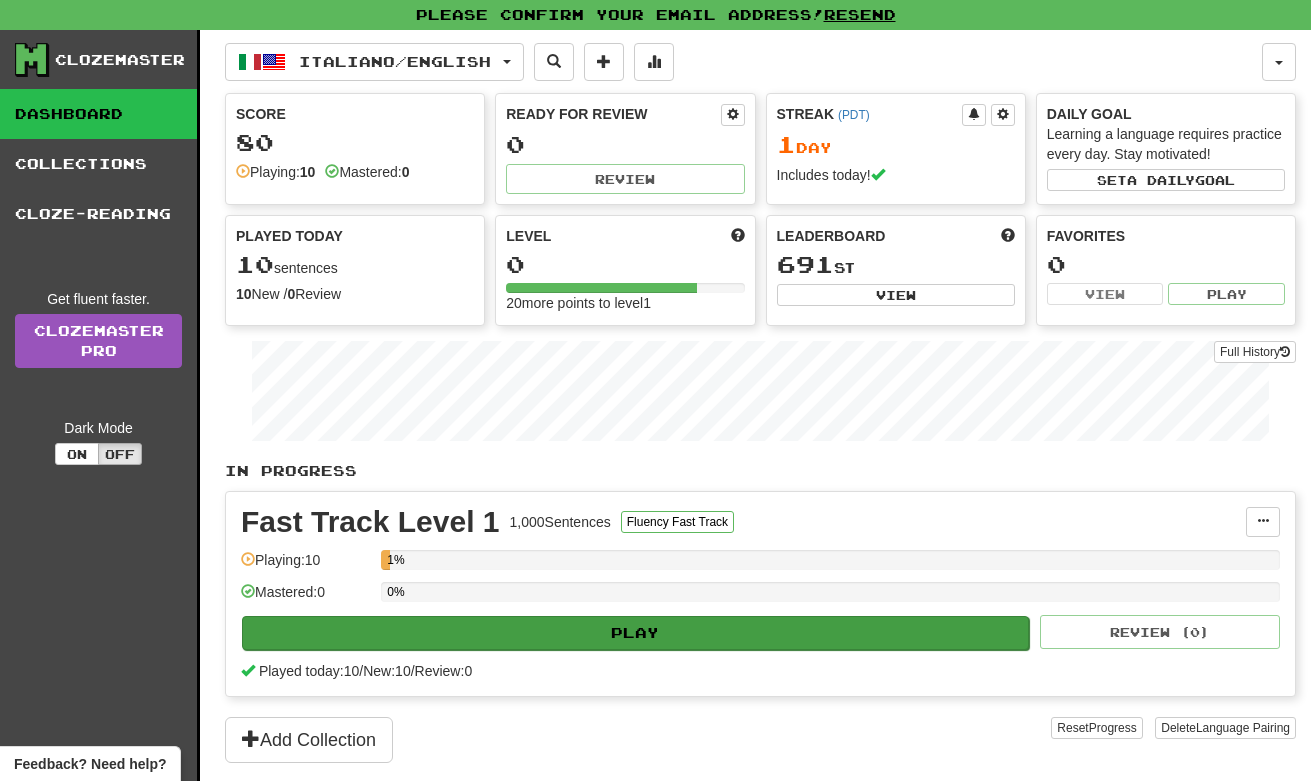 scroll, scrollTop: 0, scrollLeft: 0, axis: both 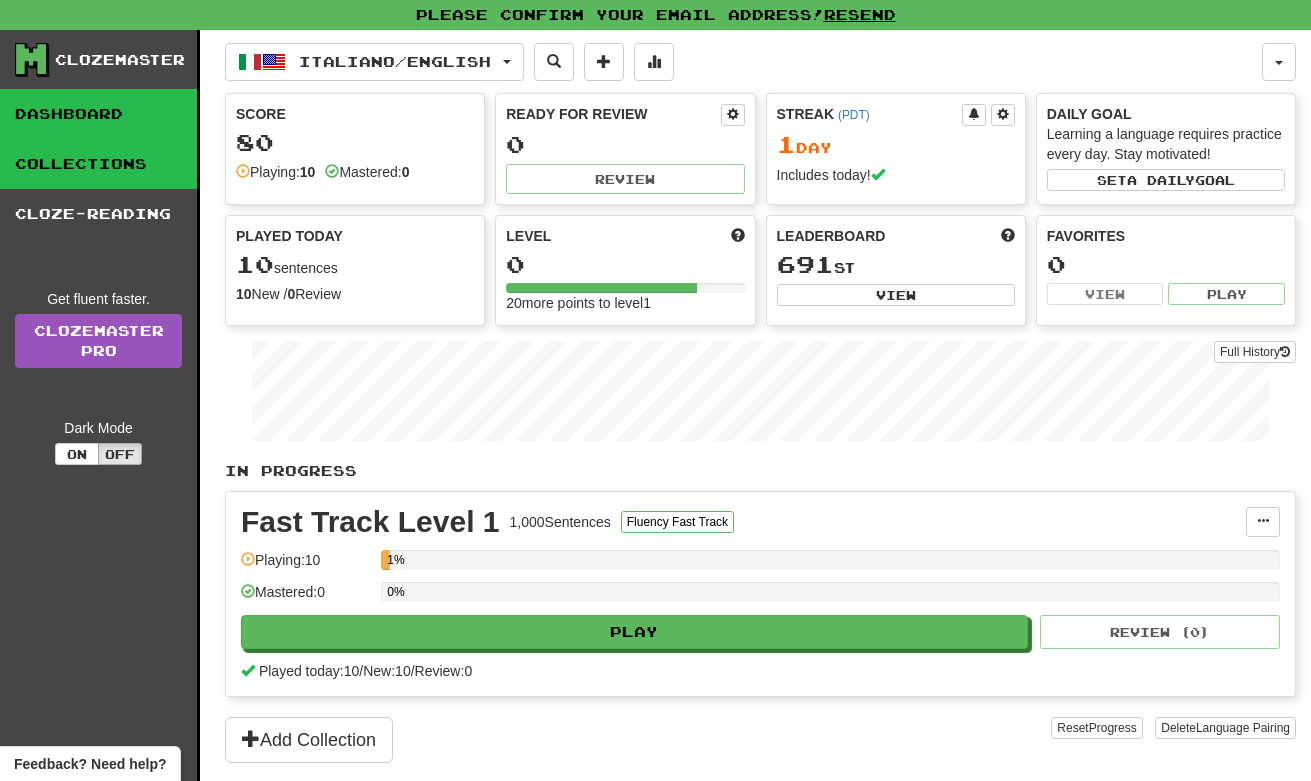 click on "Collections" at bounding box center [98, 164] 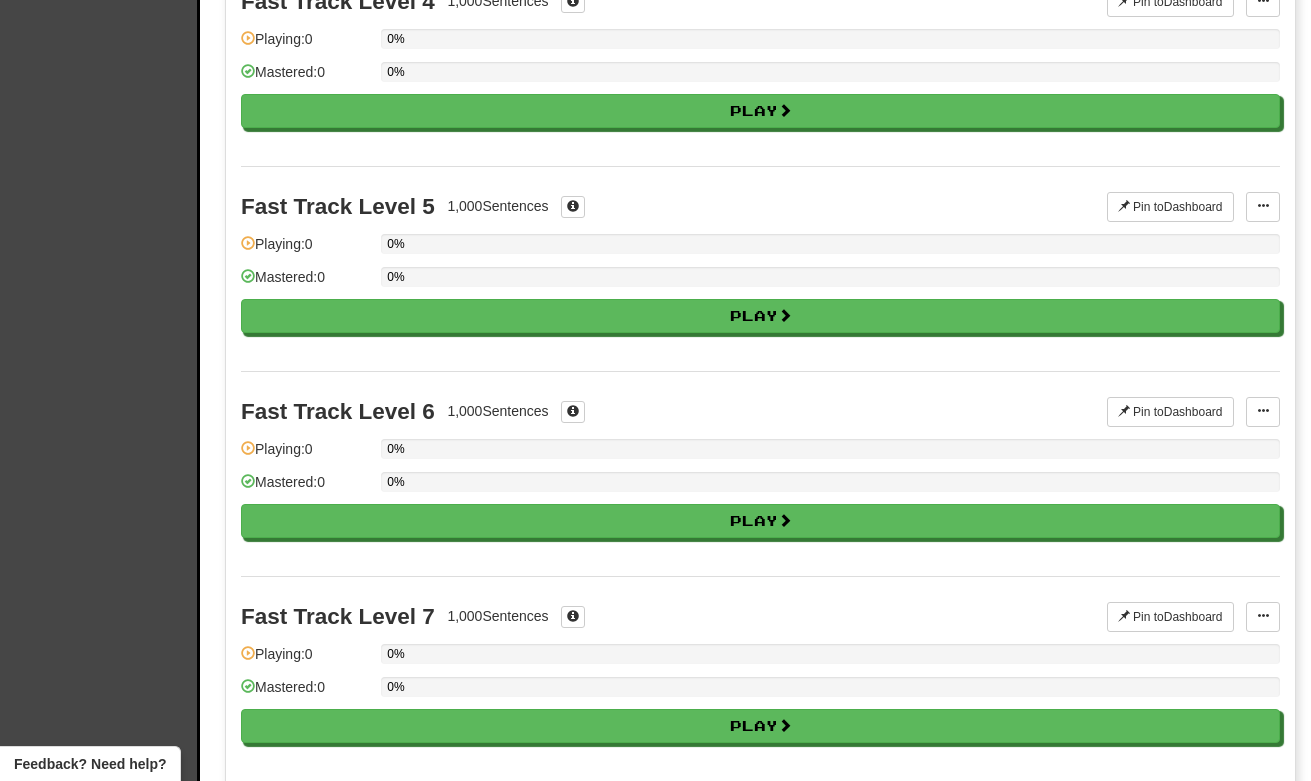 scroll, scrollTop: 995, scrollLeft: 0, axis: vertical 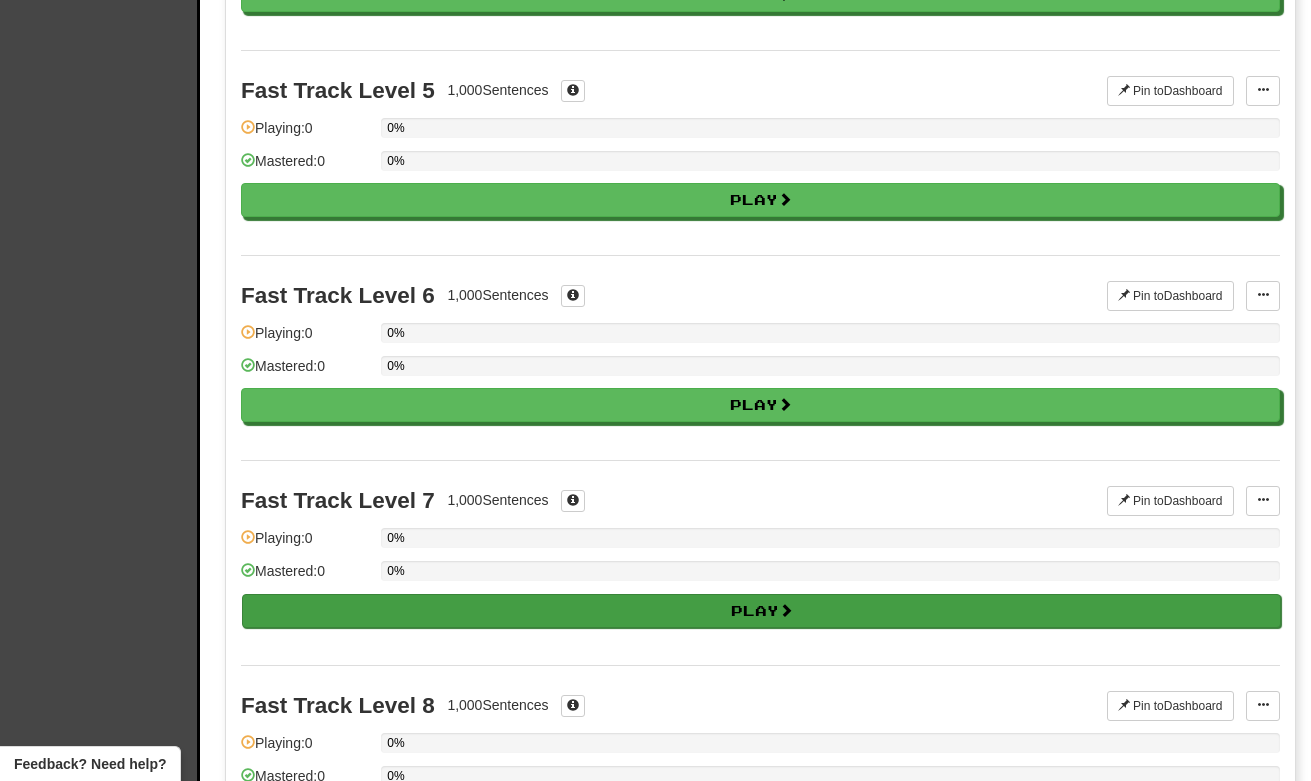click on "Play" at bounding box center [761, 611] 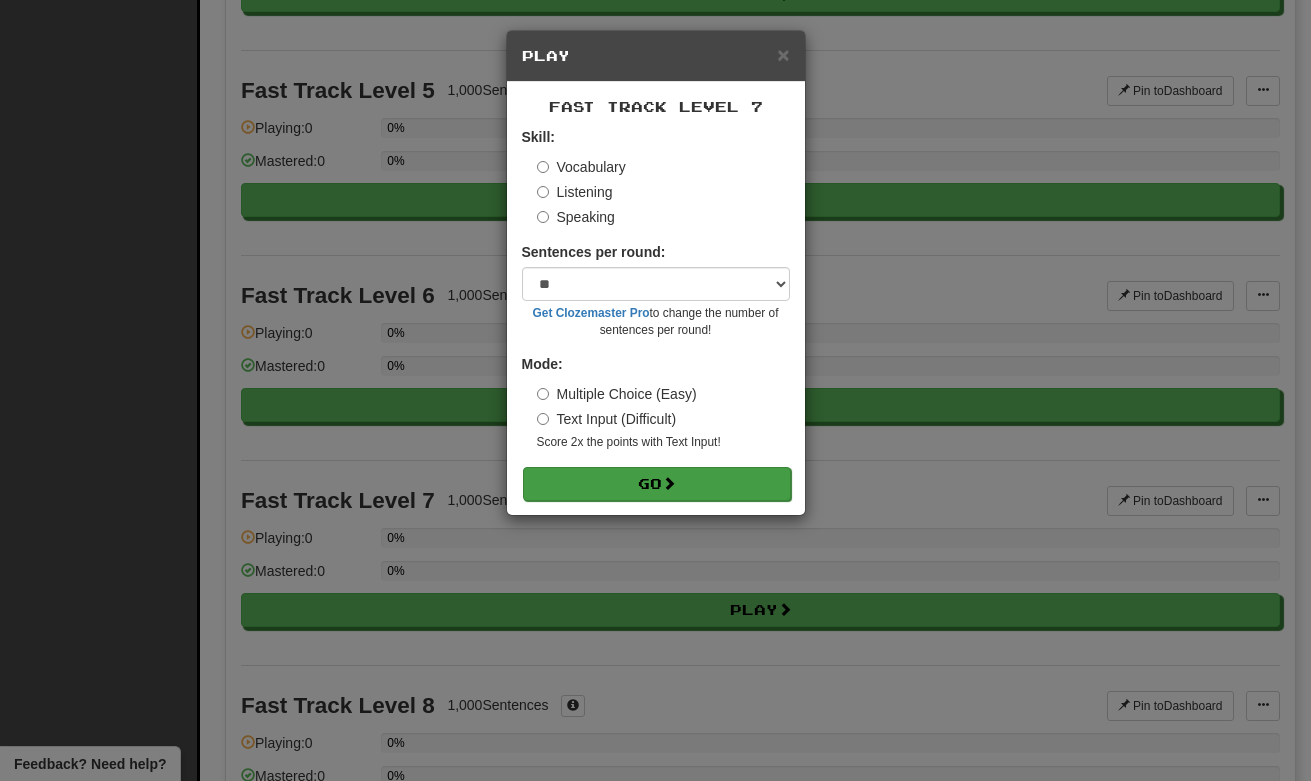 click on "Go" at bounding box center (657, 484) 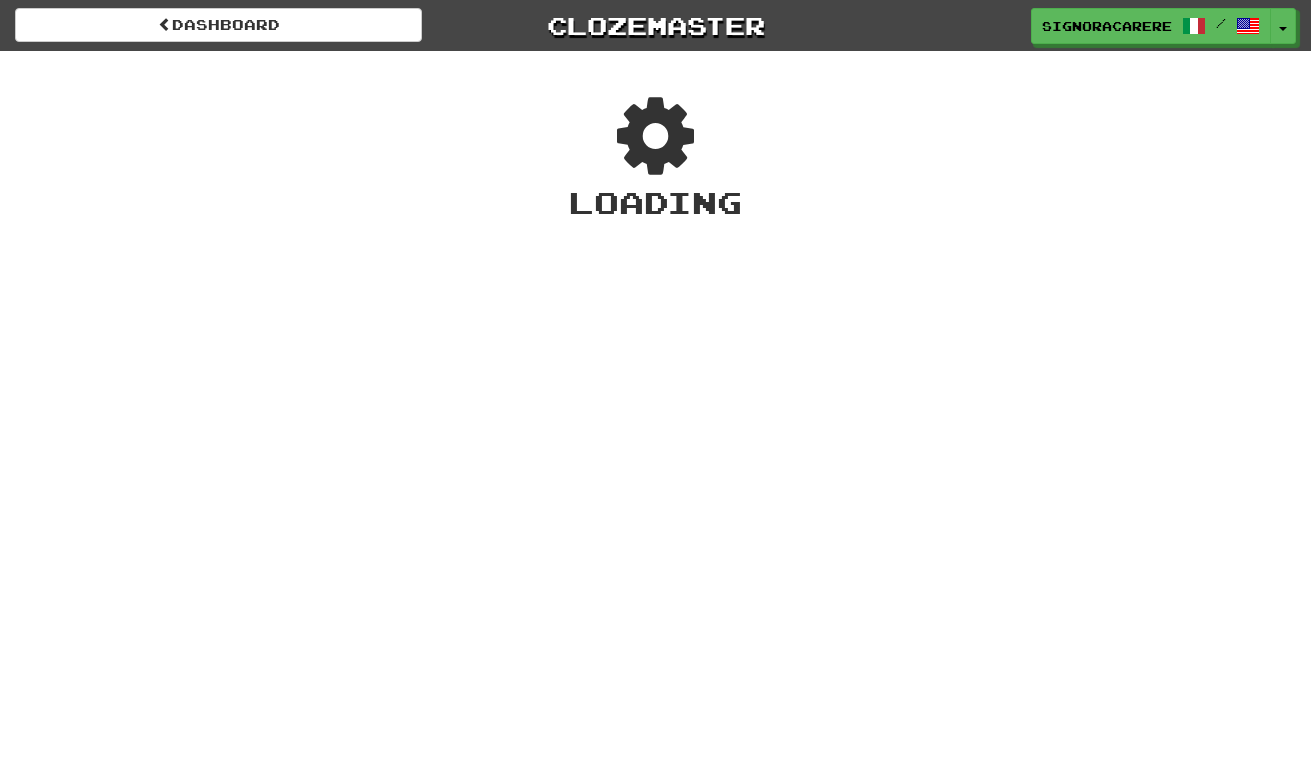 scroll, scrollTop: 0, scrollLeft: 0, axis: both 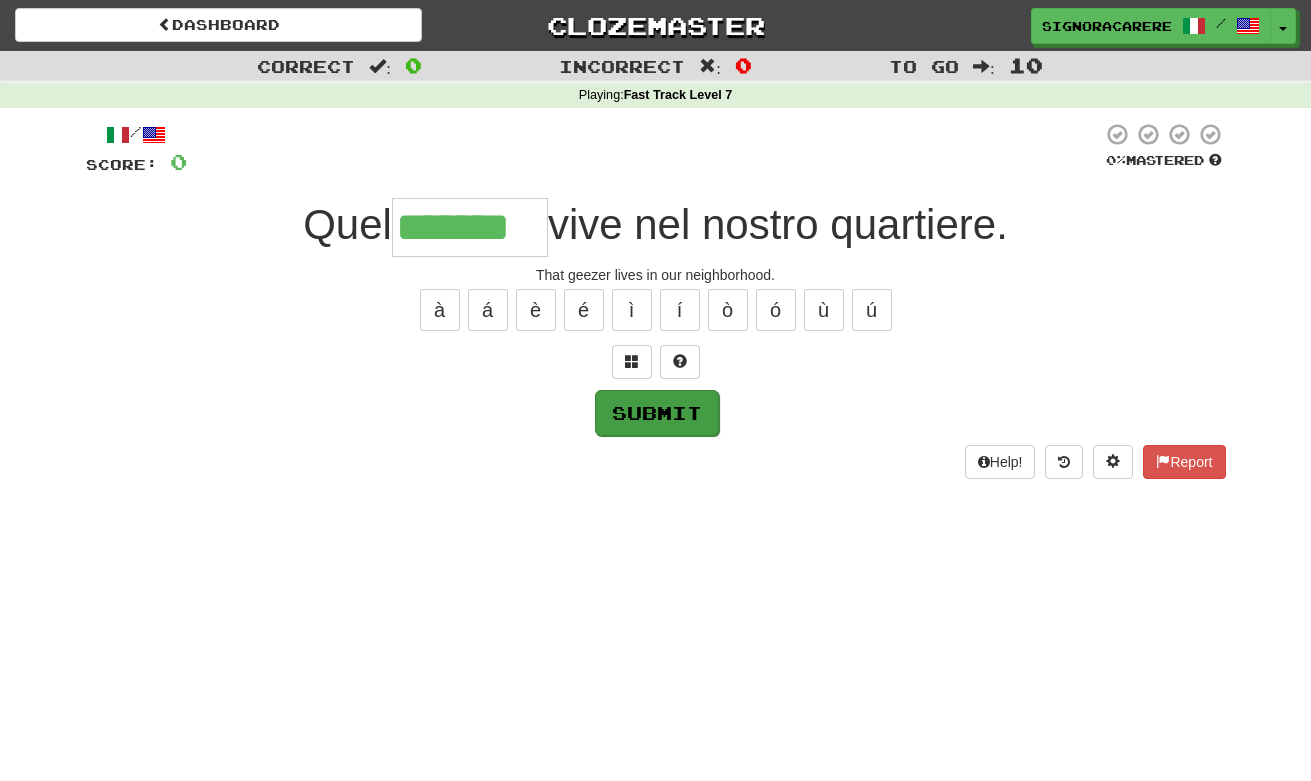 type on "*******" 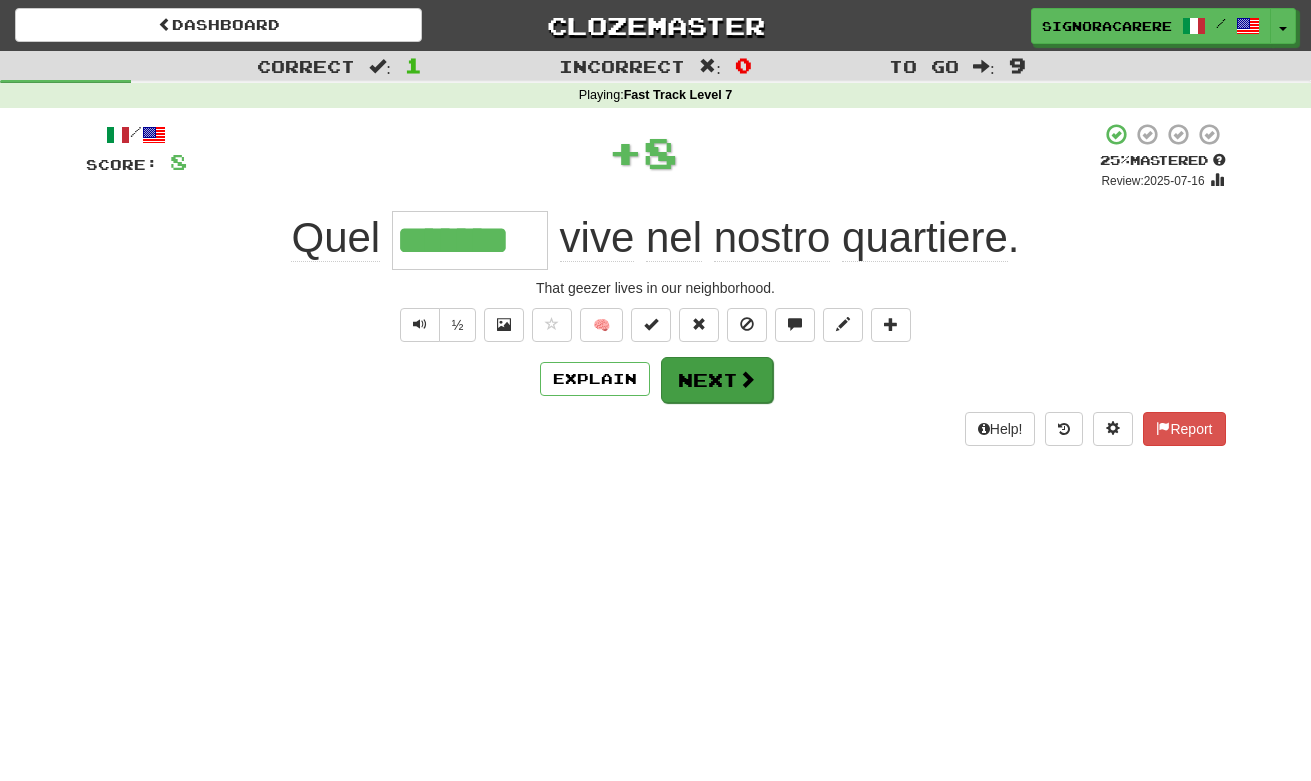 click on "Next" at bounding box center [717, 380] 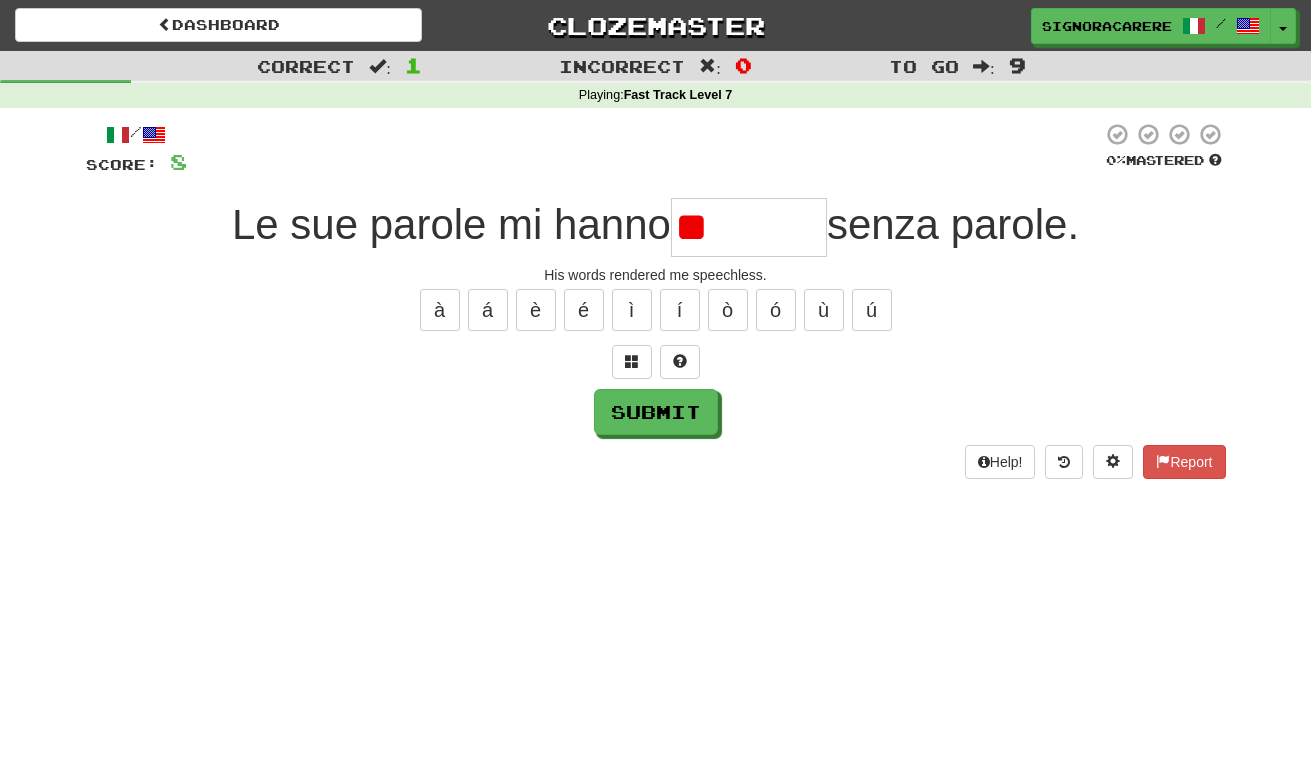 type on "*" 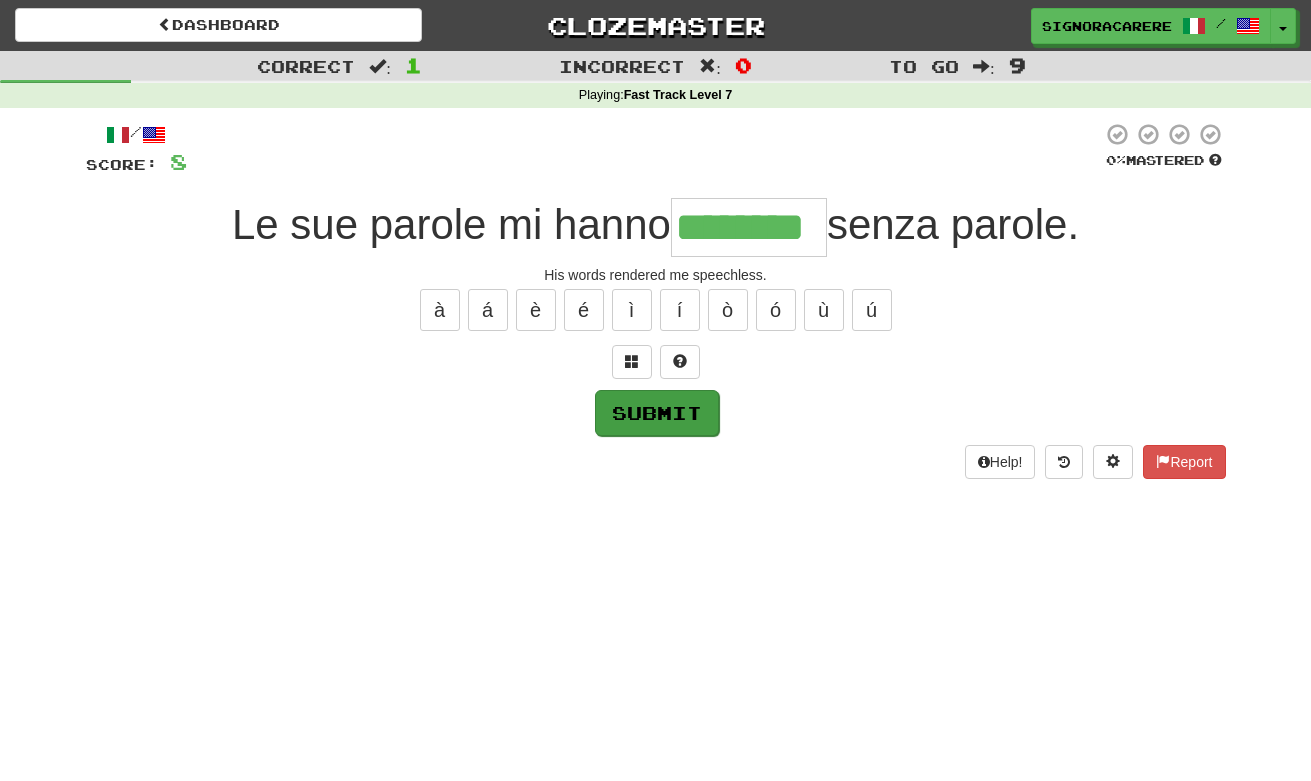 type on "********" 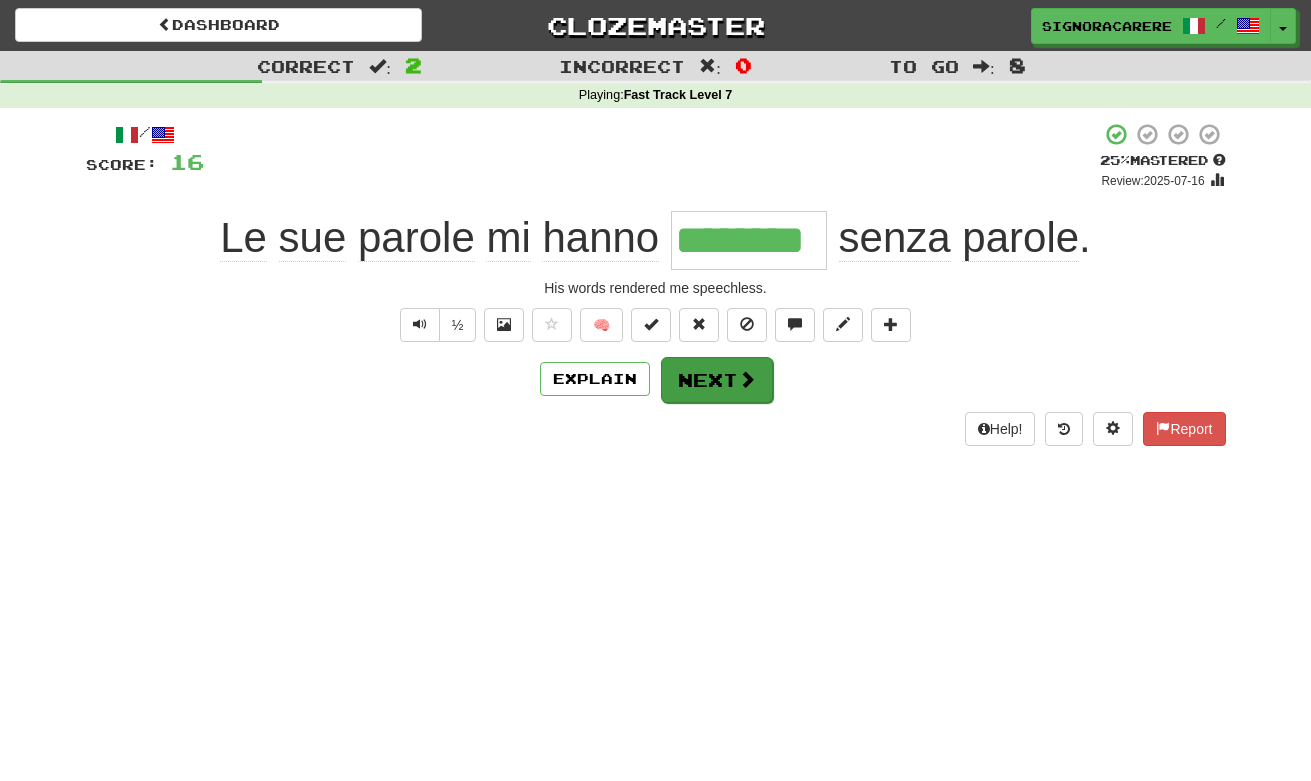 click on "Next" at bounding box center (717, 380) 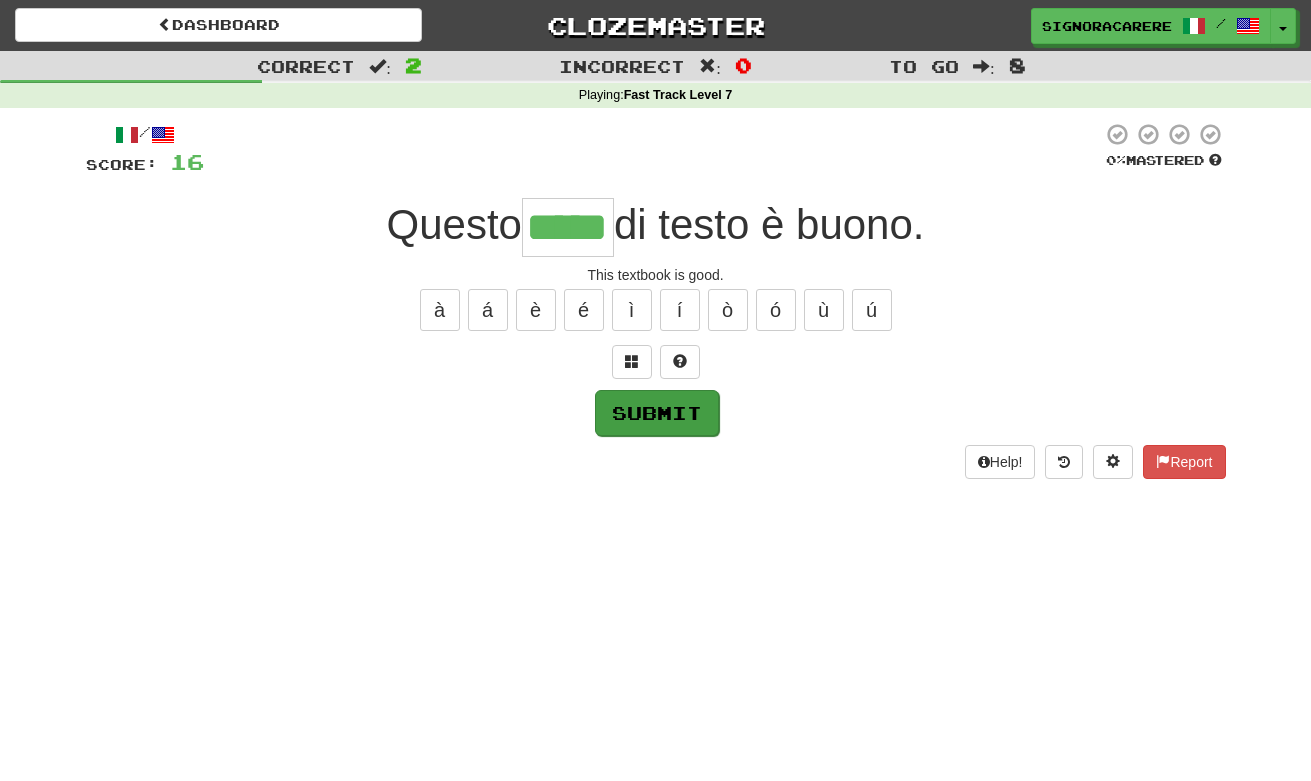 type on "*****" 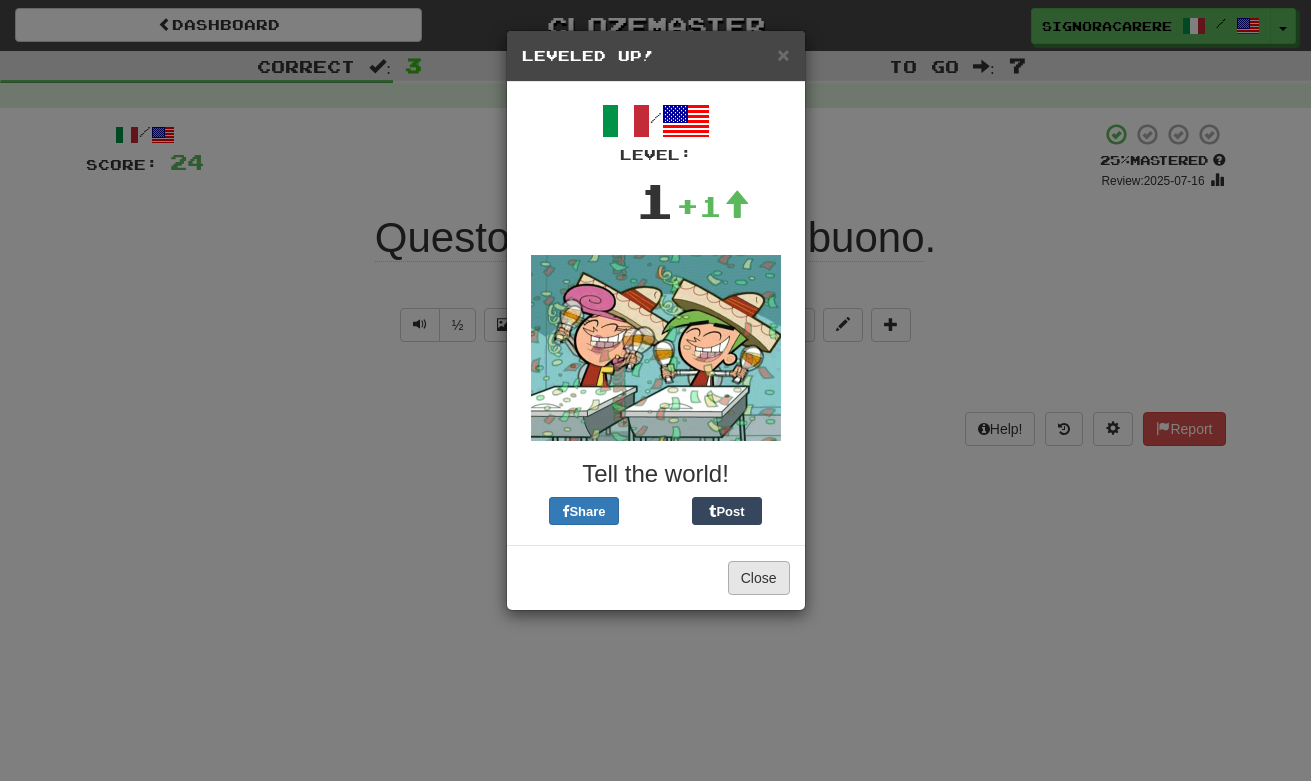 click on "Close" at bounding box center [759, 578] 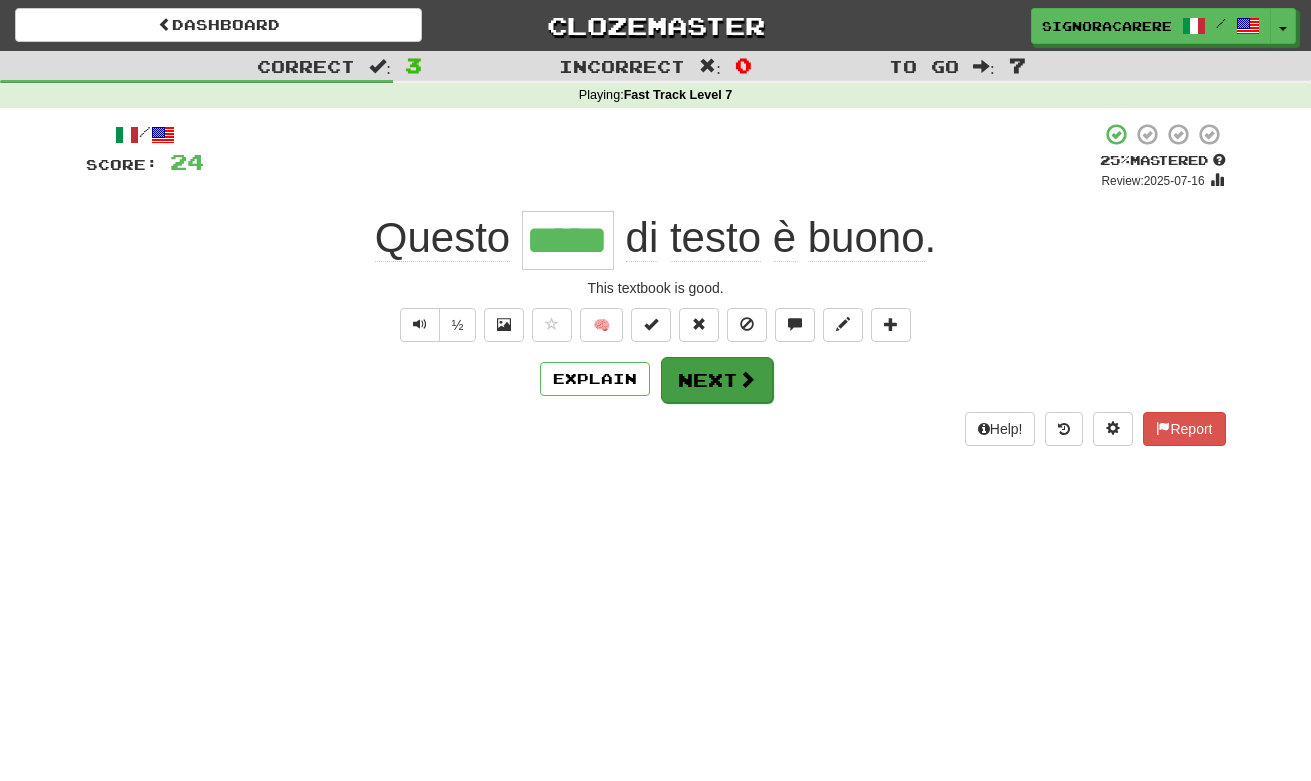 click on "Next" at bounding box center (717, 380) 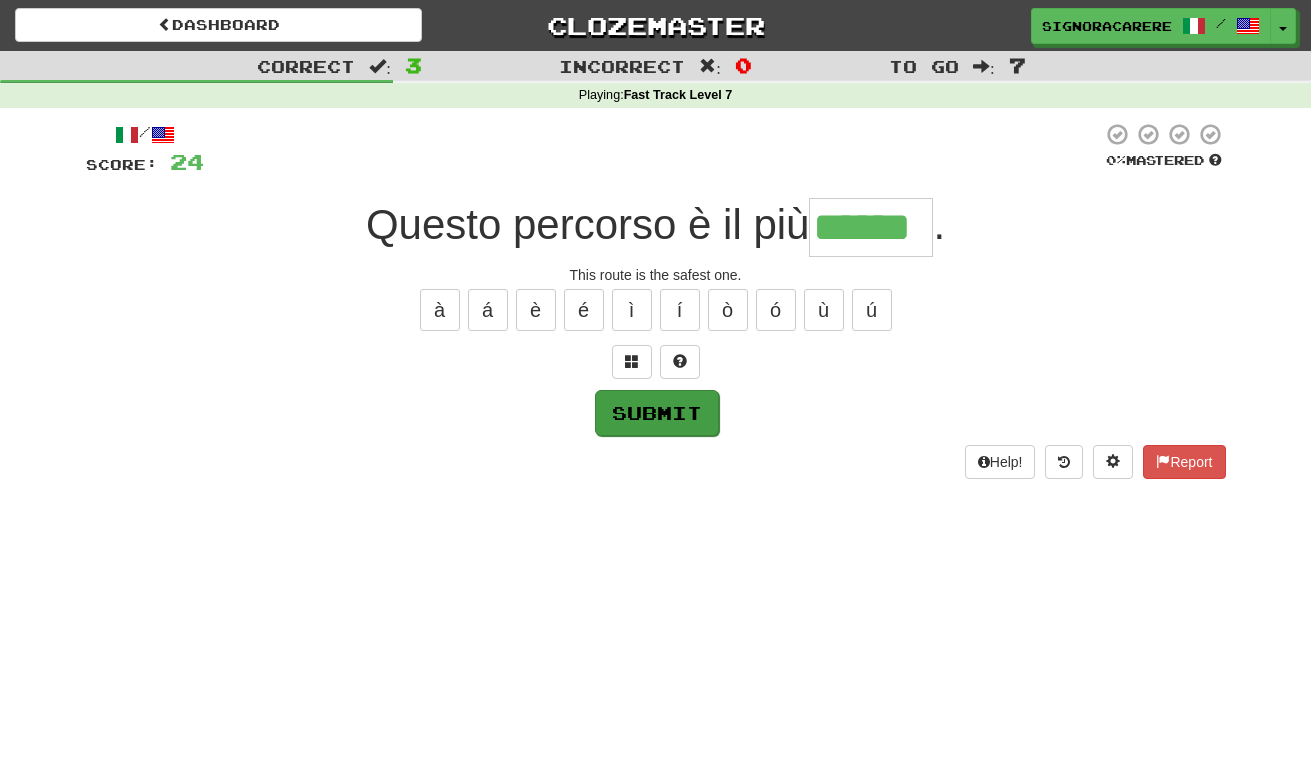 type on "******" 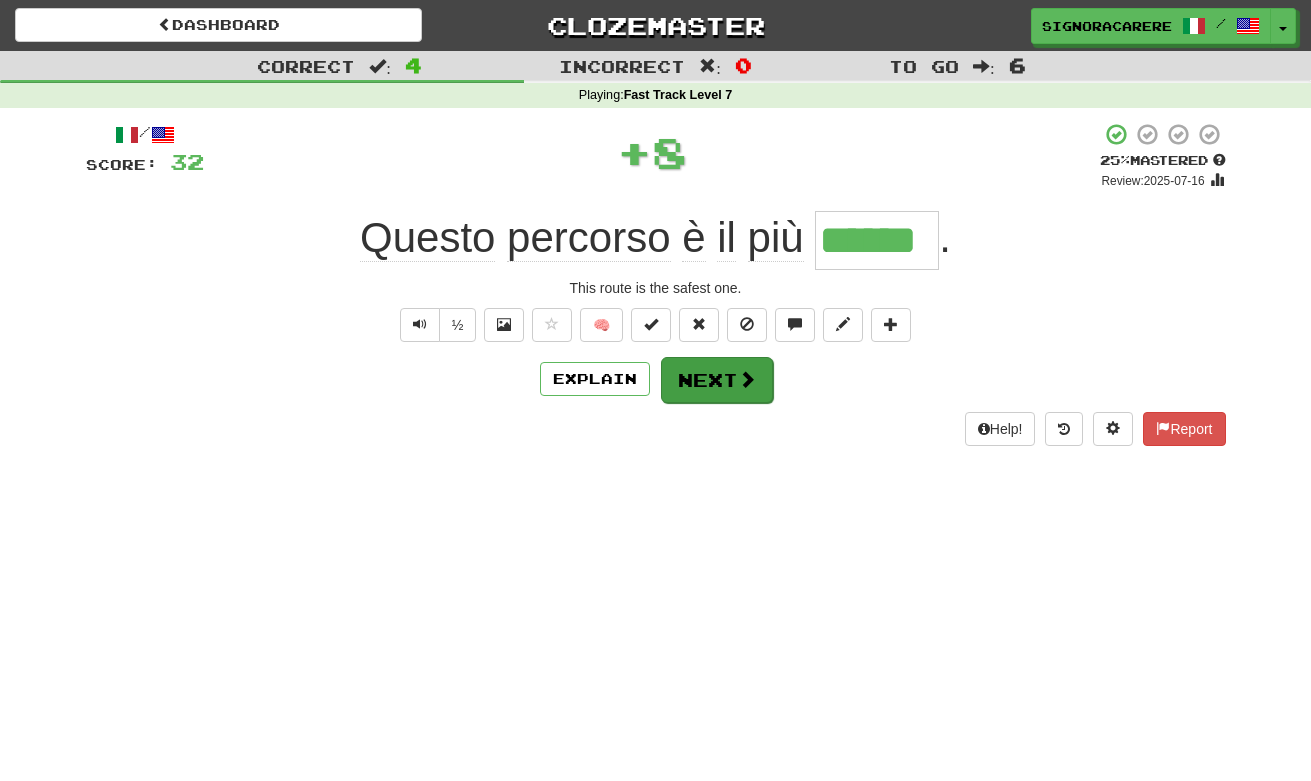 click on "Next" at bounding box center [717, 380] 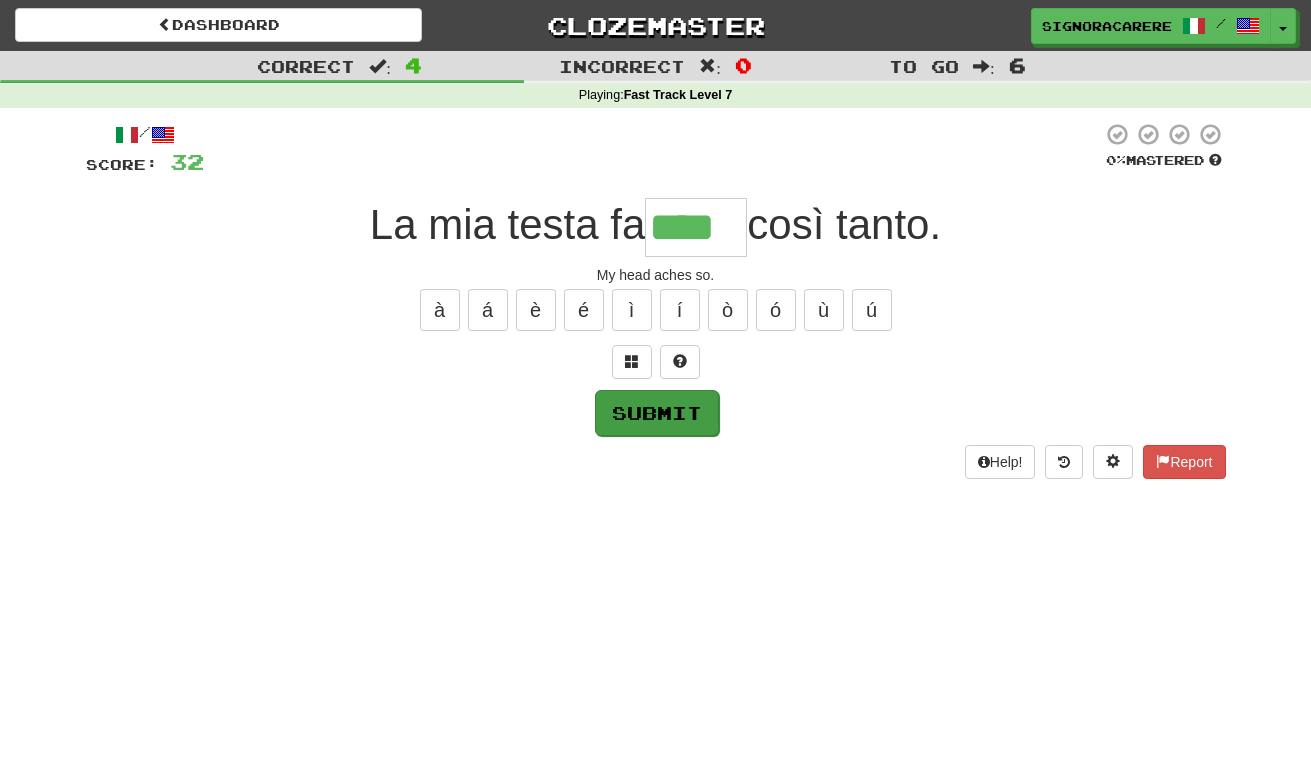 type on "****" 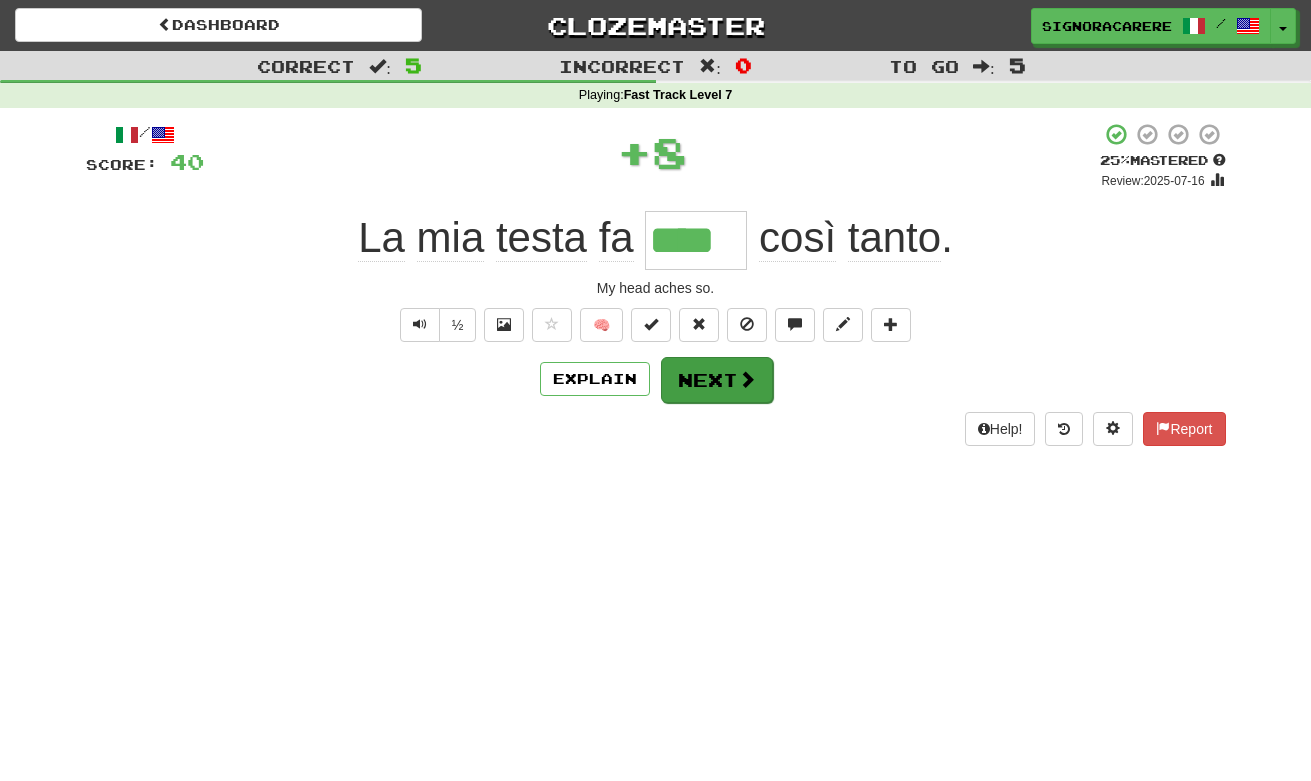 click on "Next" at bounding box center (717, 380) 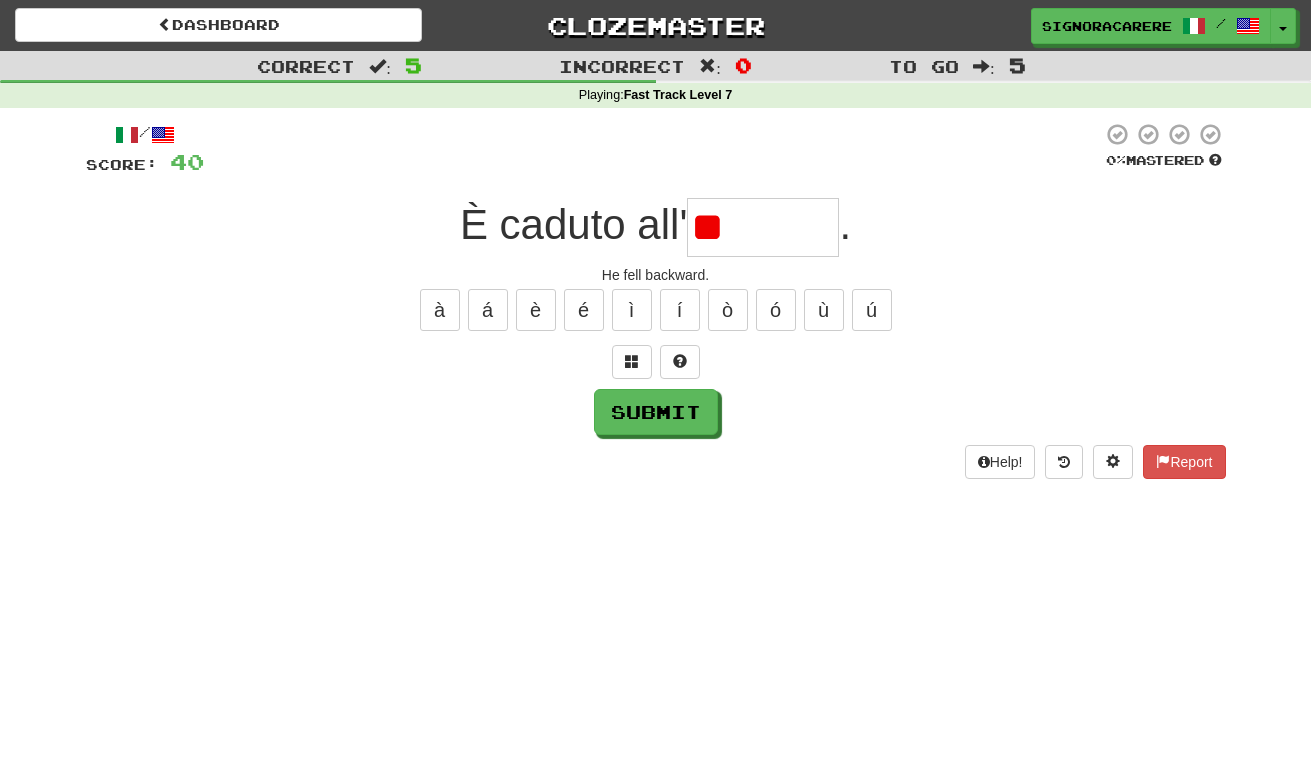 type on "*" 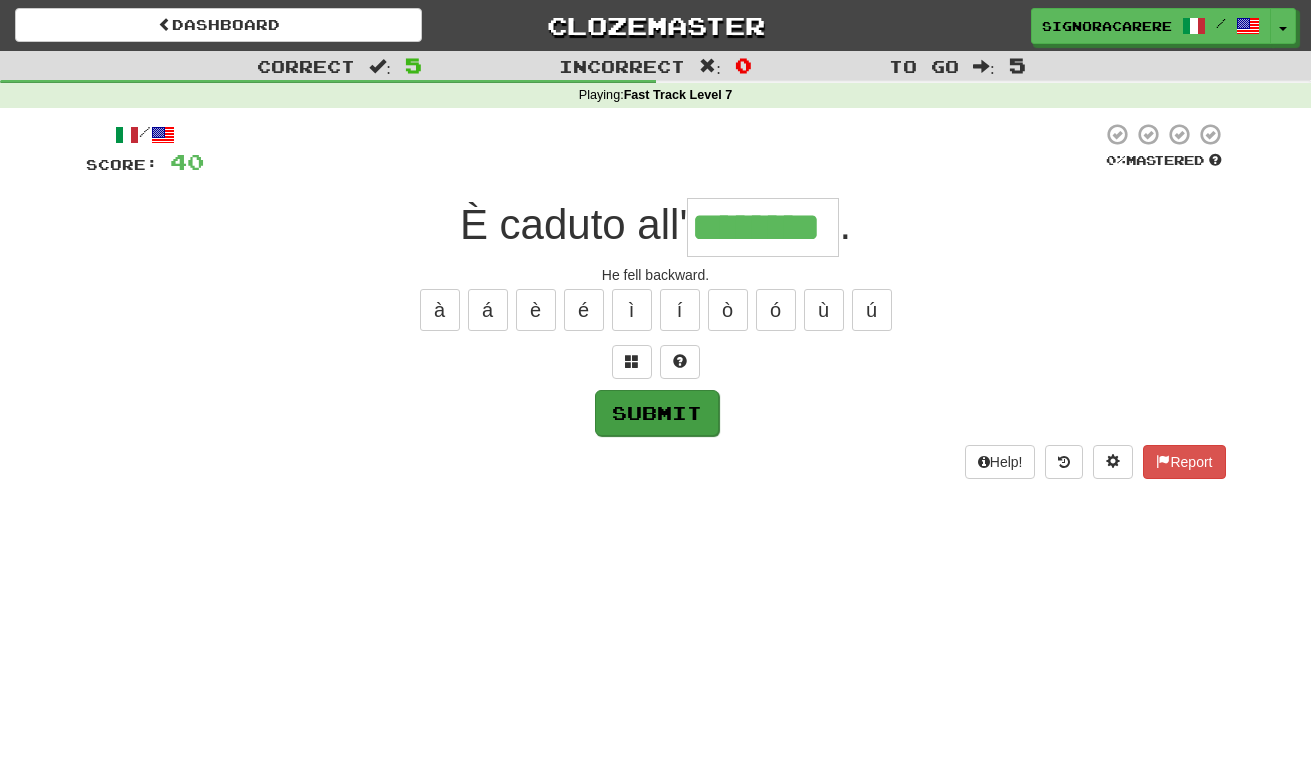 type on "********" 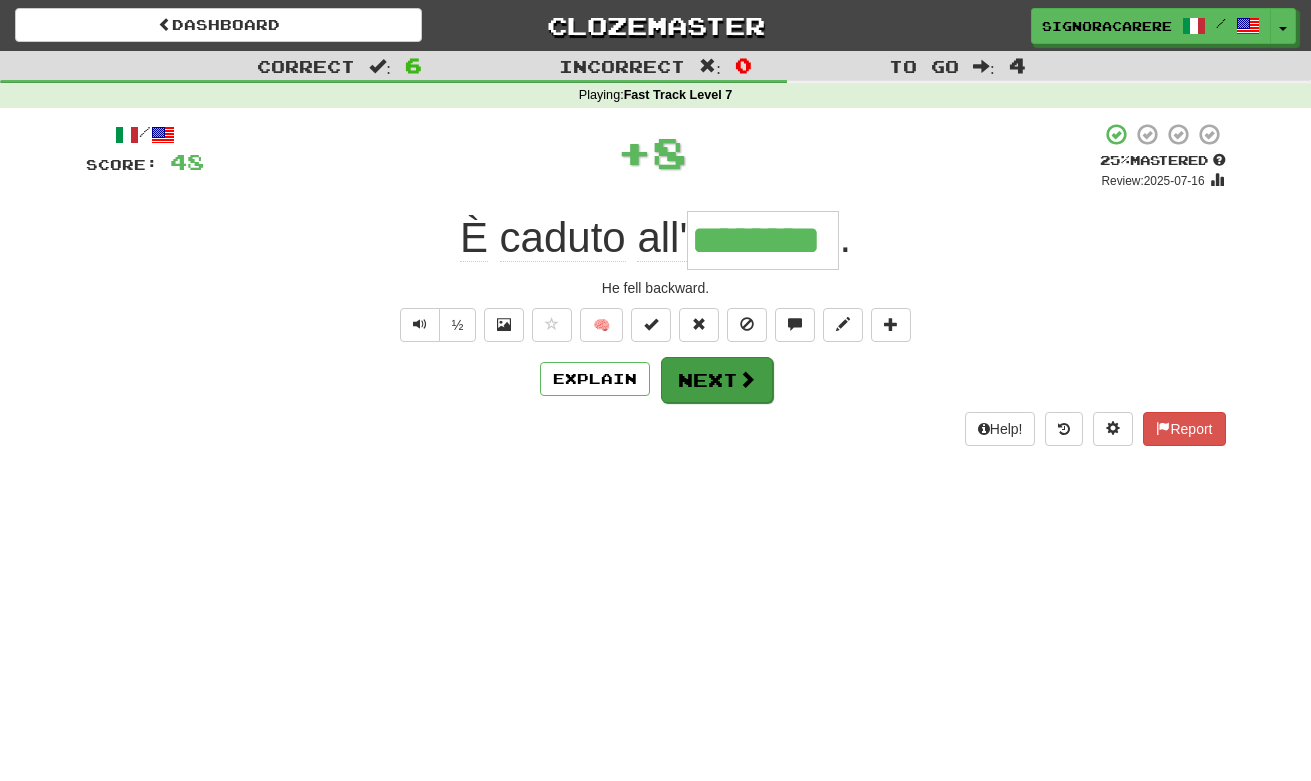click on "Next" at bounding box center [717, 380] 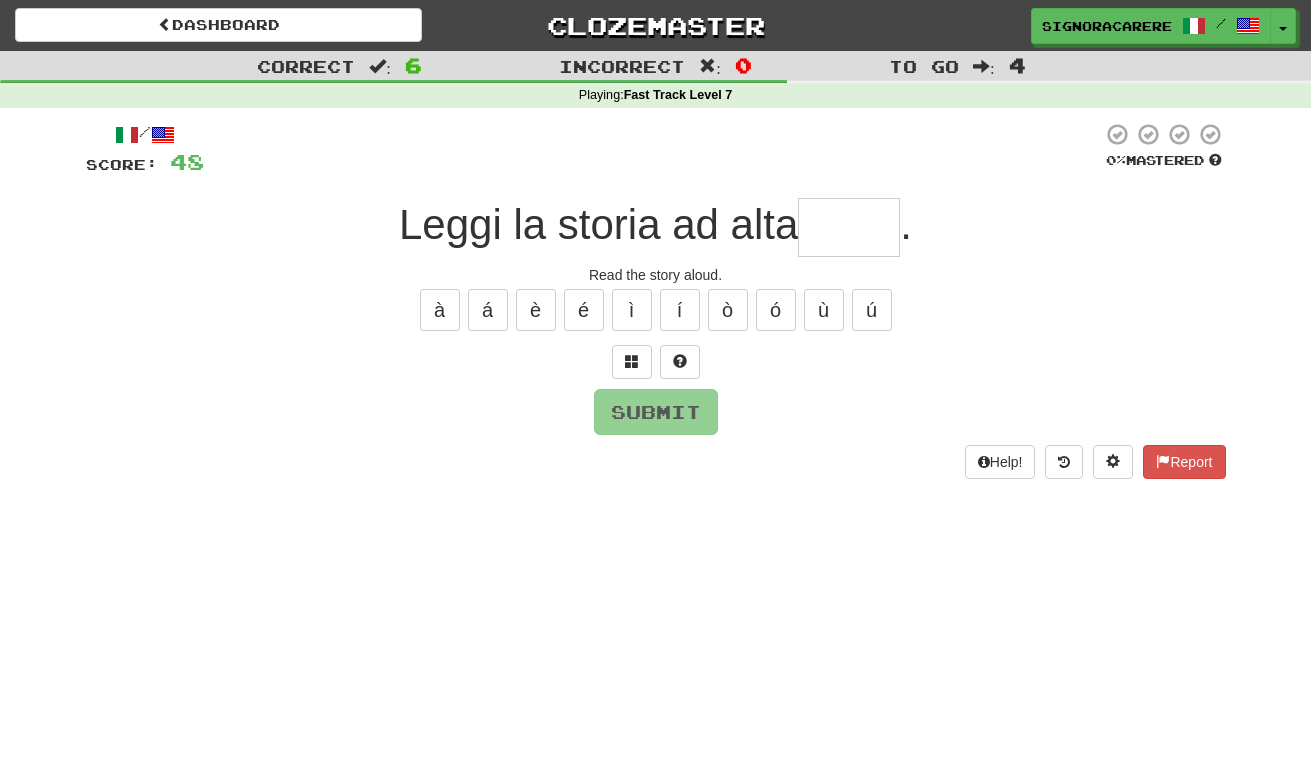 click at bounding box center (849, 227) 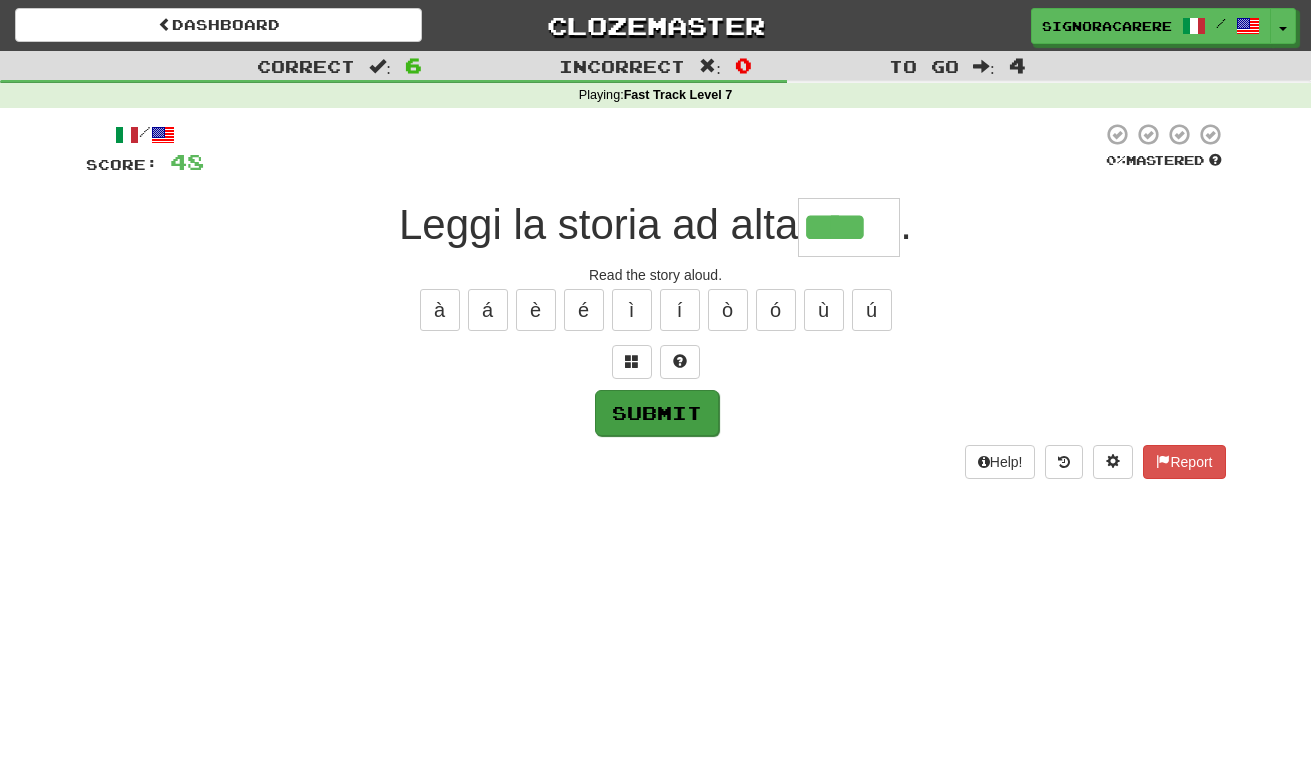 type on "****" 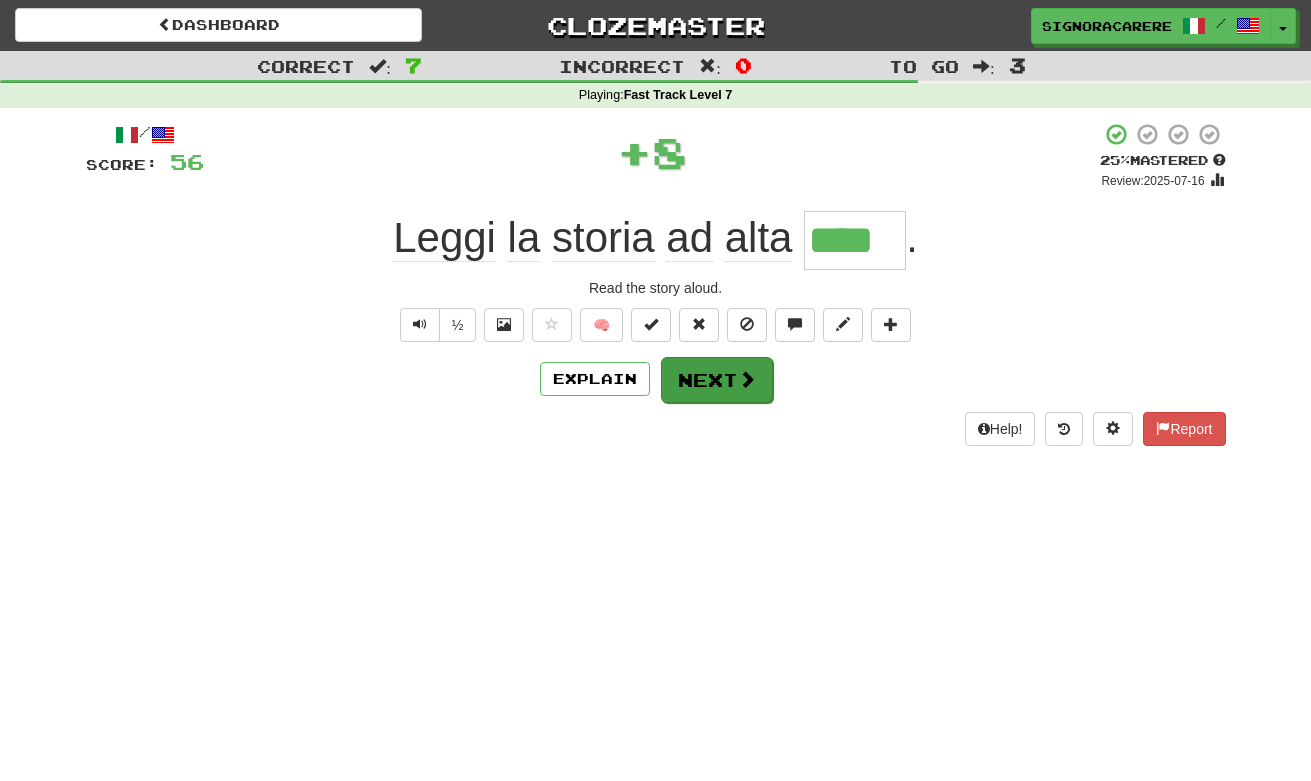 click on "Next" at bounding box center [717, 380] 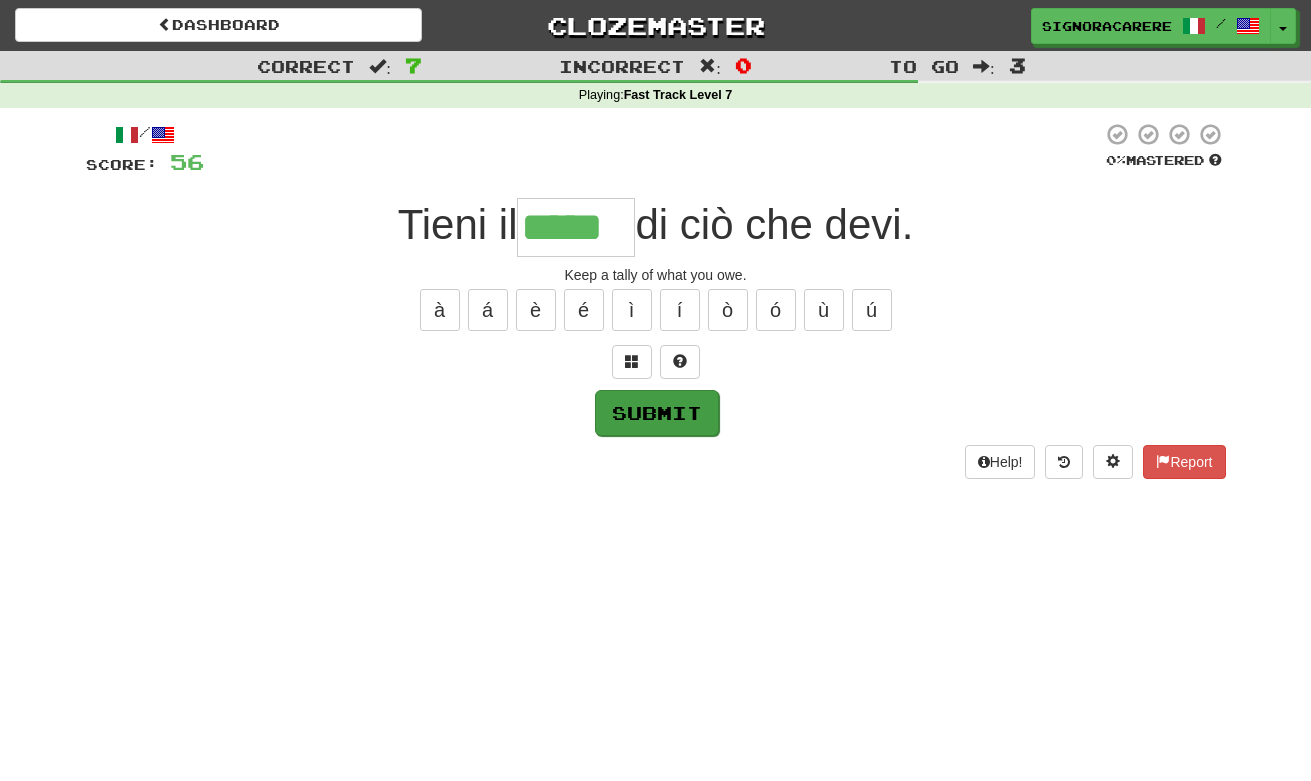 type on "*****" 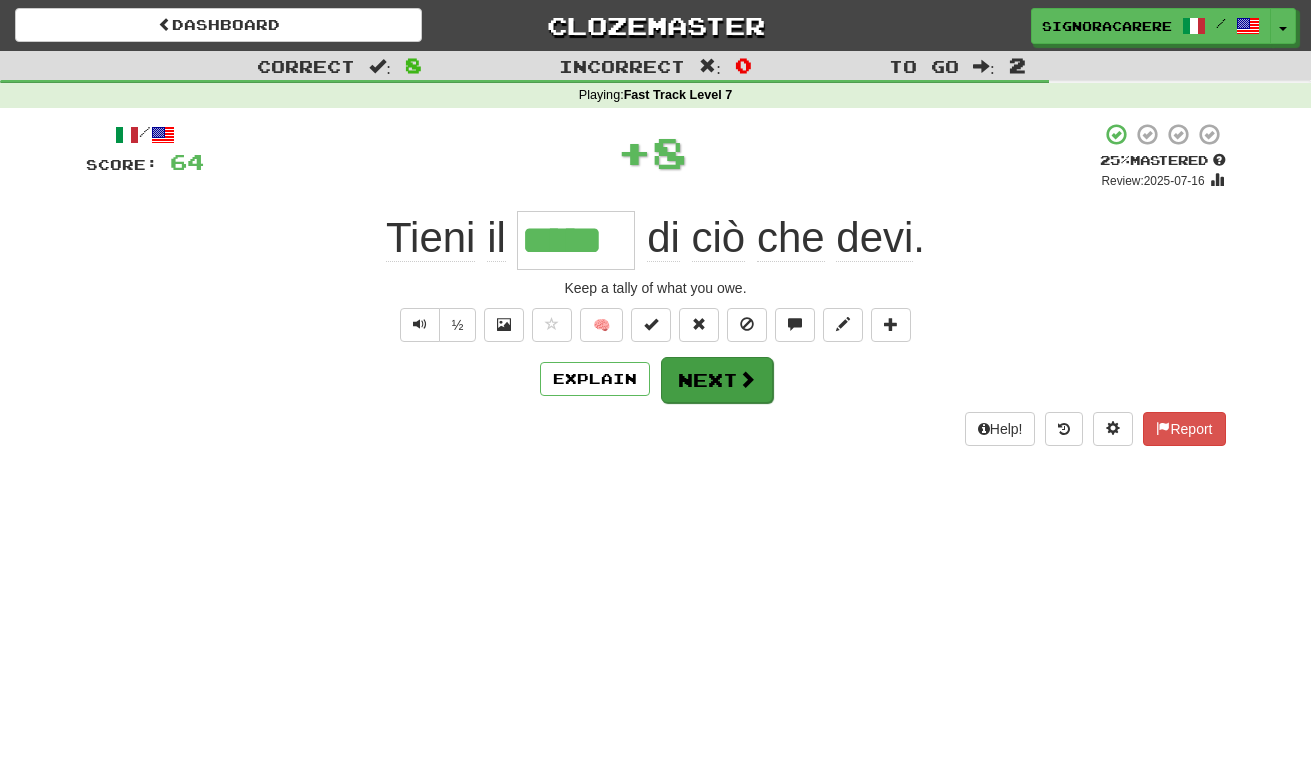 click on "Next" at bounding box center [717, 380] 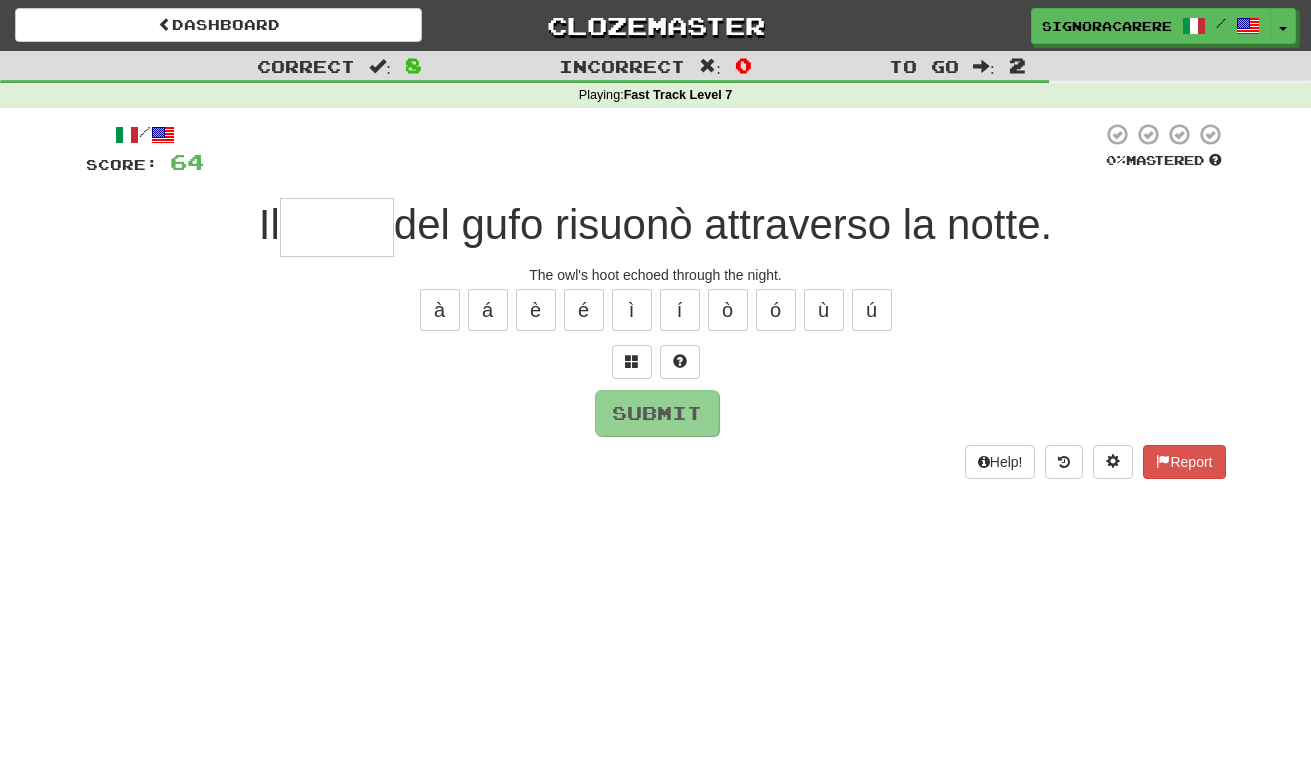 type on "*" 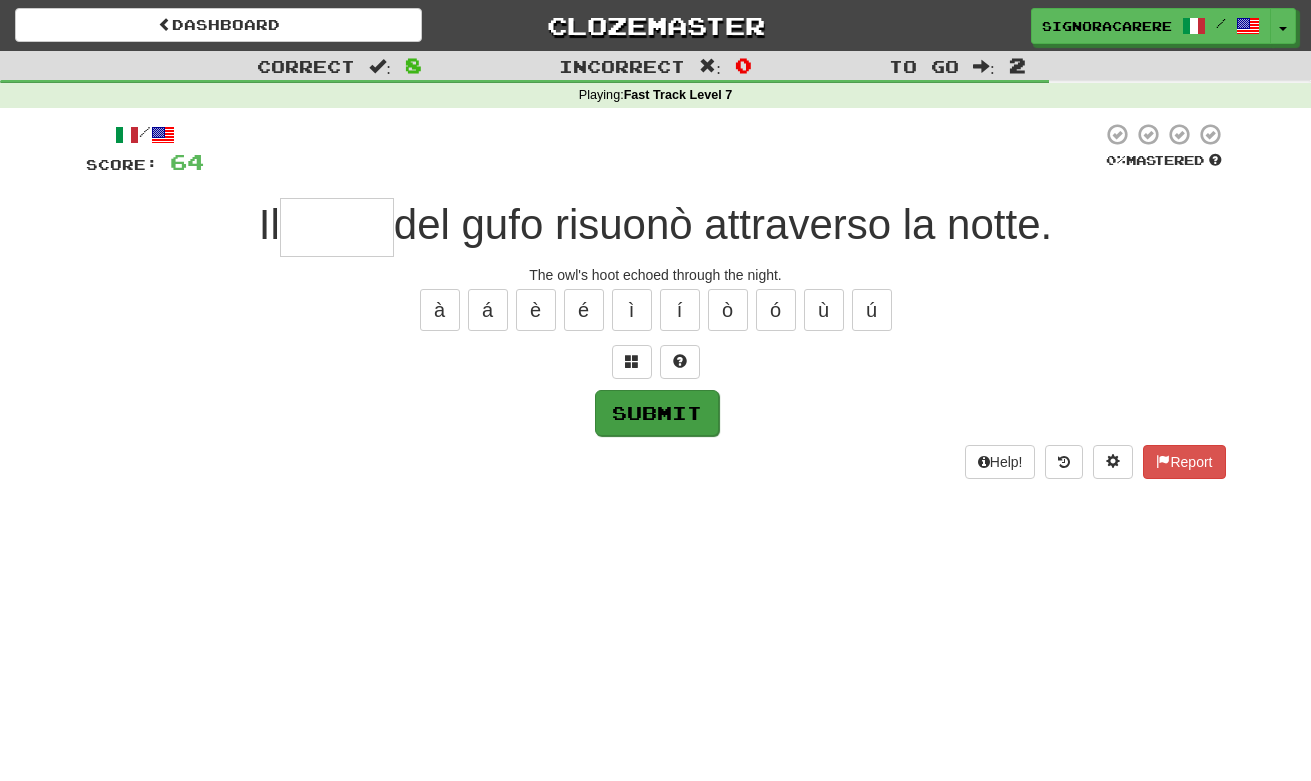 type on "*" 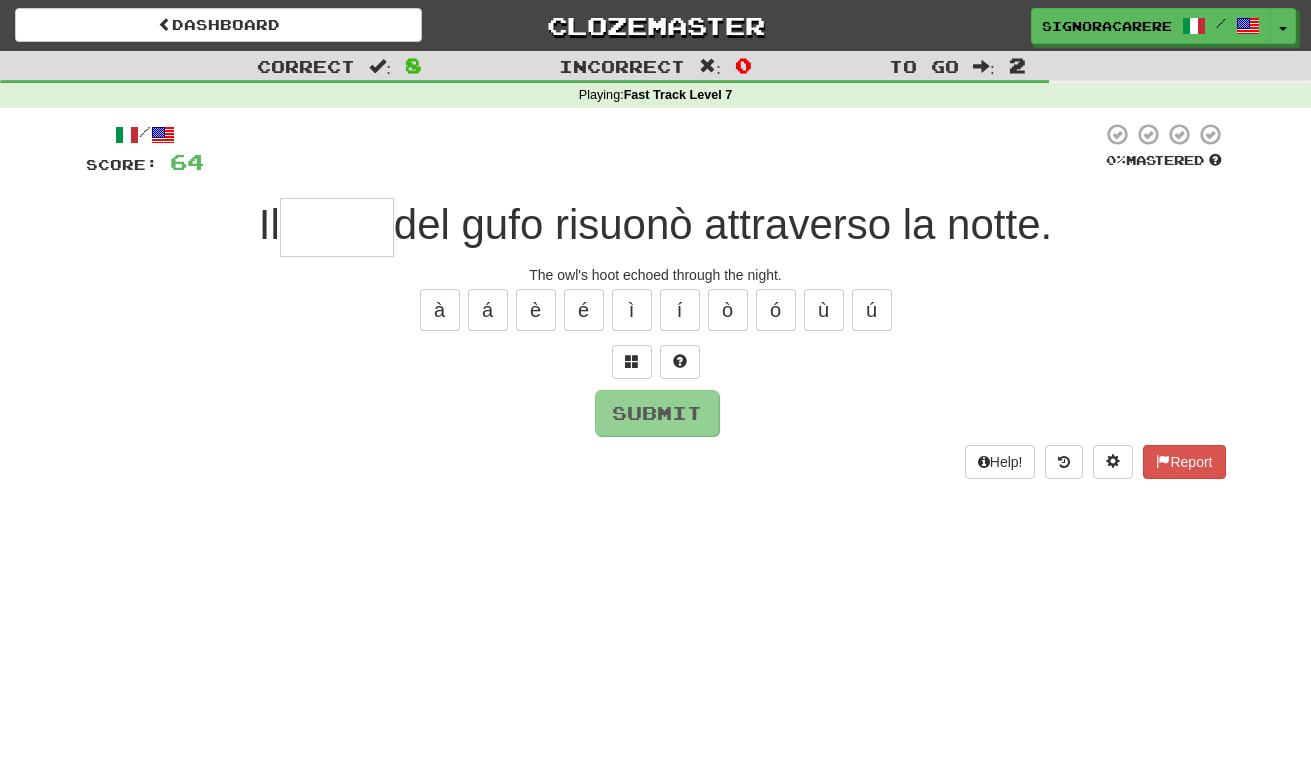 type on "*" 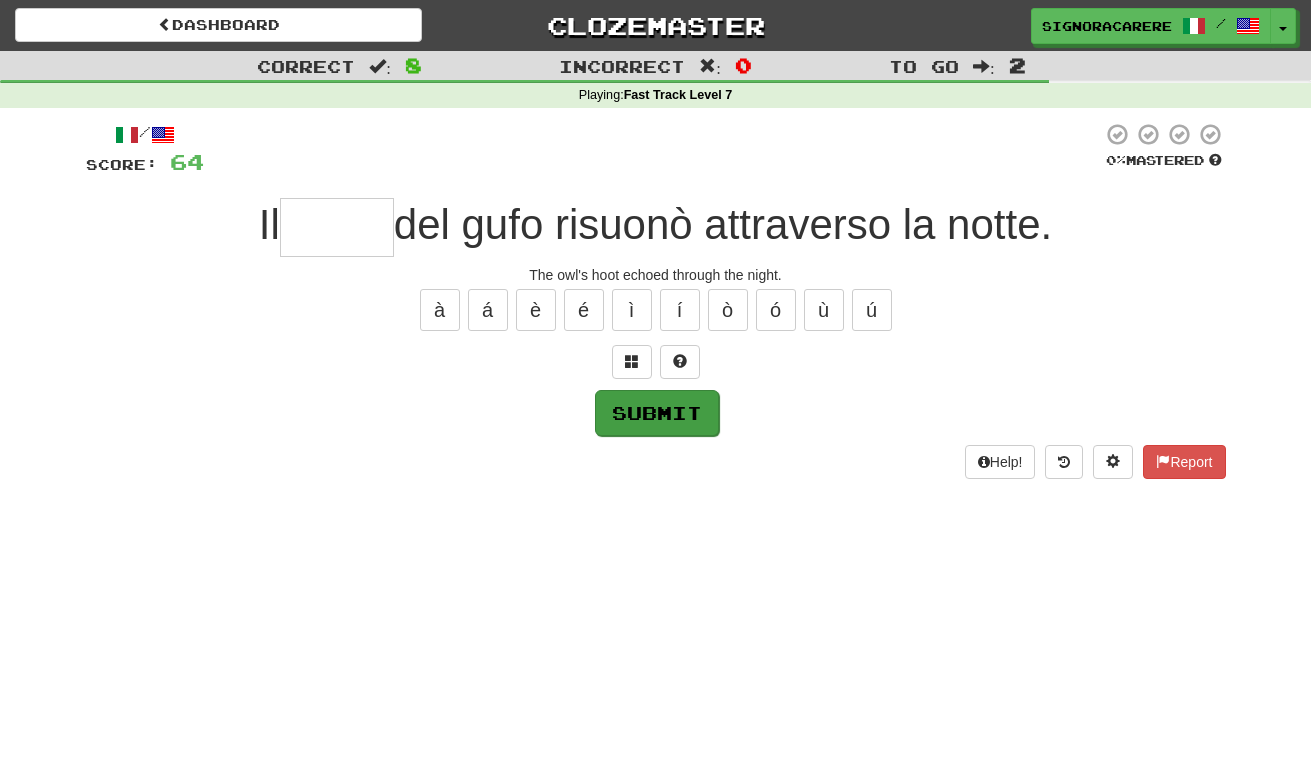 type on "*" 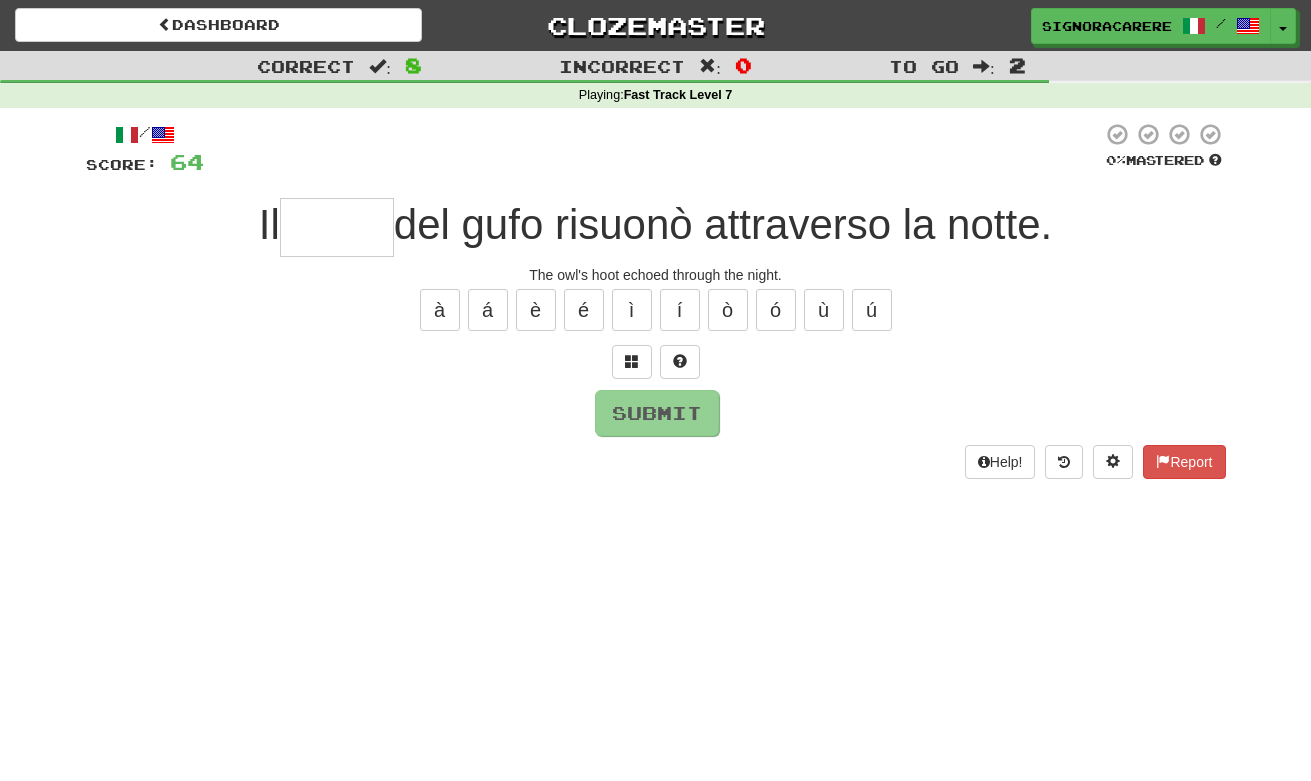 type on "*" 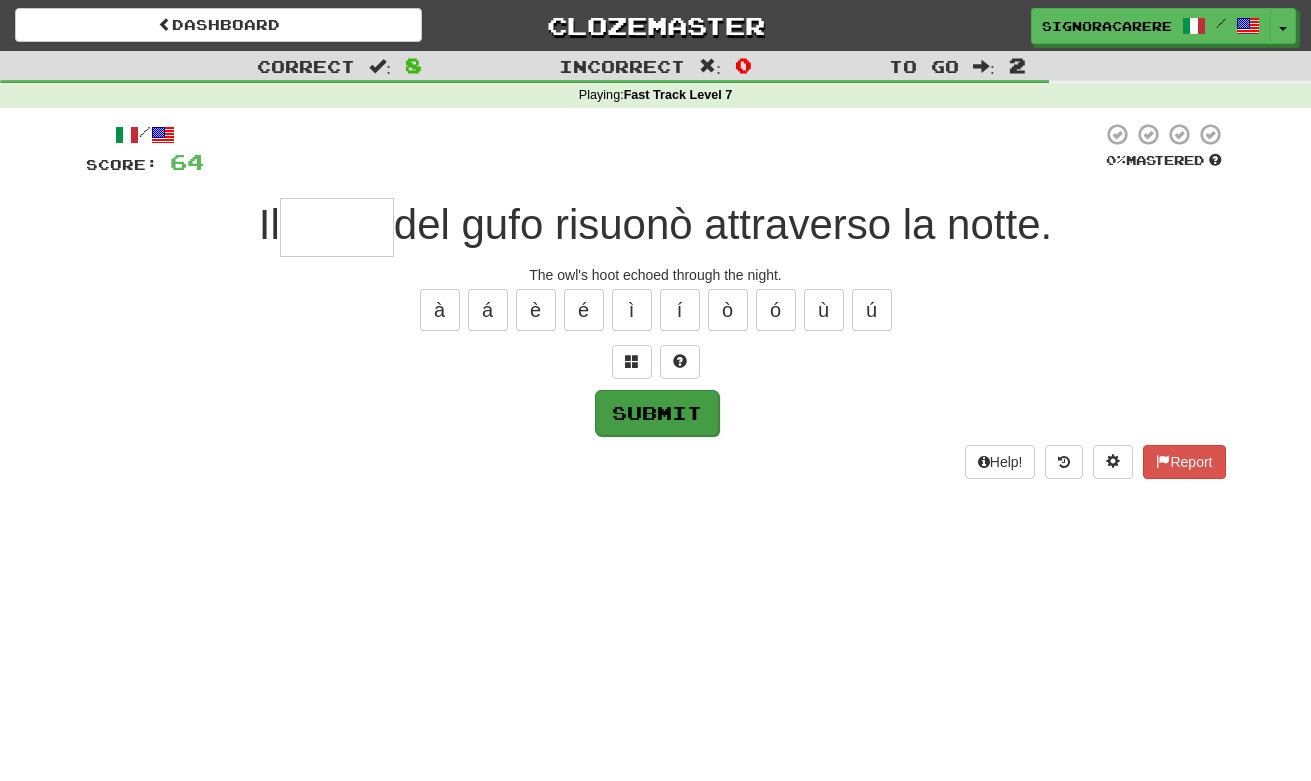 type on "*" 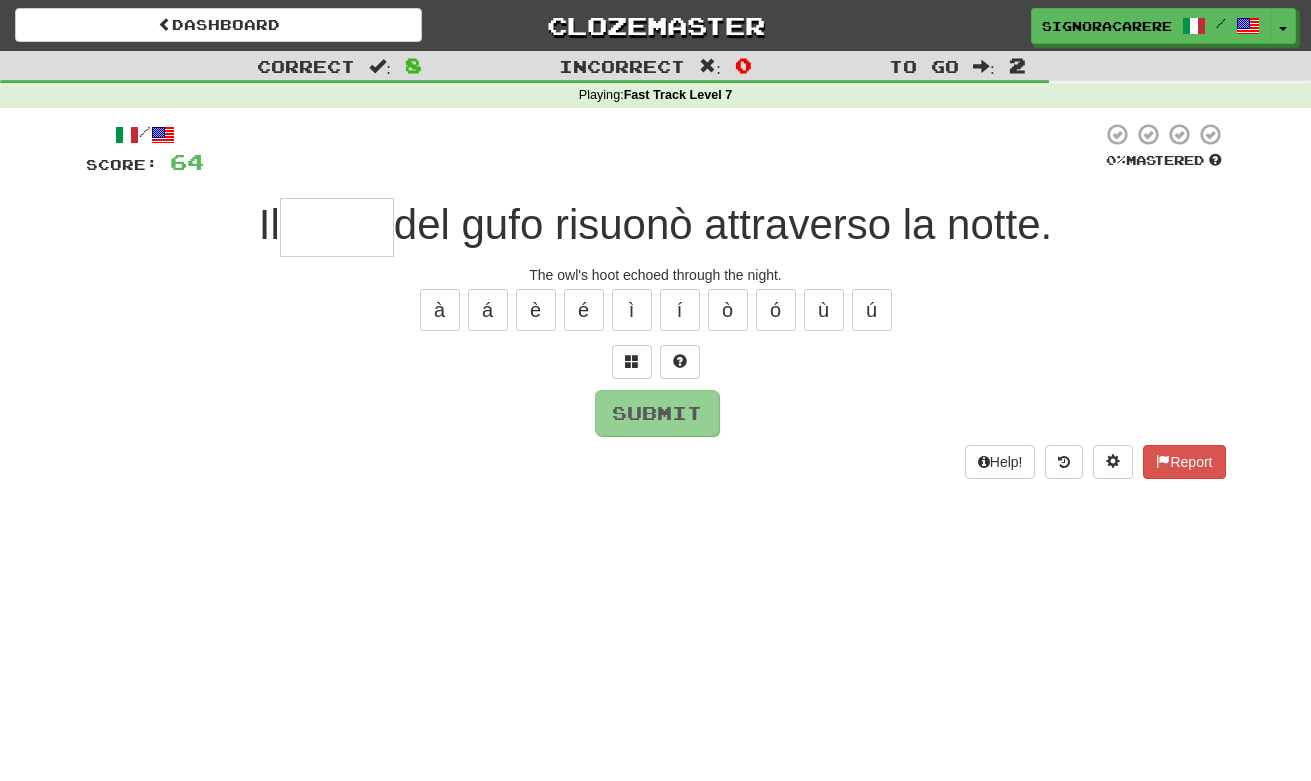 type on "*" 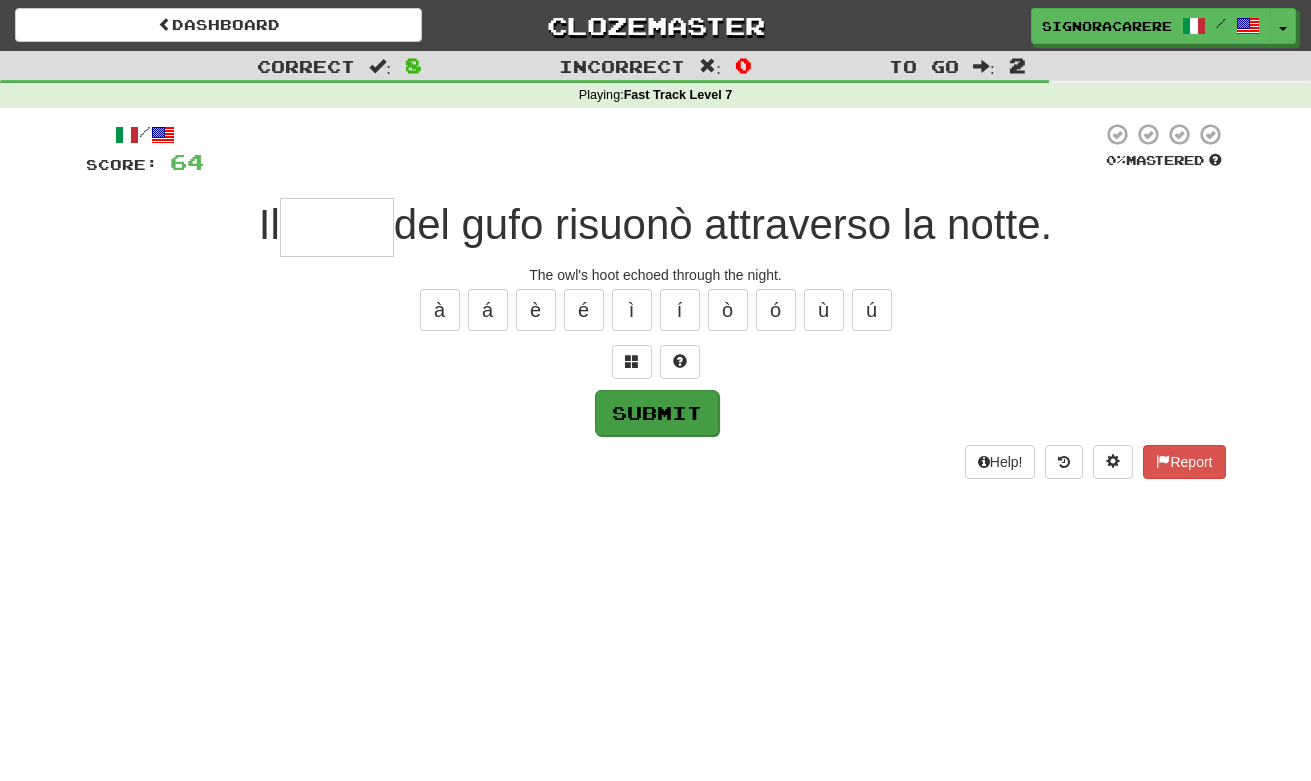 type on "*" 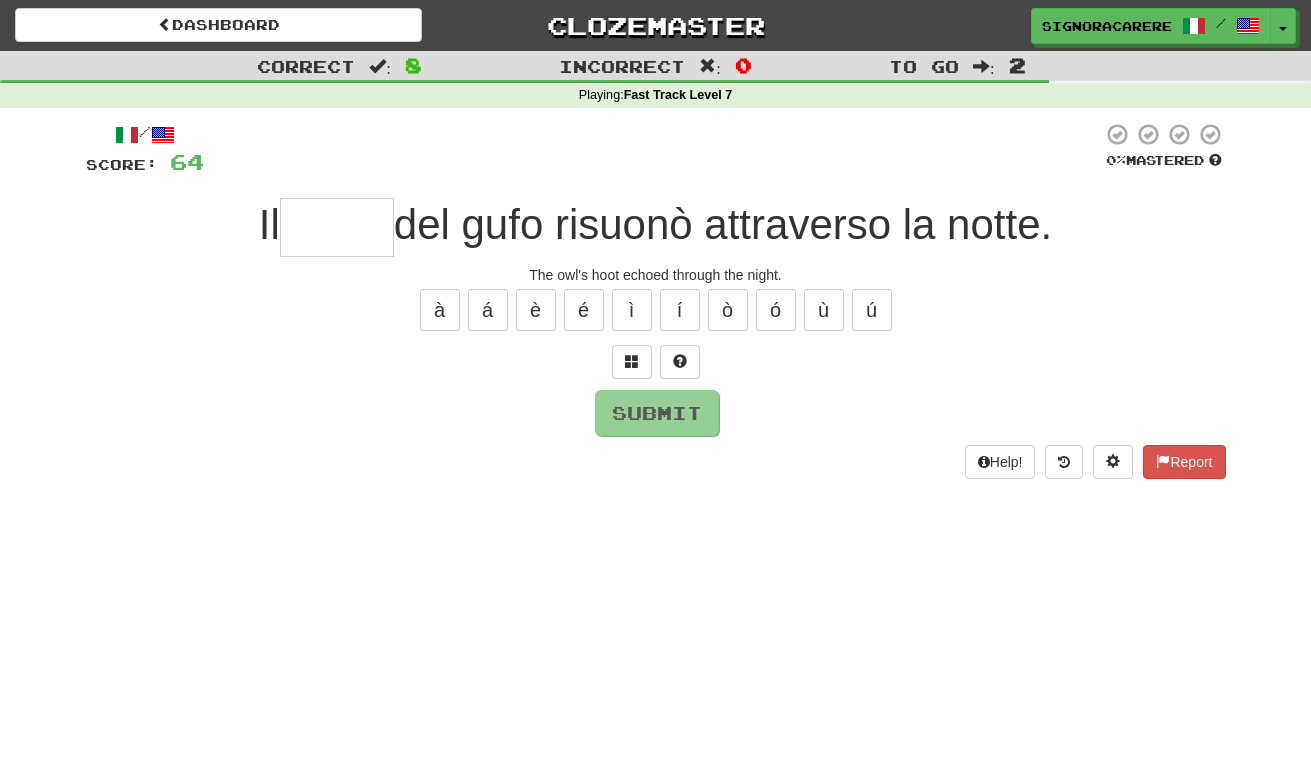 type on "*" 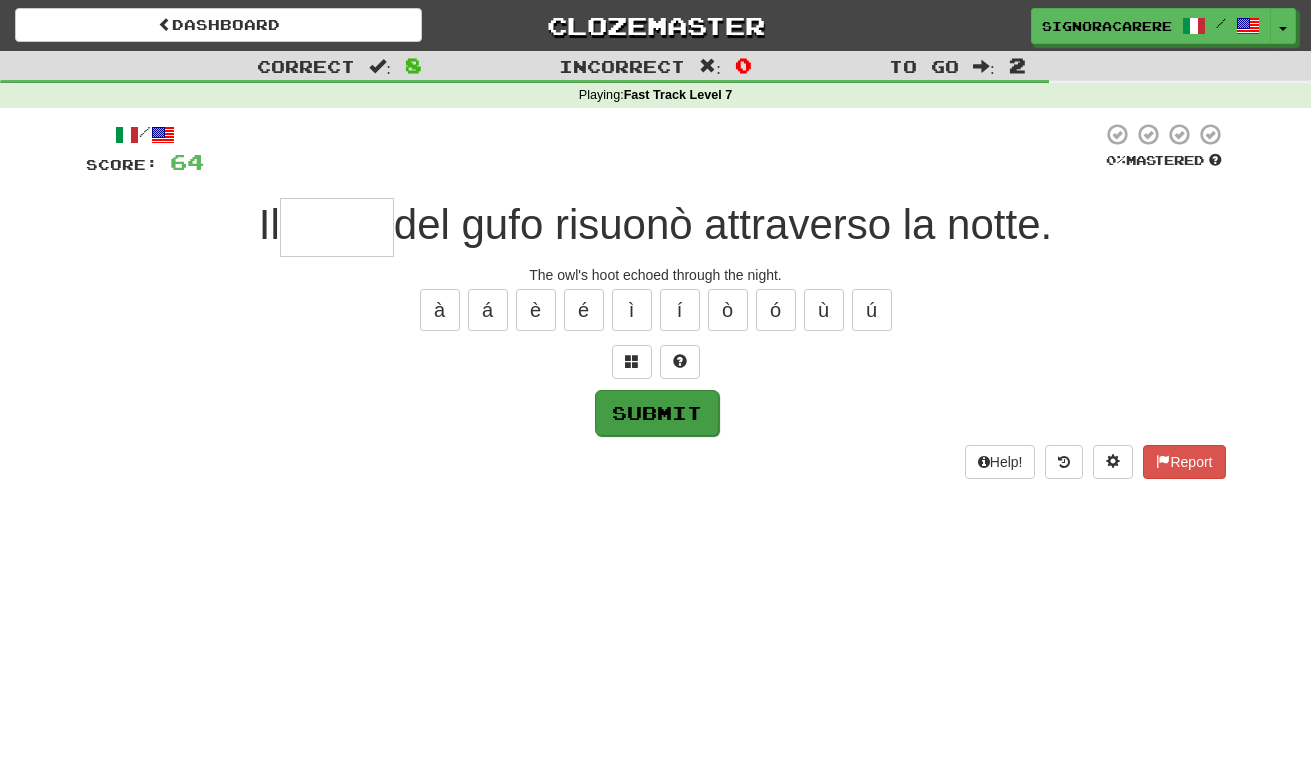 type on "*" 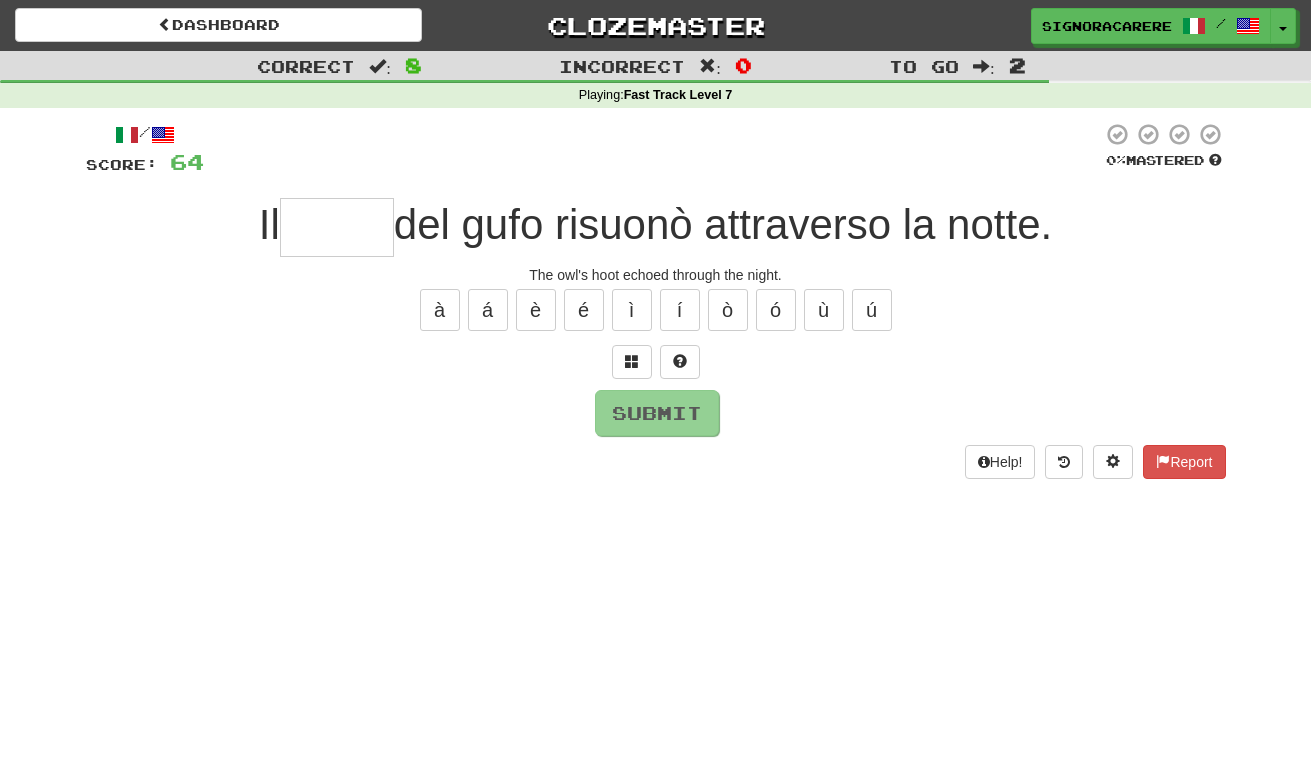 type on "*" 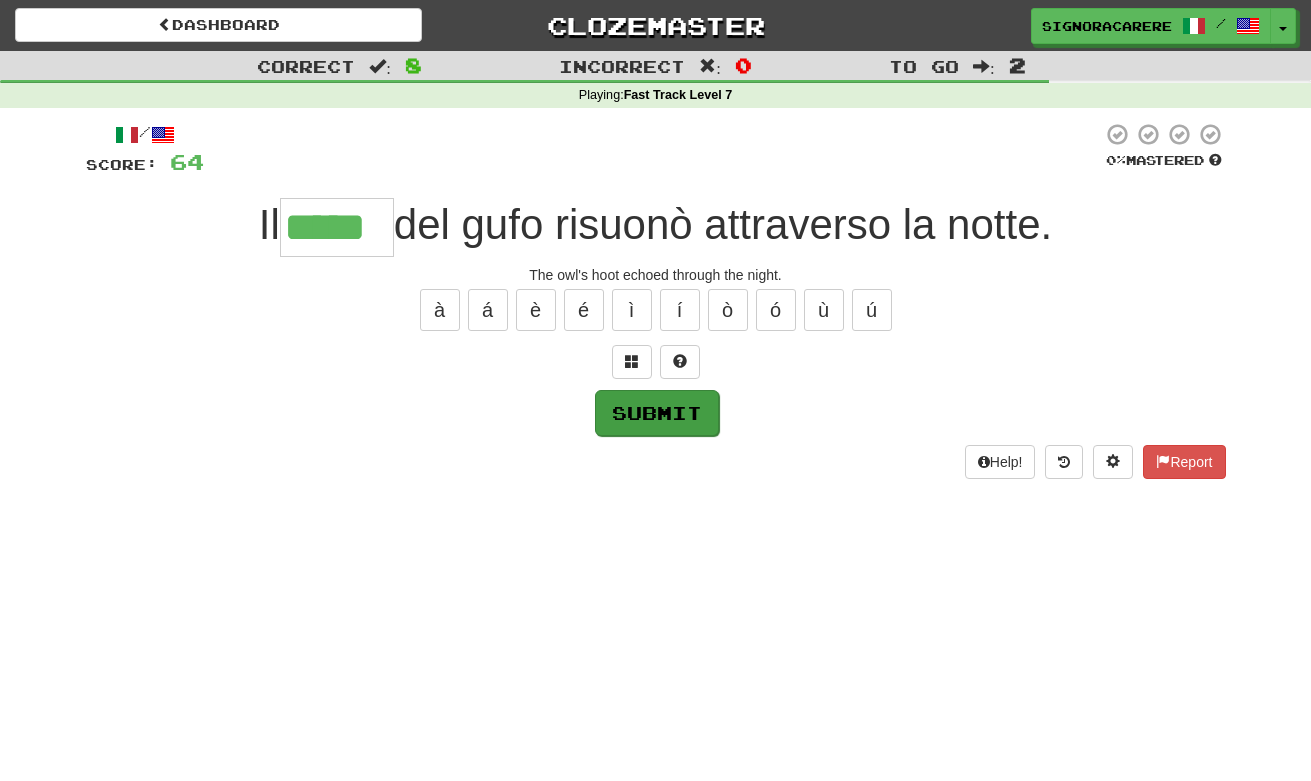 type on "*****" 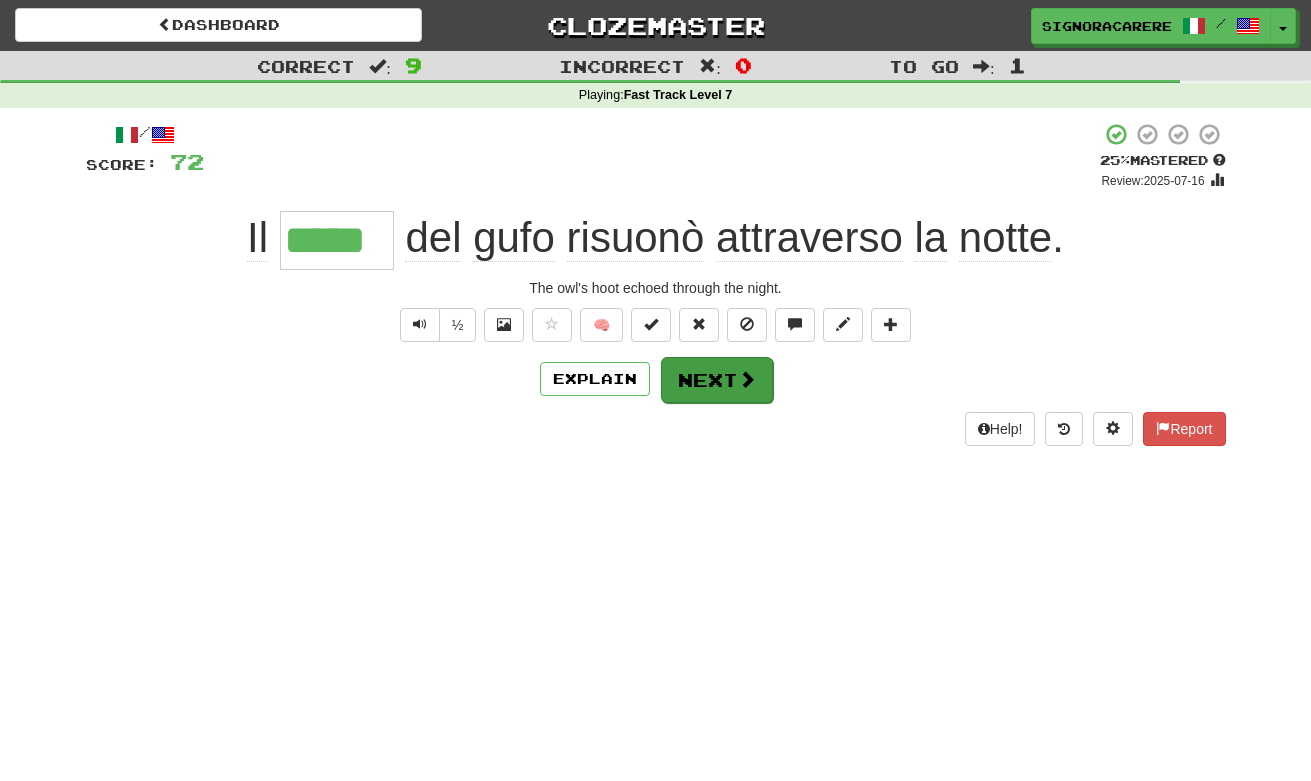 click on "Next" at bounding box center (717, 380) 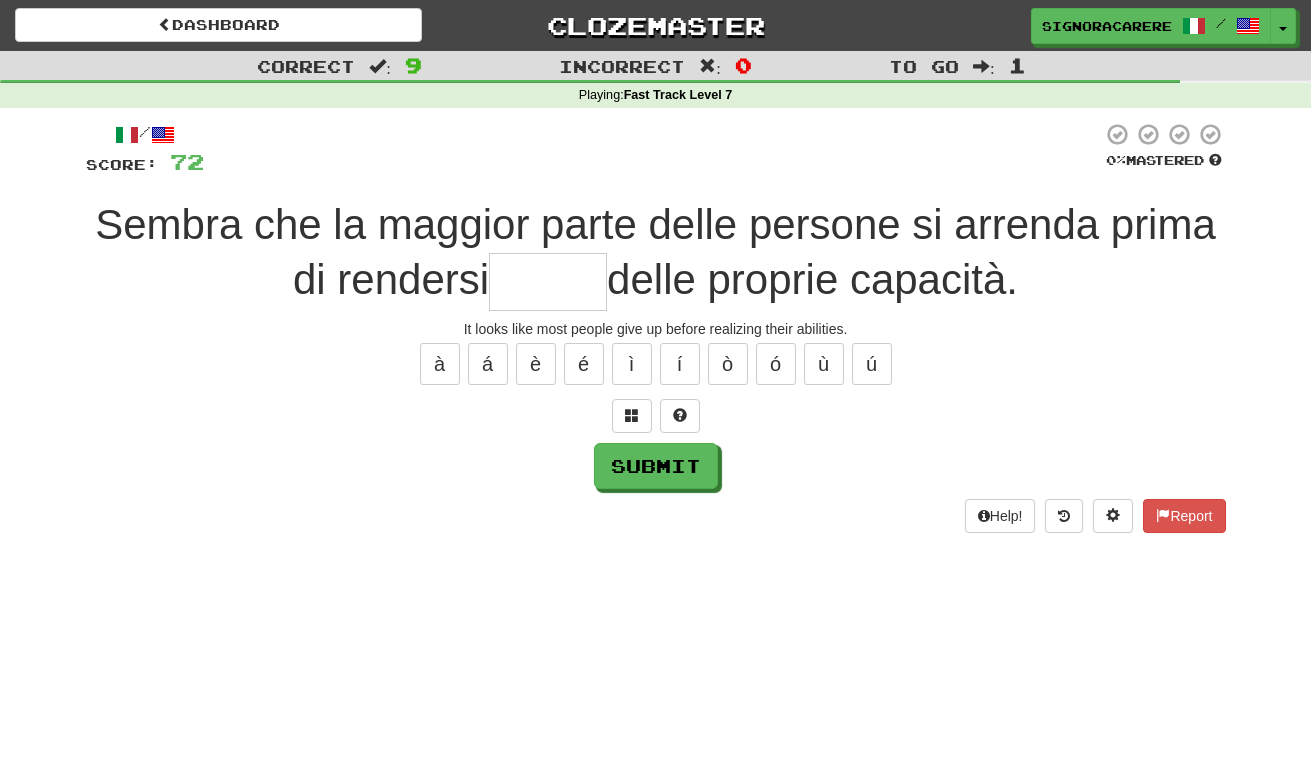 type on "*" 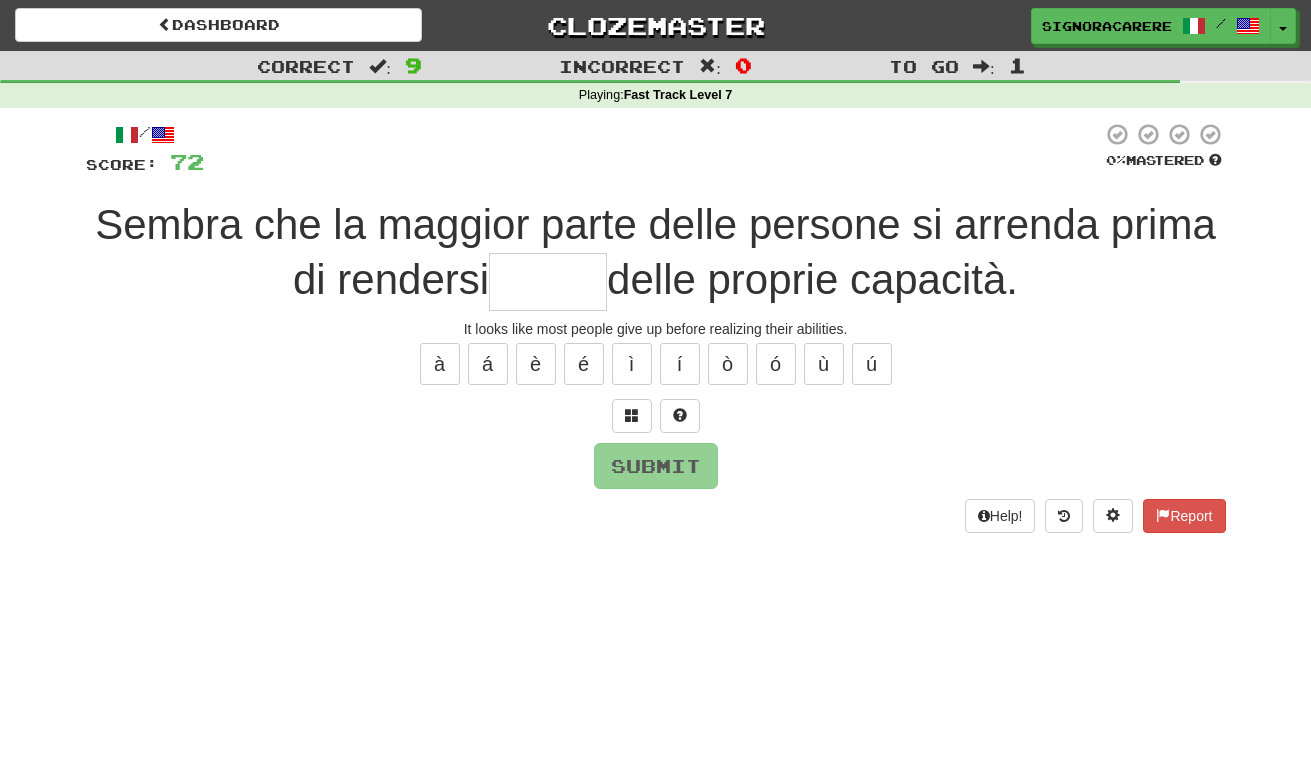 type on "*" 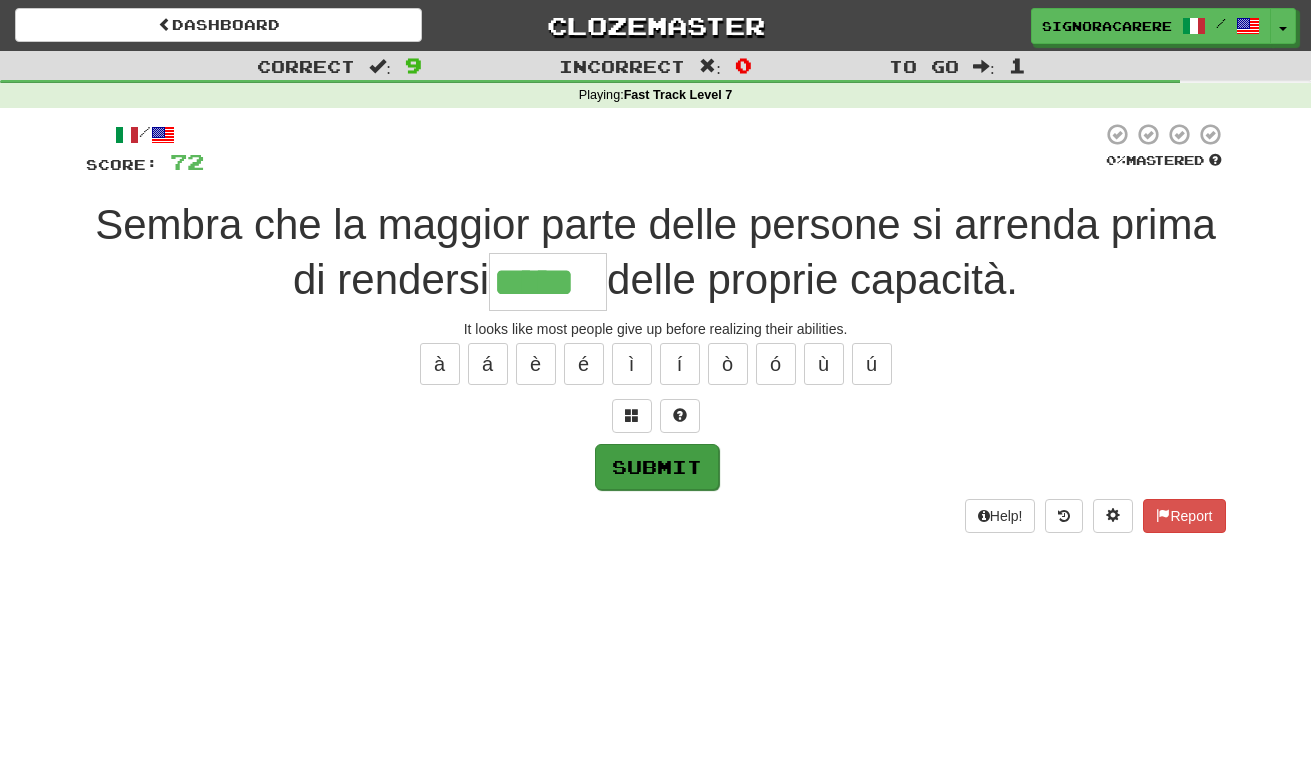 type on "*****" 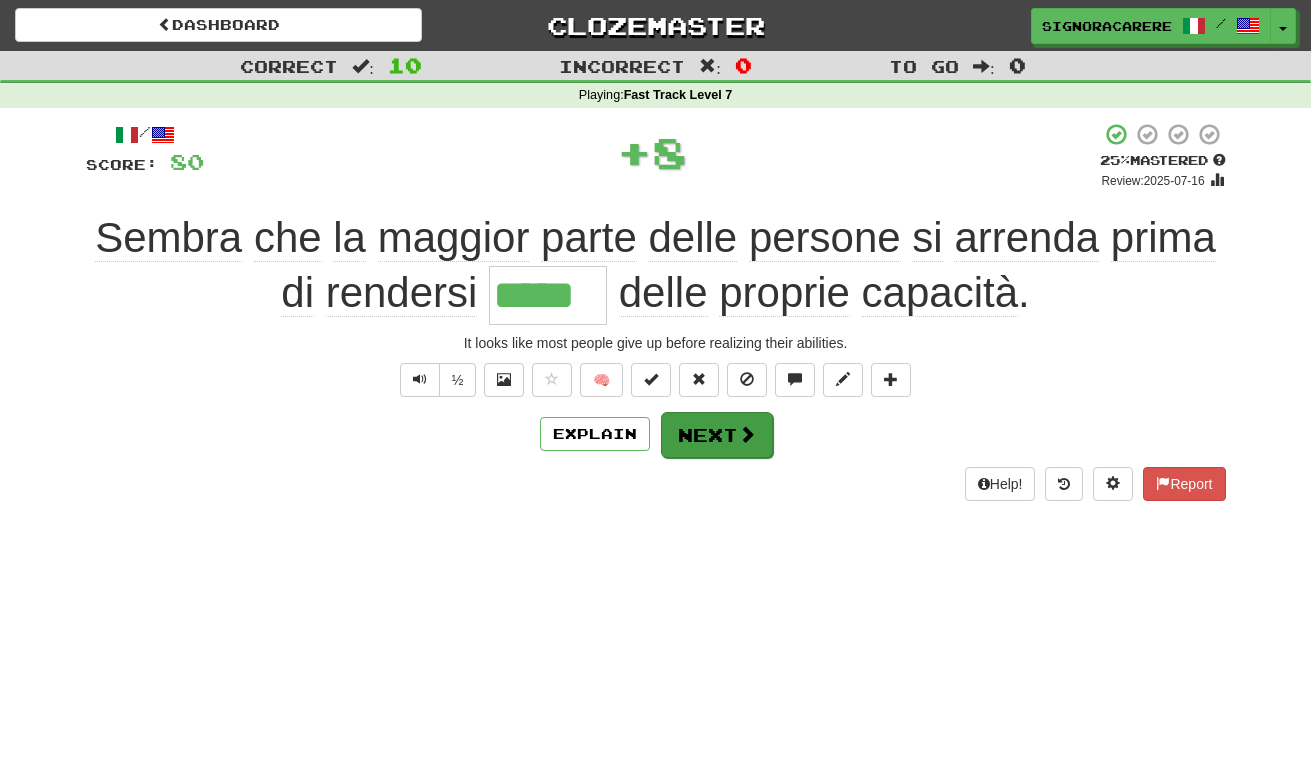 click on "Next" at bounding box center [717, 435] 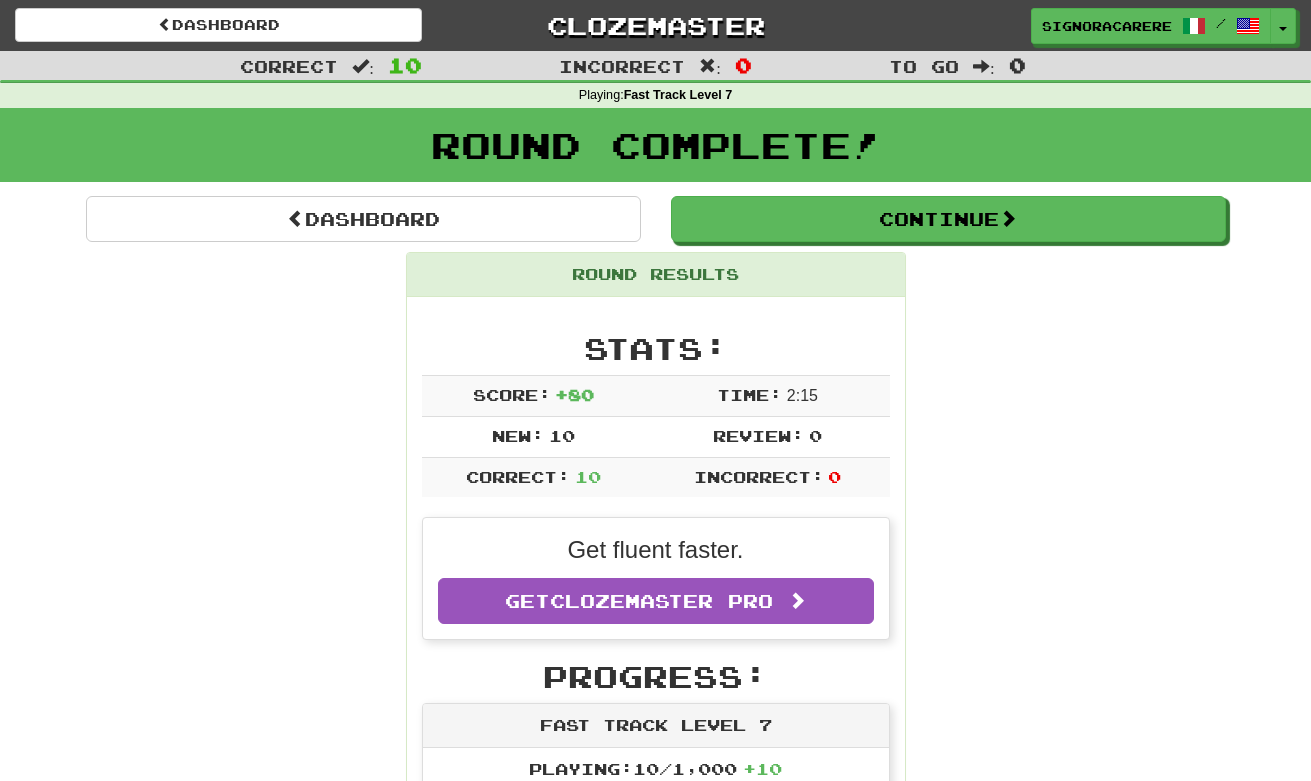 click on "Round Results Stats: Score:   + 80 Time:   2 : 15 New:   10 Review:   0 Correct:   10 Incorrect:   0 Get fluent faster. Get  Clozemaster Pro   Progress: Fast Track Level 7 Playing:  10  /  1,000 + 10 0% 1% Mastered:  0  /  1,000 0% Ready for Review:  0  /  Level:  1 ⬆🎉🙌 79  points to level  2  - keep going! Ranked:  559 th  this week Sentences:  Report Quel  vecchio  vive nel nostro quartiere. That geezer lives in our neighborhood.  Report Le sue parole mi hanno  lasciato  senza parole. His words rendered me speechless.  Report Questo  libro  di testo è buono. This textbook is good.  Report Questo percorso è il più  sicuro . This route is the safest one.  Report La mia testa fa  male  così tanto. My head aches so.  Report È caduto all' indietro . He fell backward.  Report Leggi la storia ad alta  voce . Read the story aloud.  Report Tieni il  conto  di ciò che devi. Keep a tally of what you owe.  Report Il  verso  del gufo risuonò attraverso la notte." at bounding box center (656, 1222) 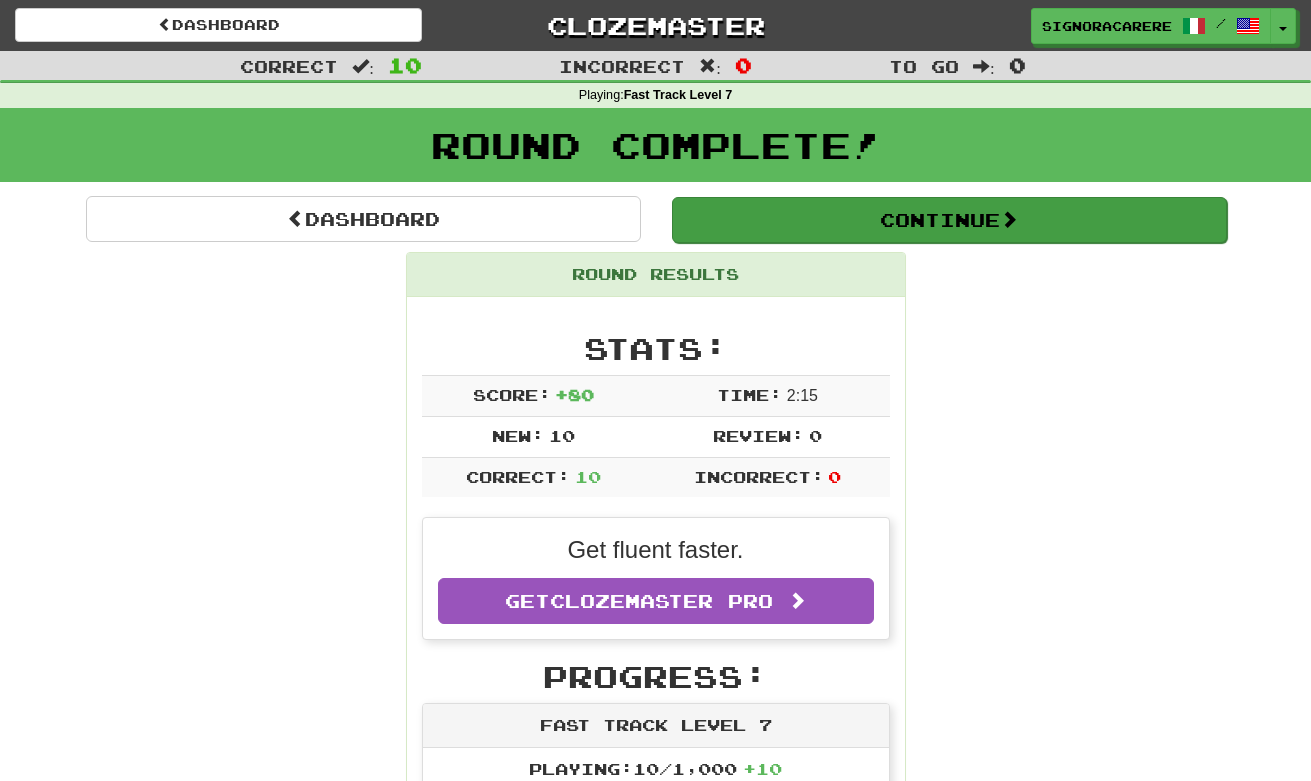 click on "Continue" at bounding box center (949, 220) 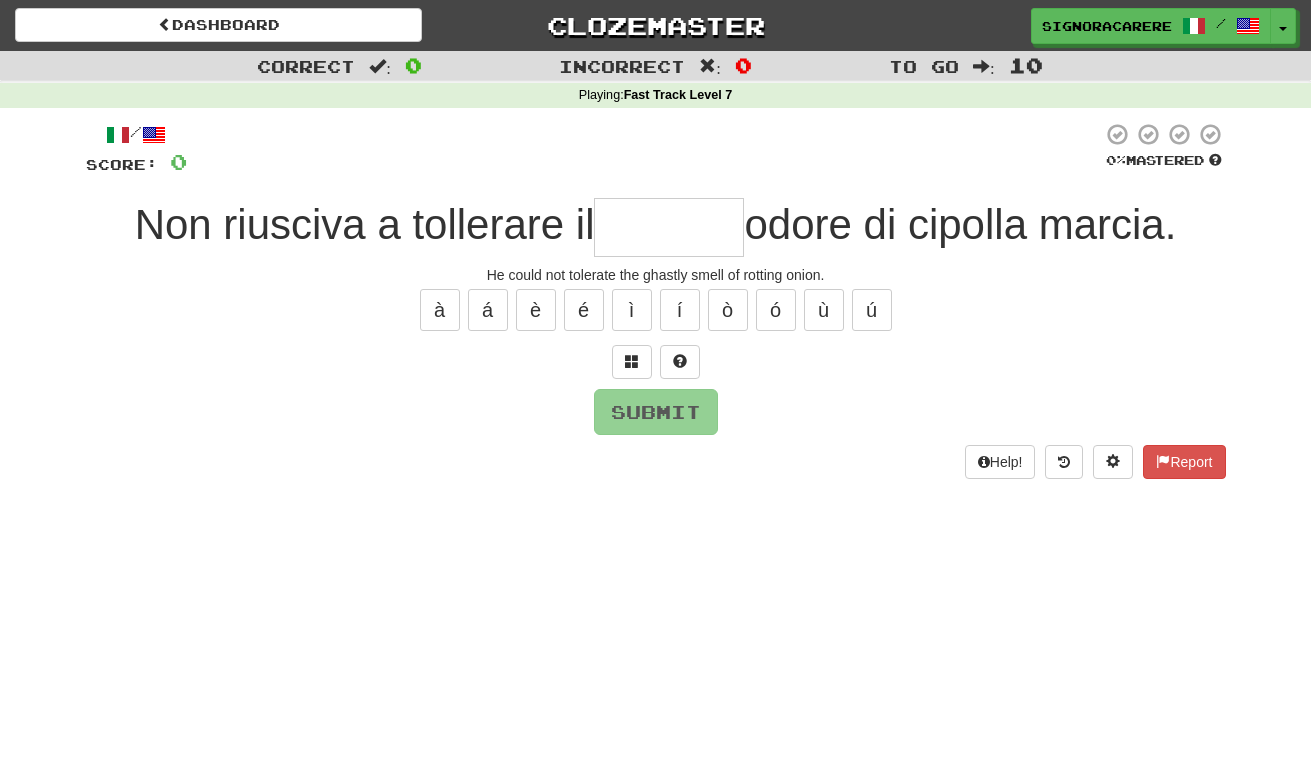 type on "*" 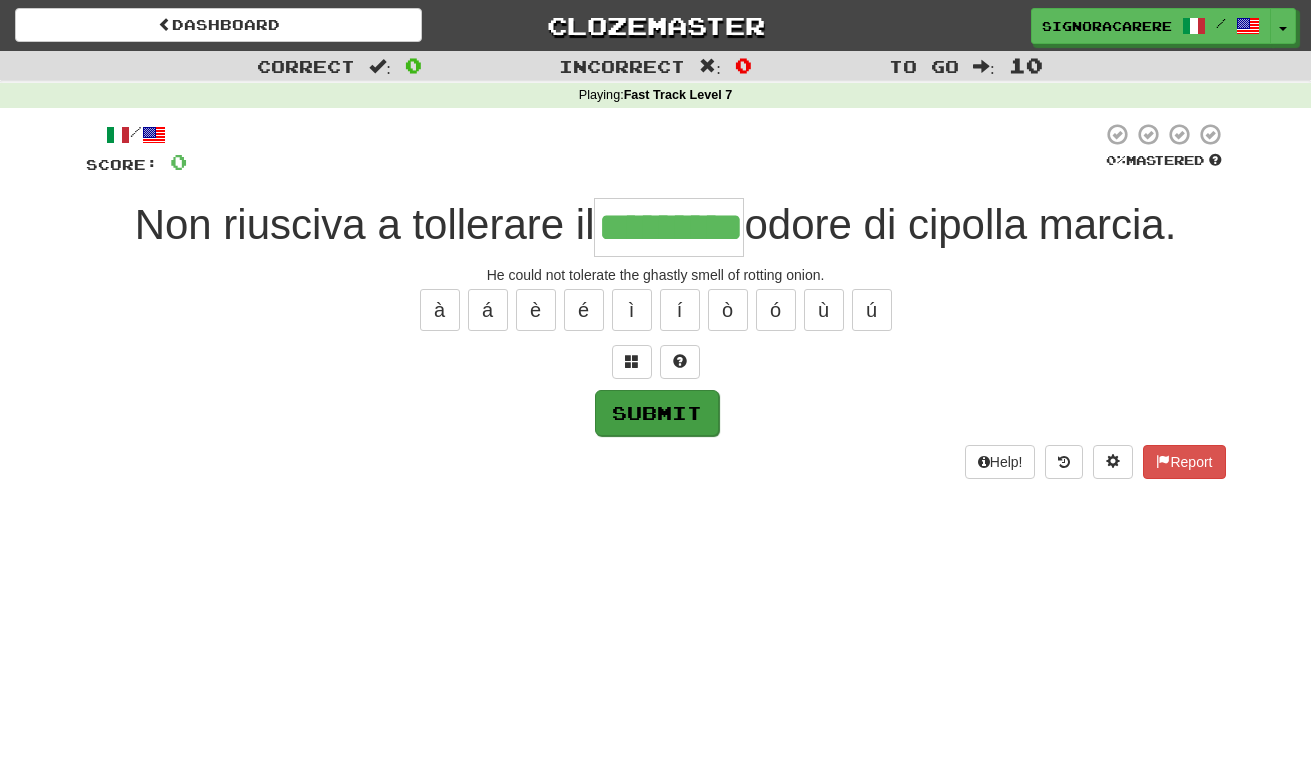 type on "*********" 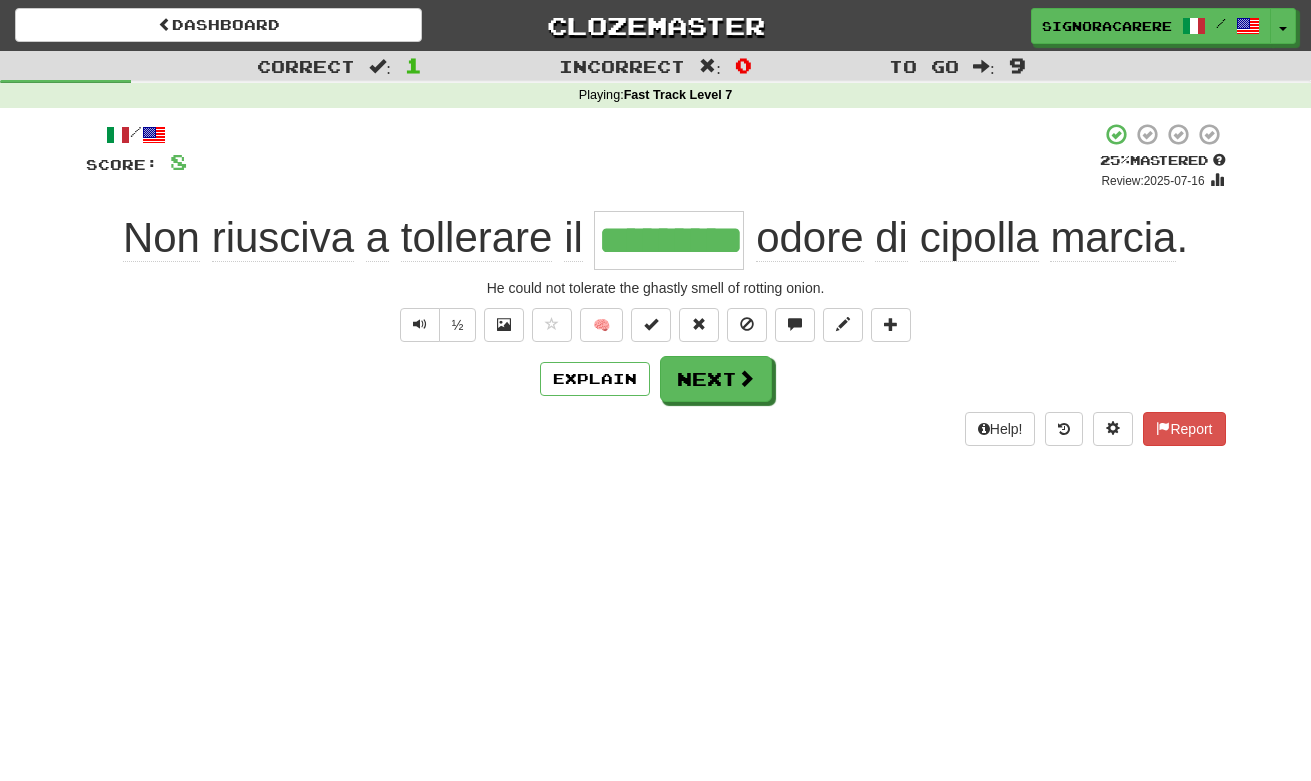 click on "/  Score:   8 + 8 25 %  Mastered Review:  2025-07-16 Non   riusciva   a   tollerare   il   *********   odore   di   cipolla   marcia . He could not tolerate the ghastly smell of rotting onion. ½ 🧠 Explain Next  Help!  Report" at bounding box center [656, 284] 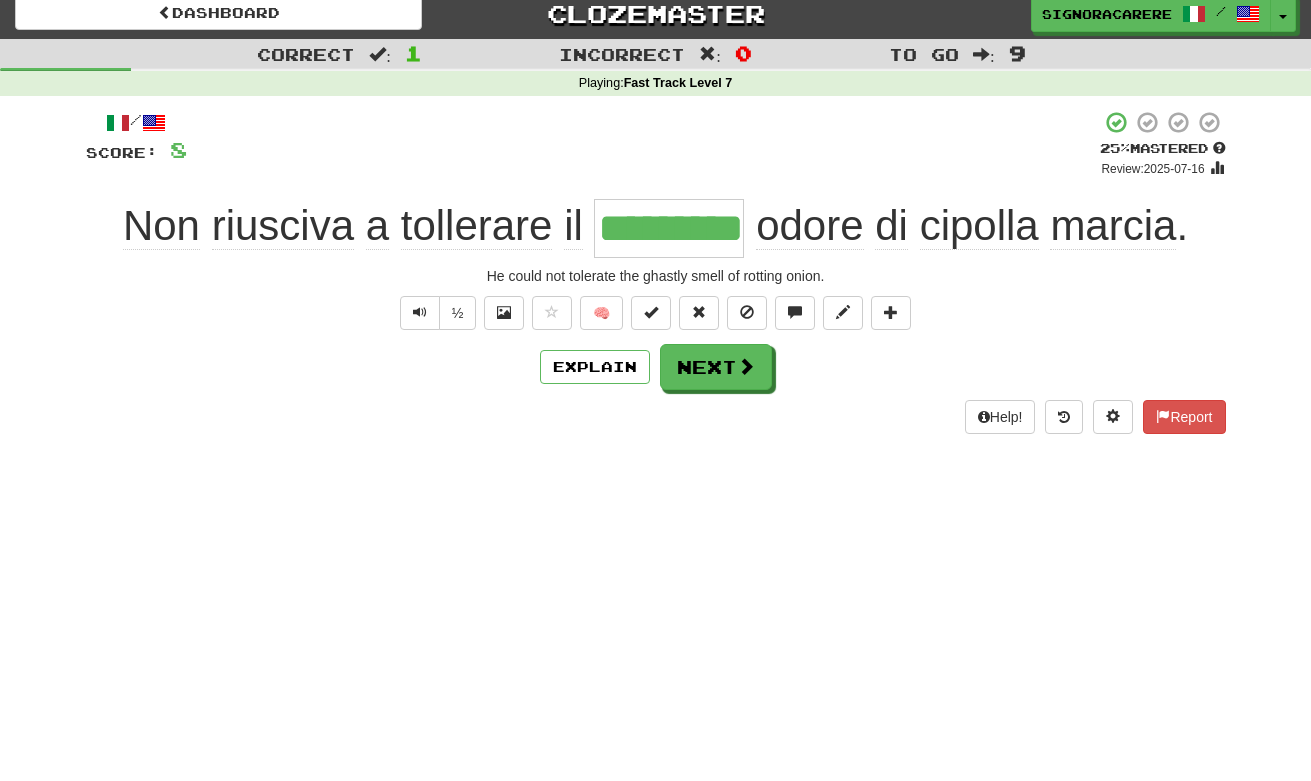 scroll, scrollTop: 13, scrollLeft: 0, axis: vertical 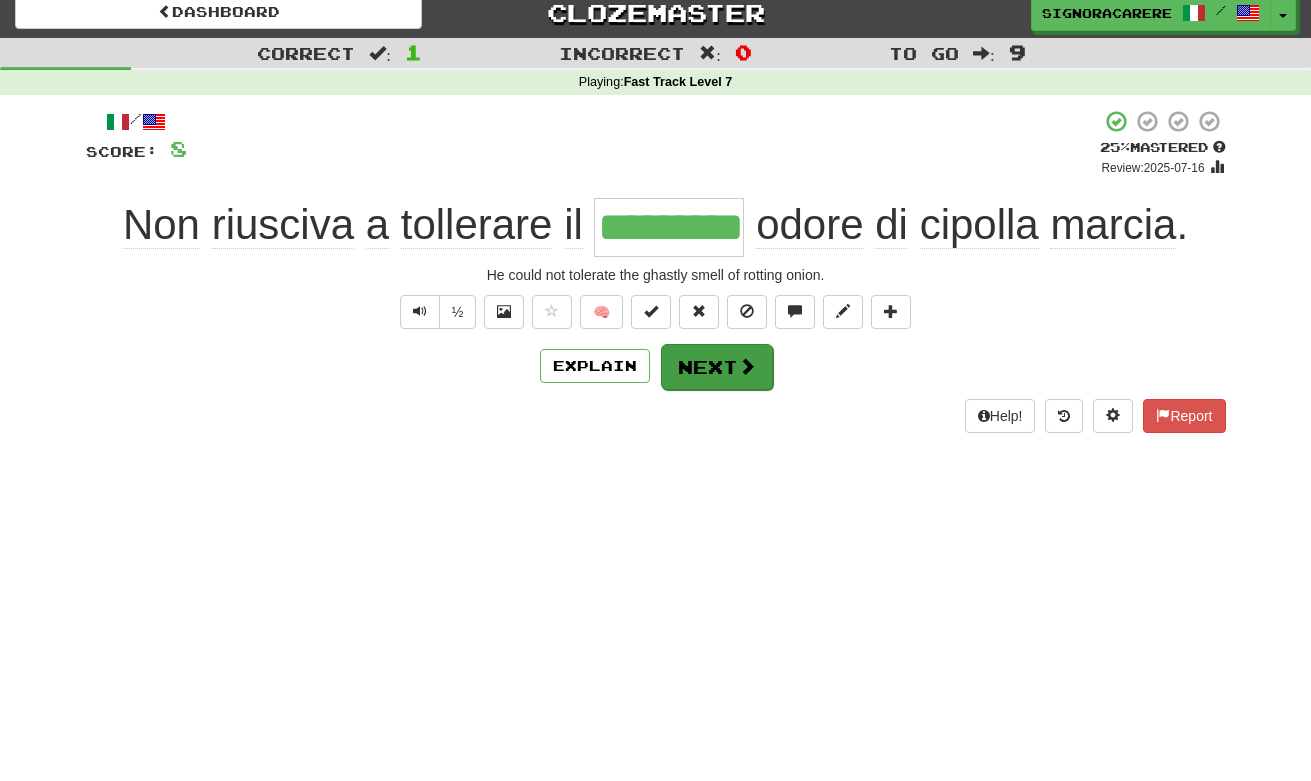 click on "Next" at bounding box center [717, 367] 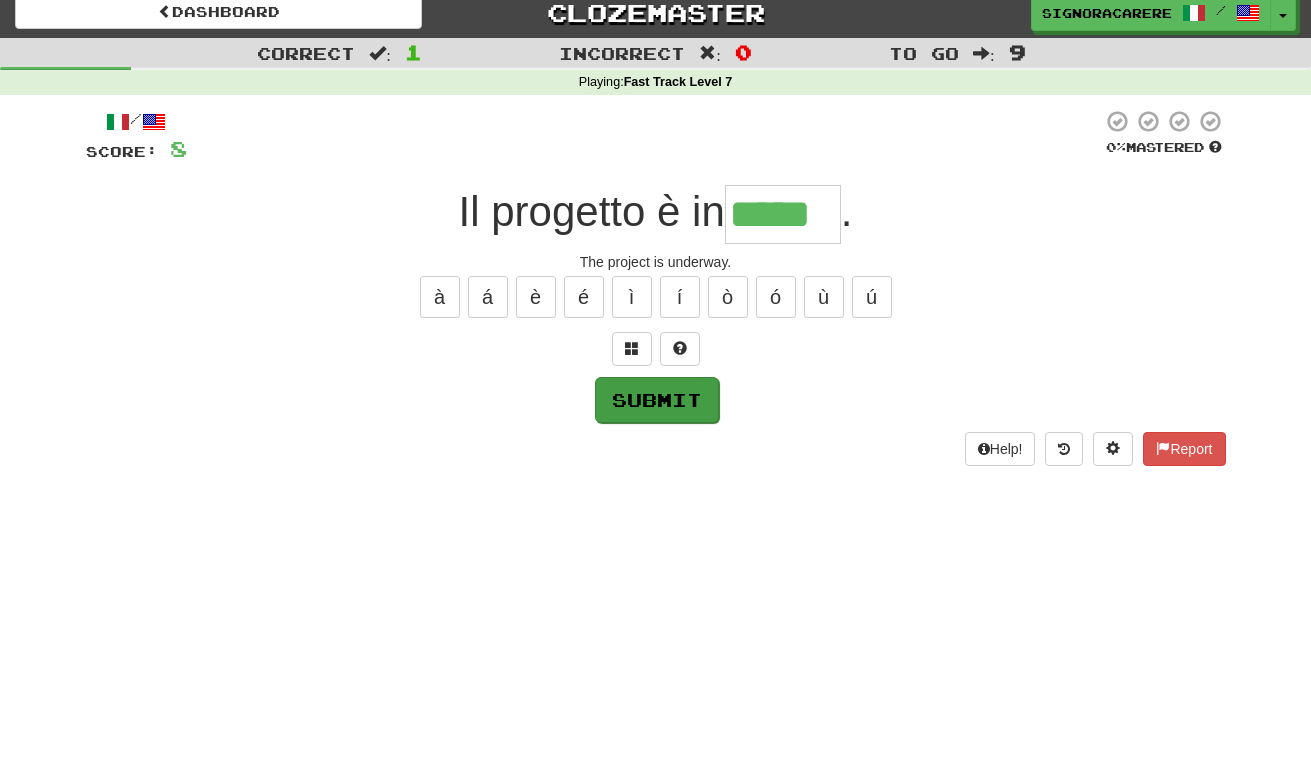 type on "*****" 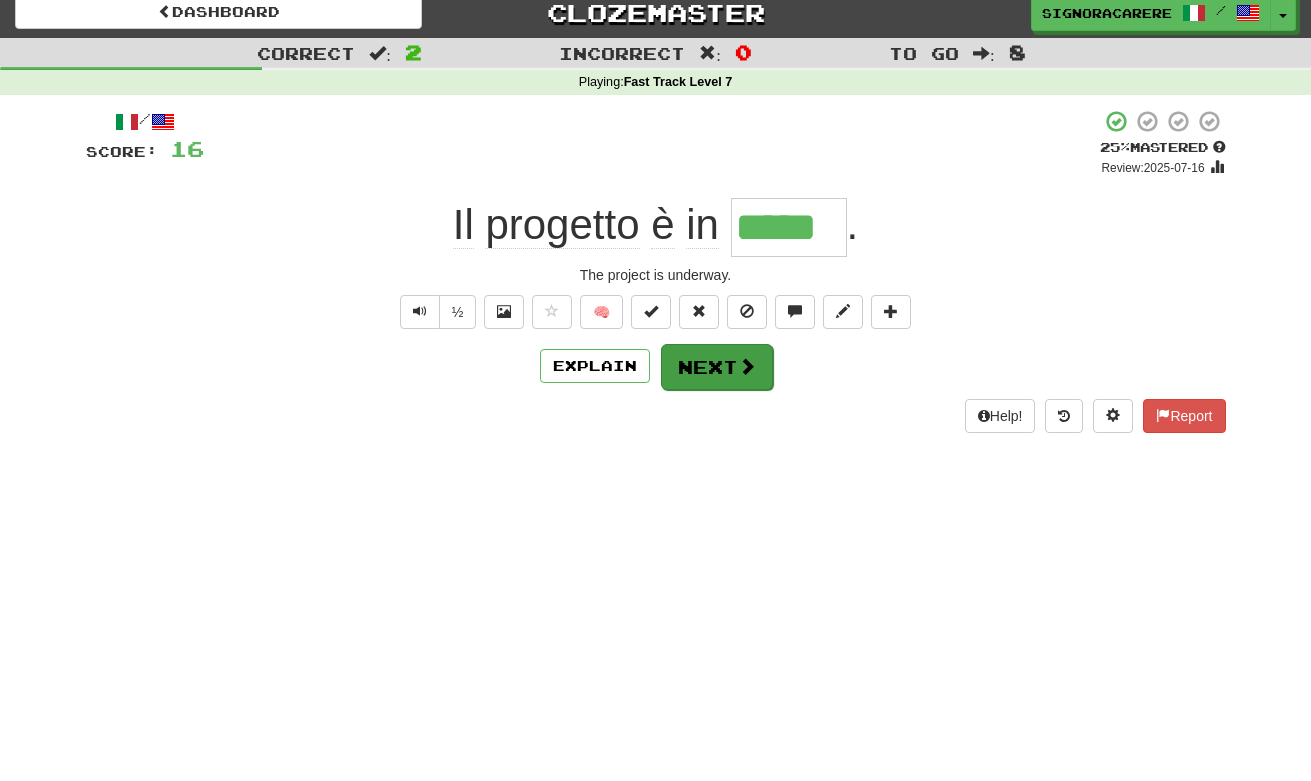 click on "Next" at bounding box center (717, 367) 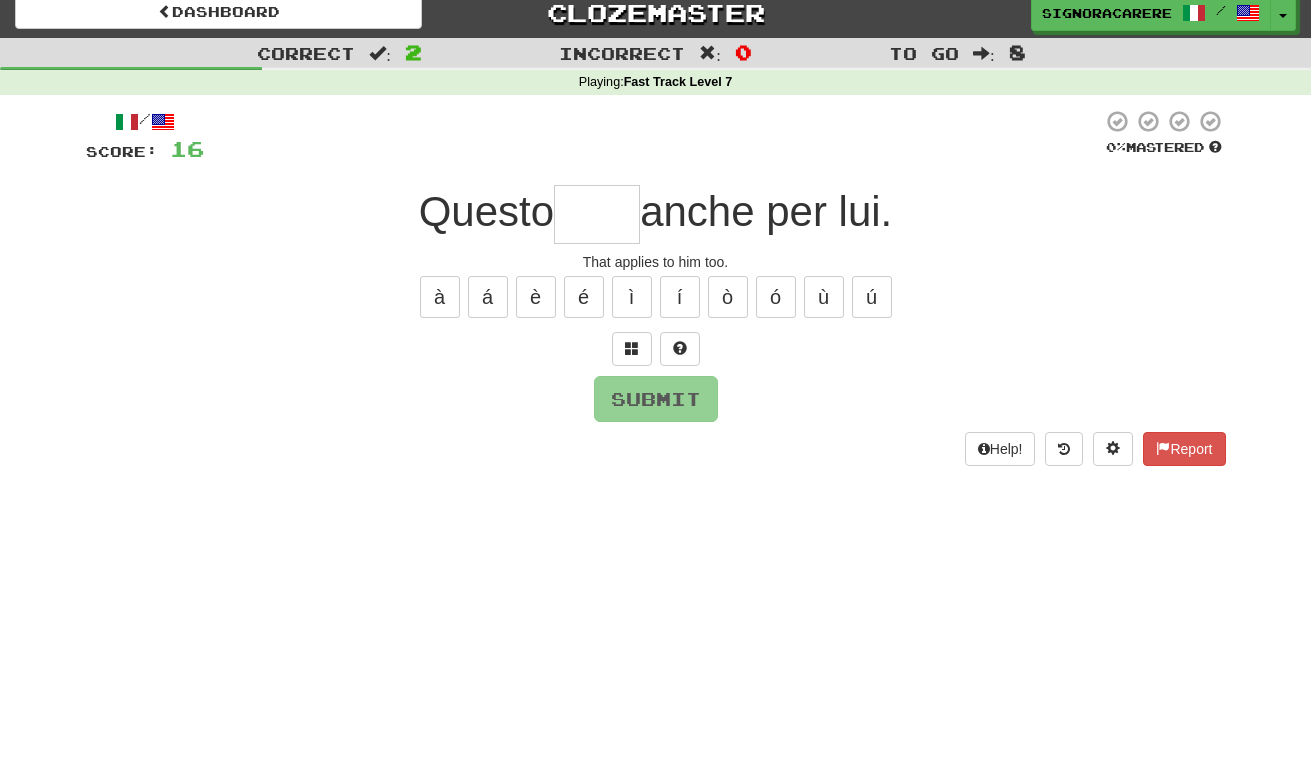 type on "*" 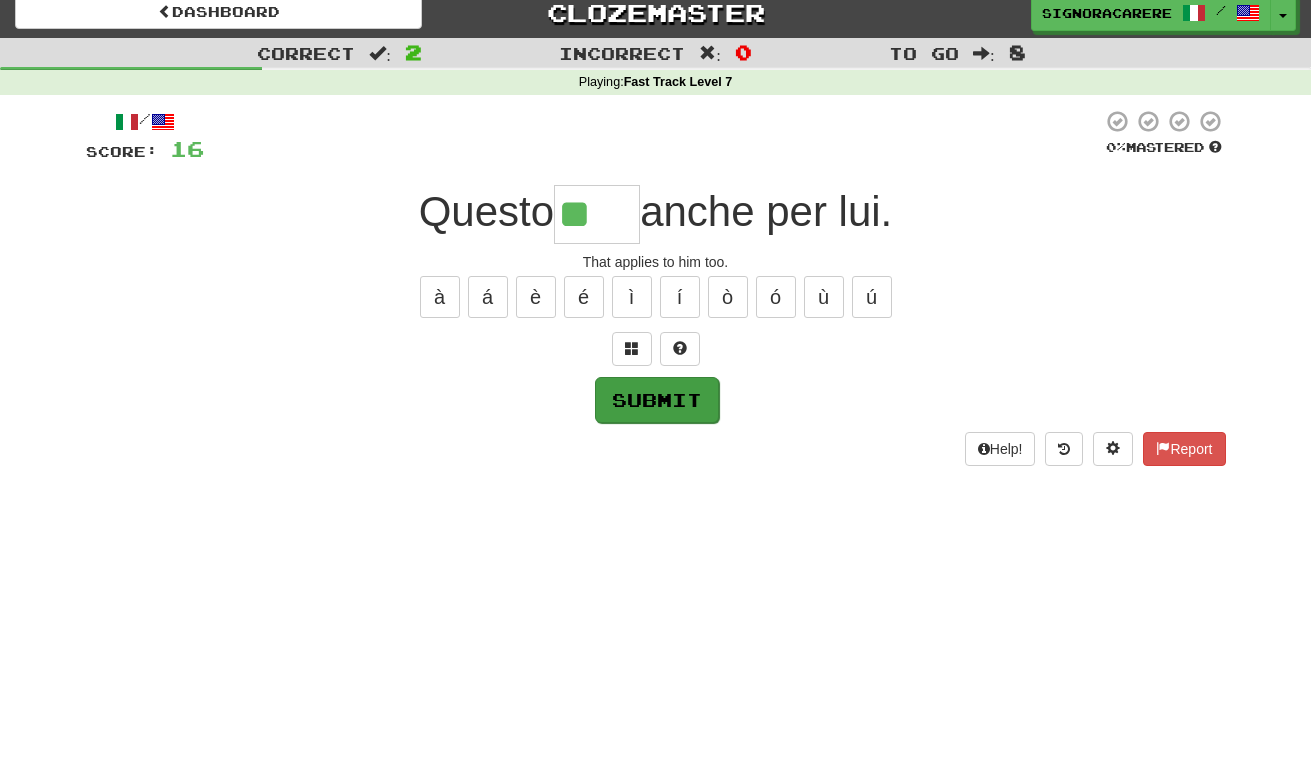 click on "Submit" at bounding box center [657, 400] 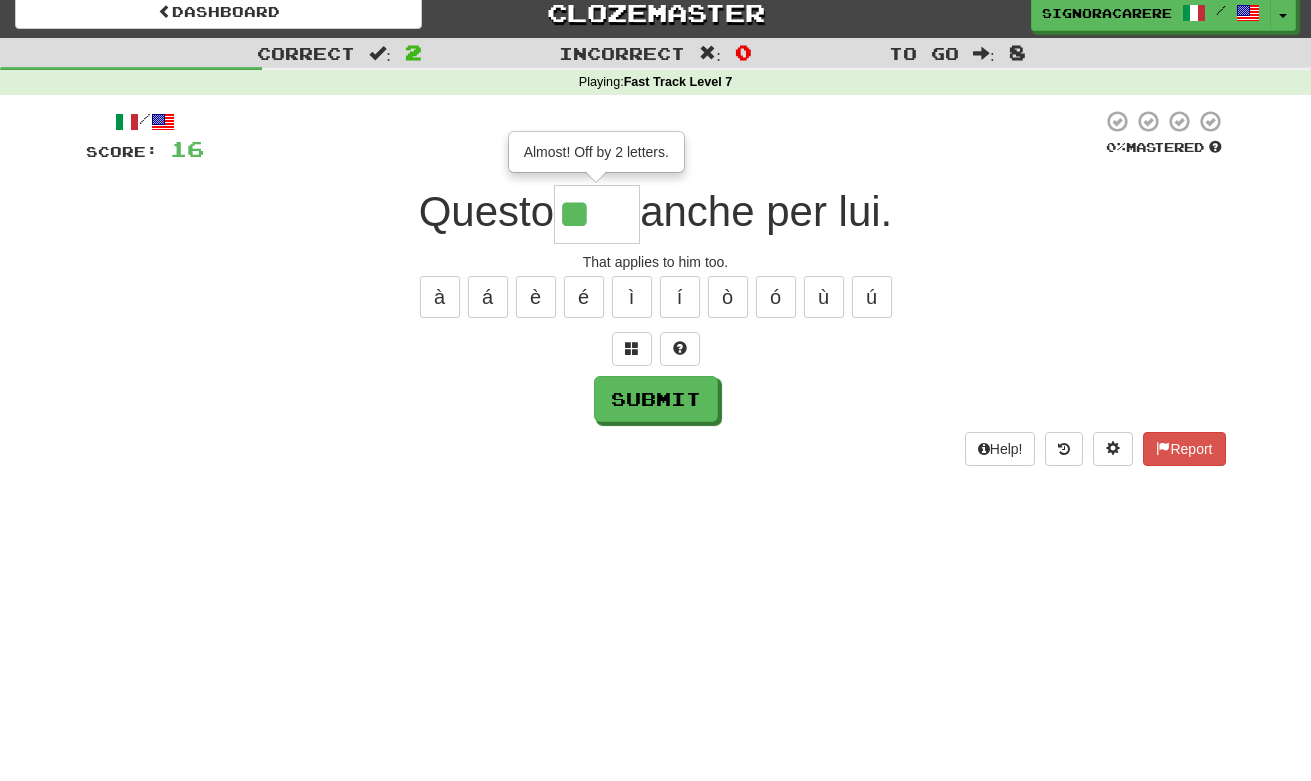 click on "**" at bounding box center (597, 214) 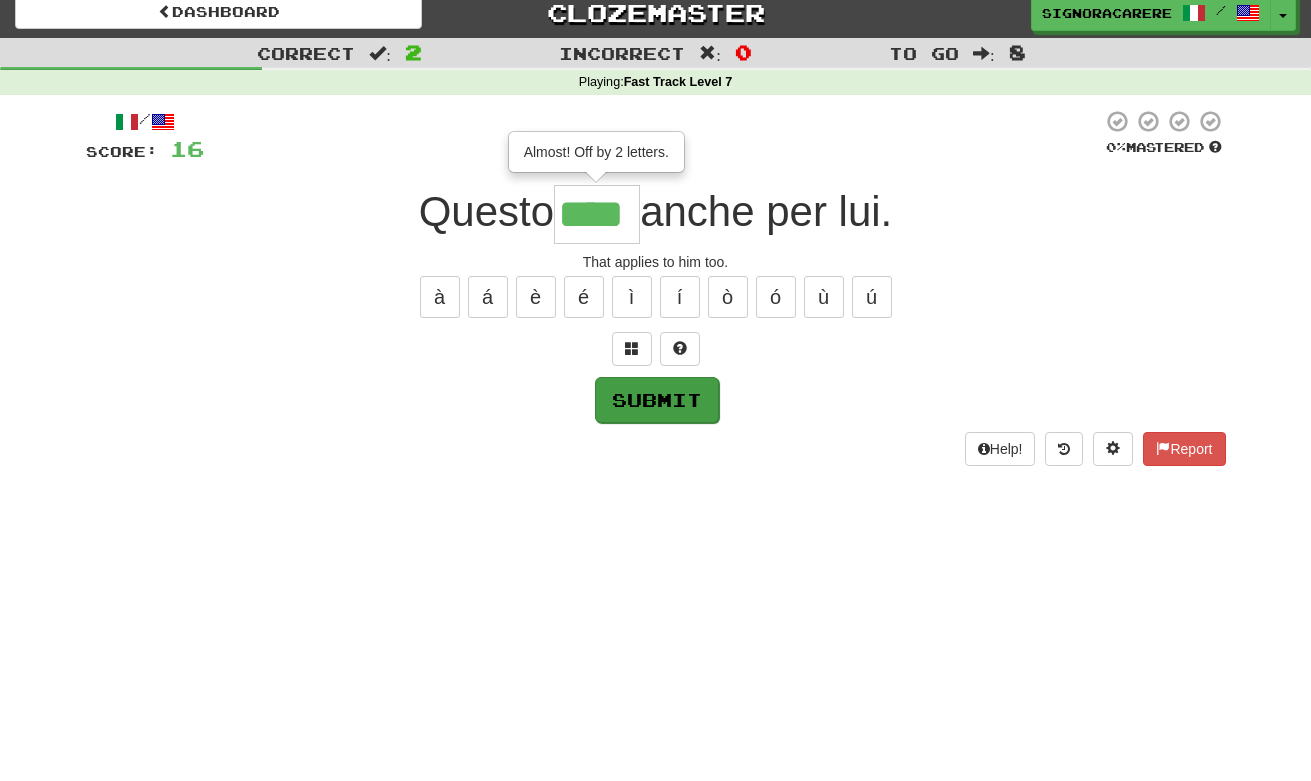 type on "****" 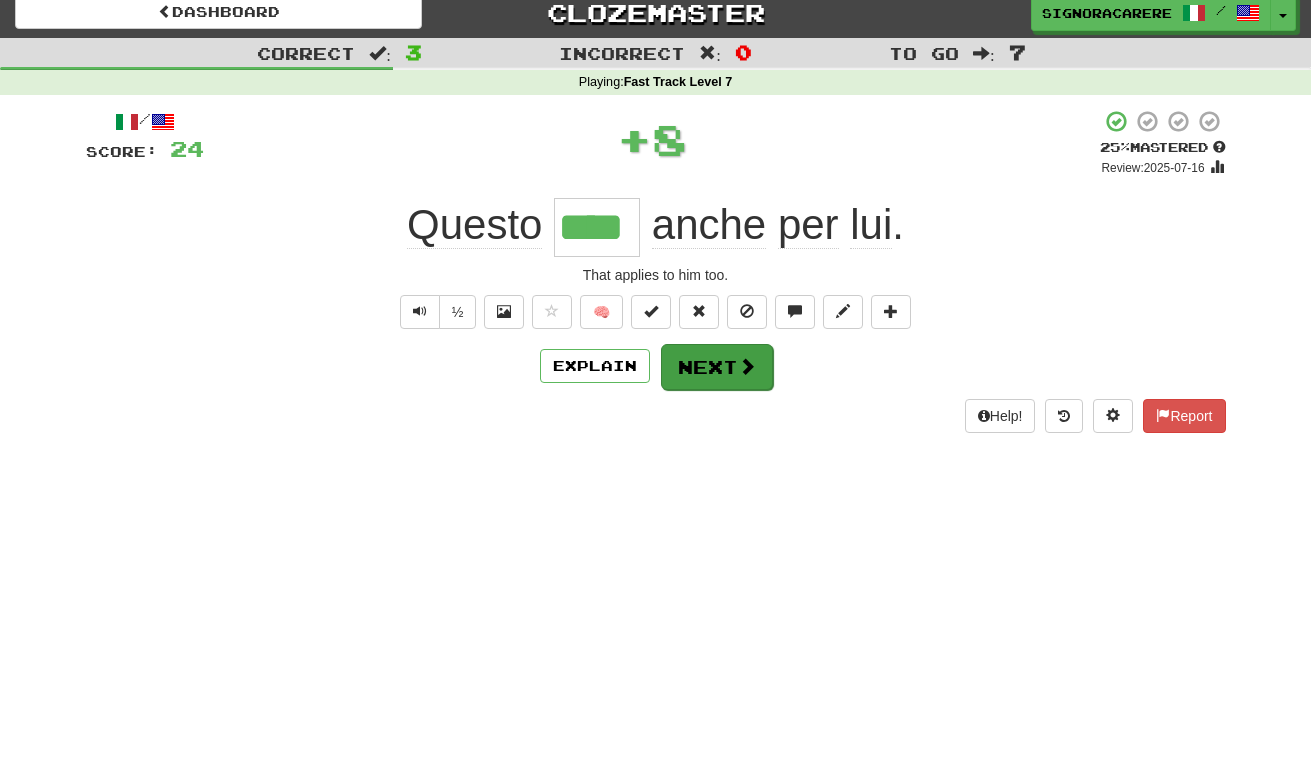 click on "Next" at bounding box center (717, 367) 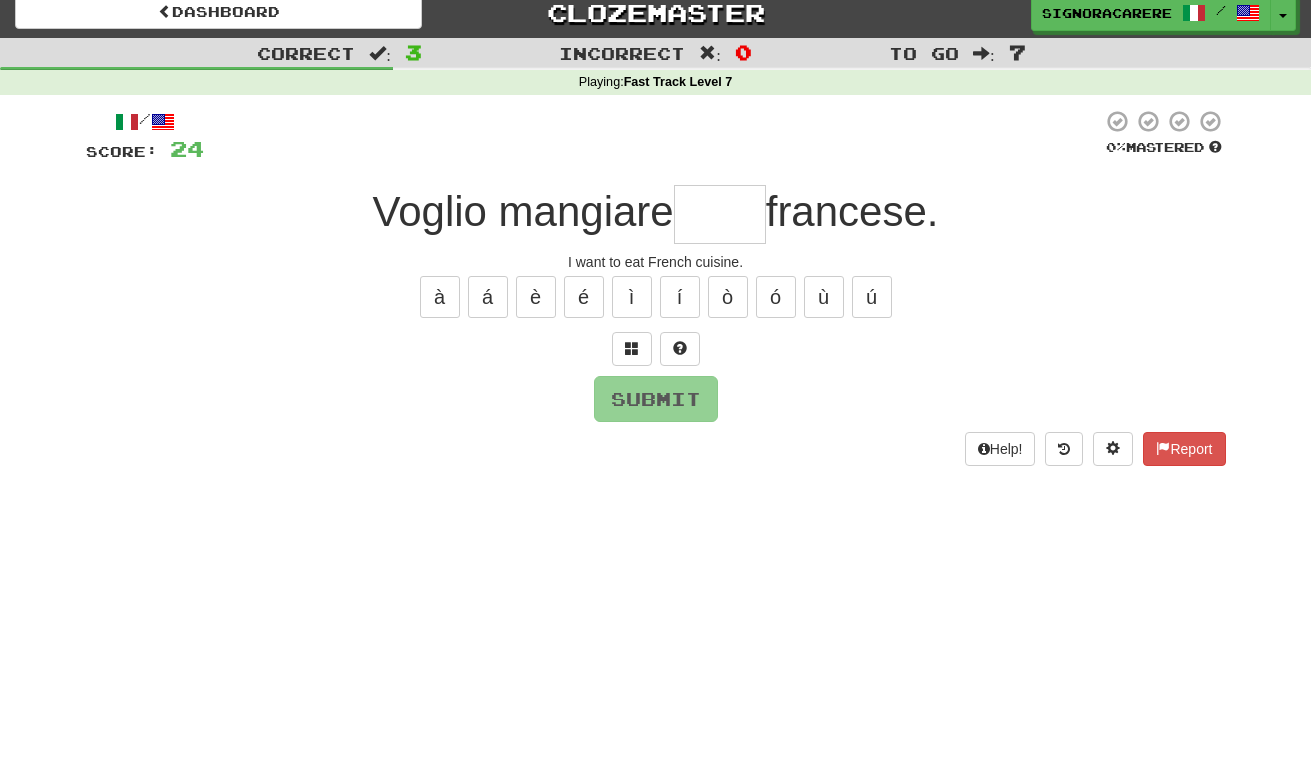 type on "*" 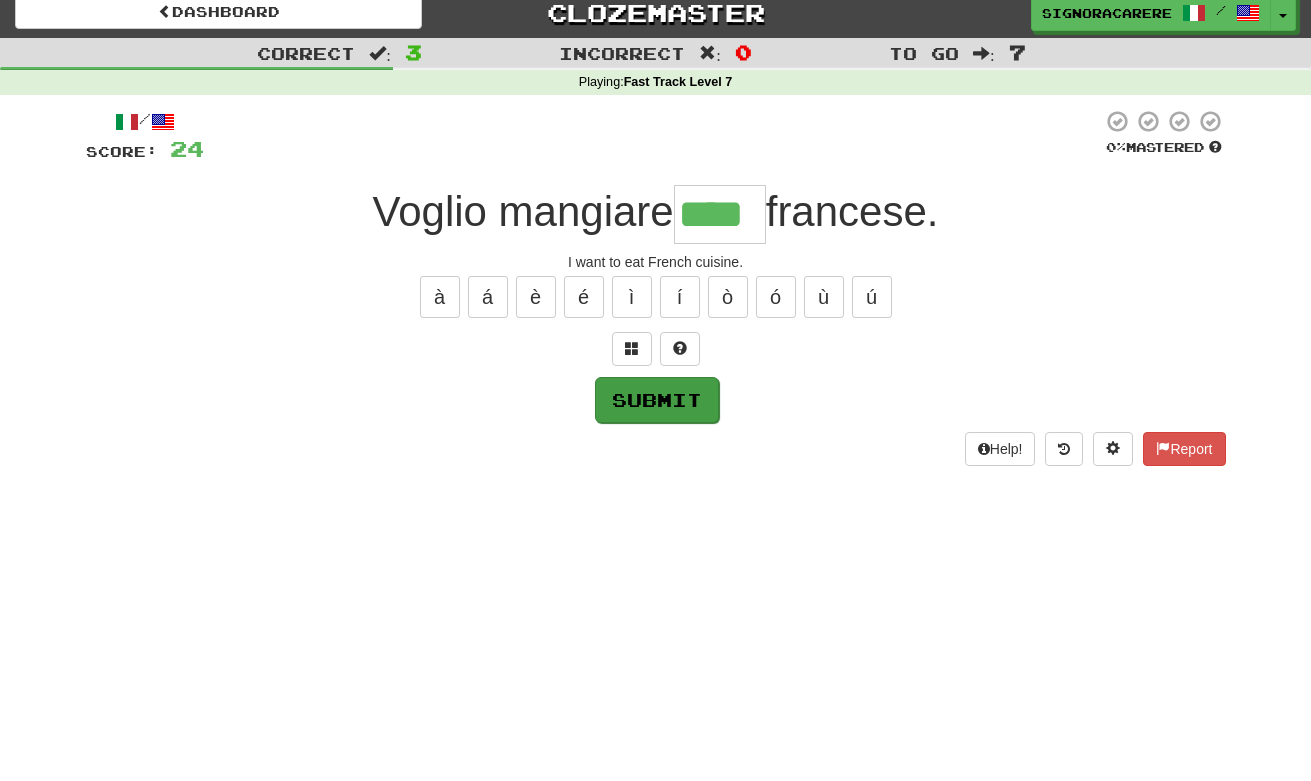 type on "****" 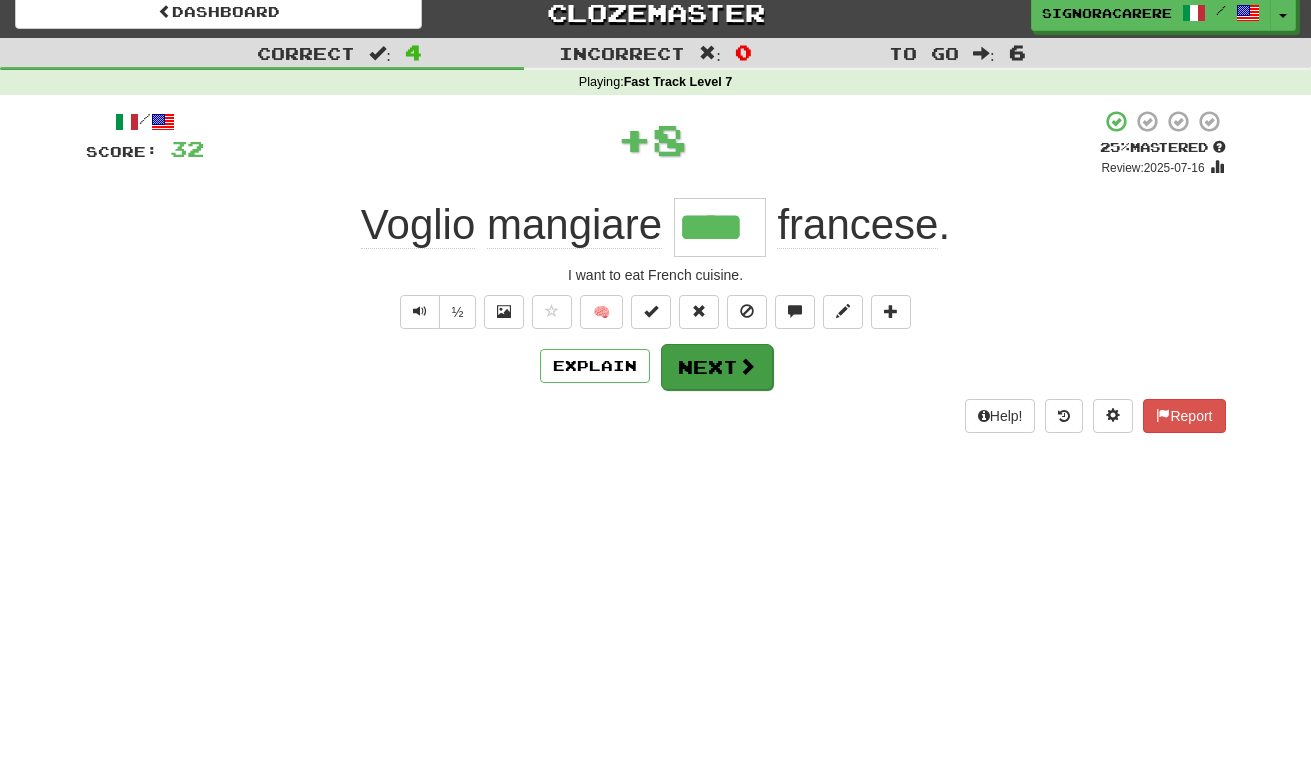click on "Next" at bounding box center [717, 367] 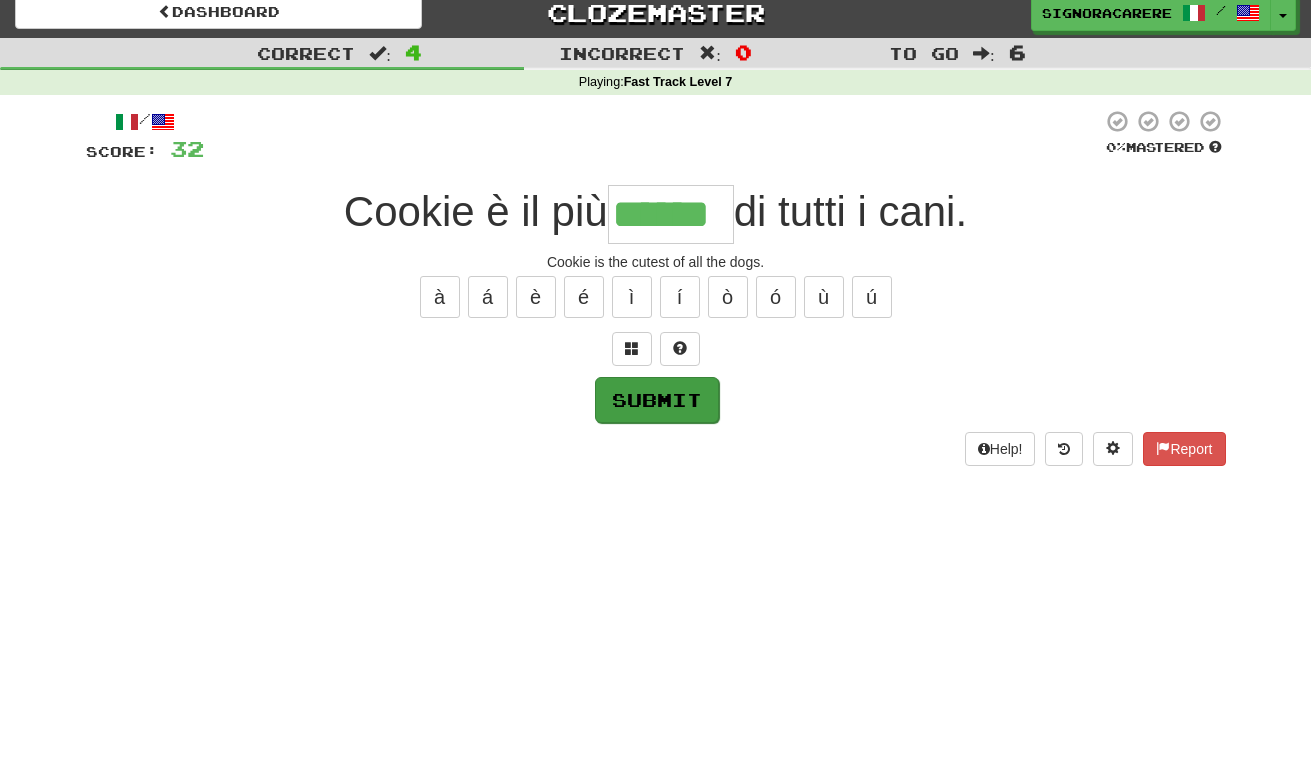 type on "******" 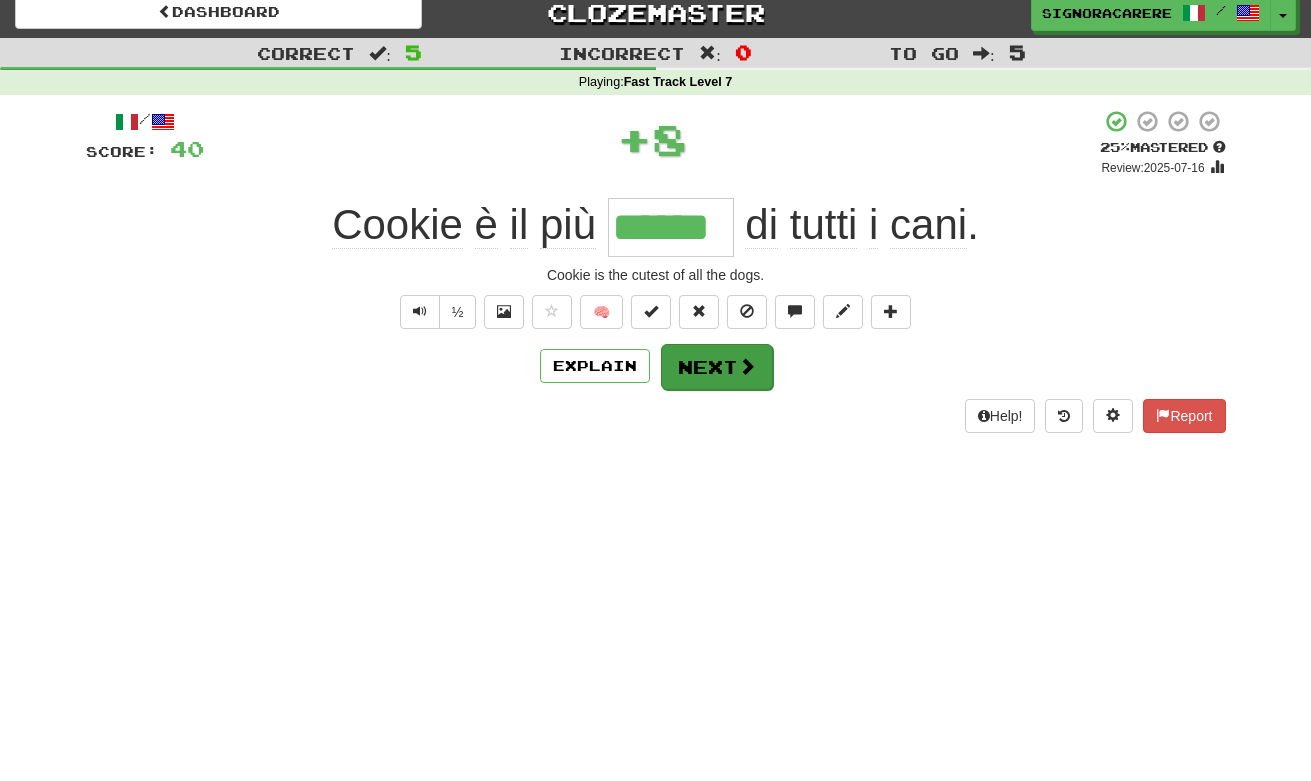 click on "Next" at bounding box center [717, 367] 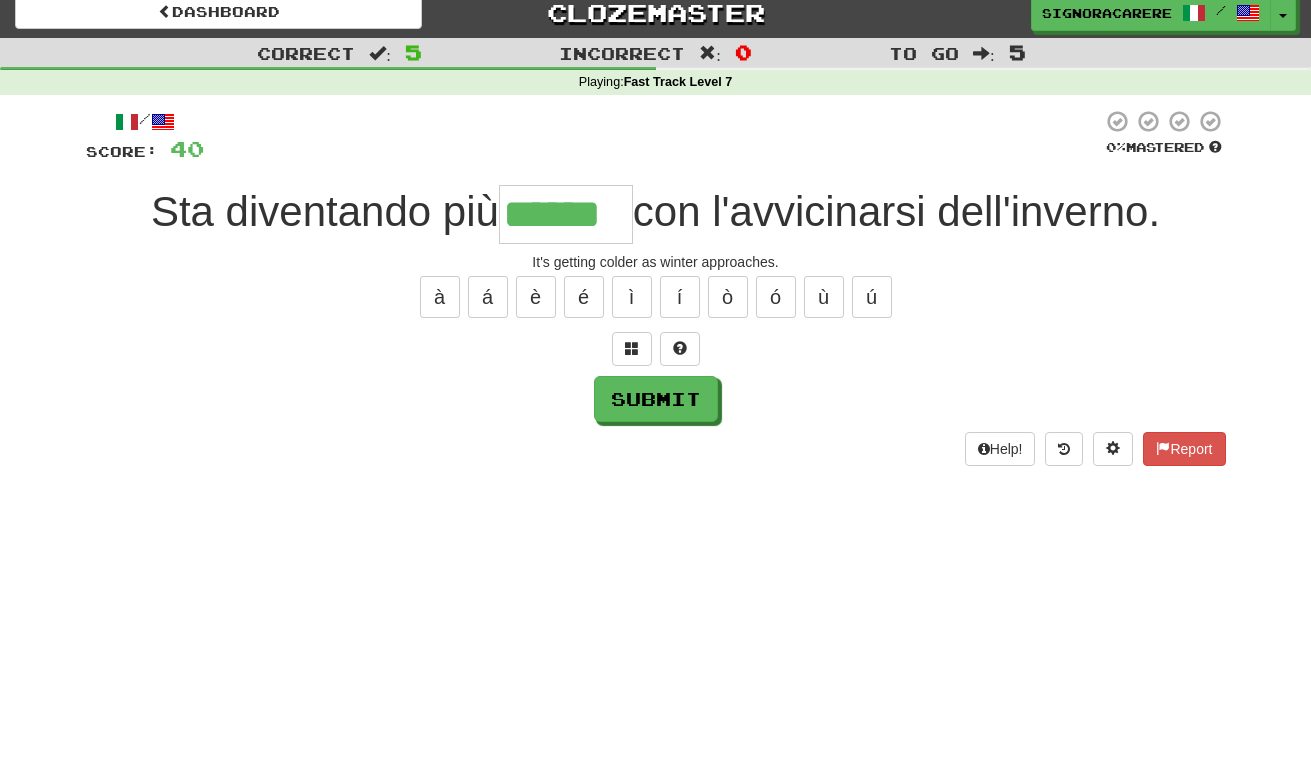 type on "******" 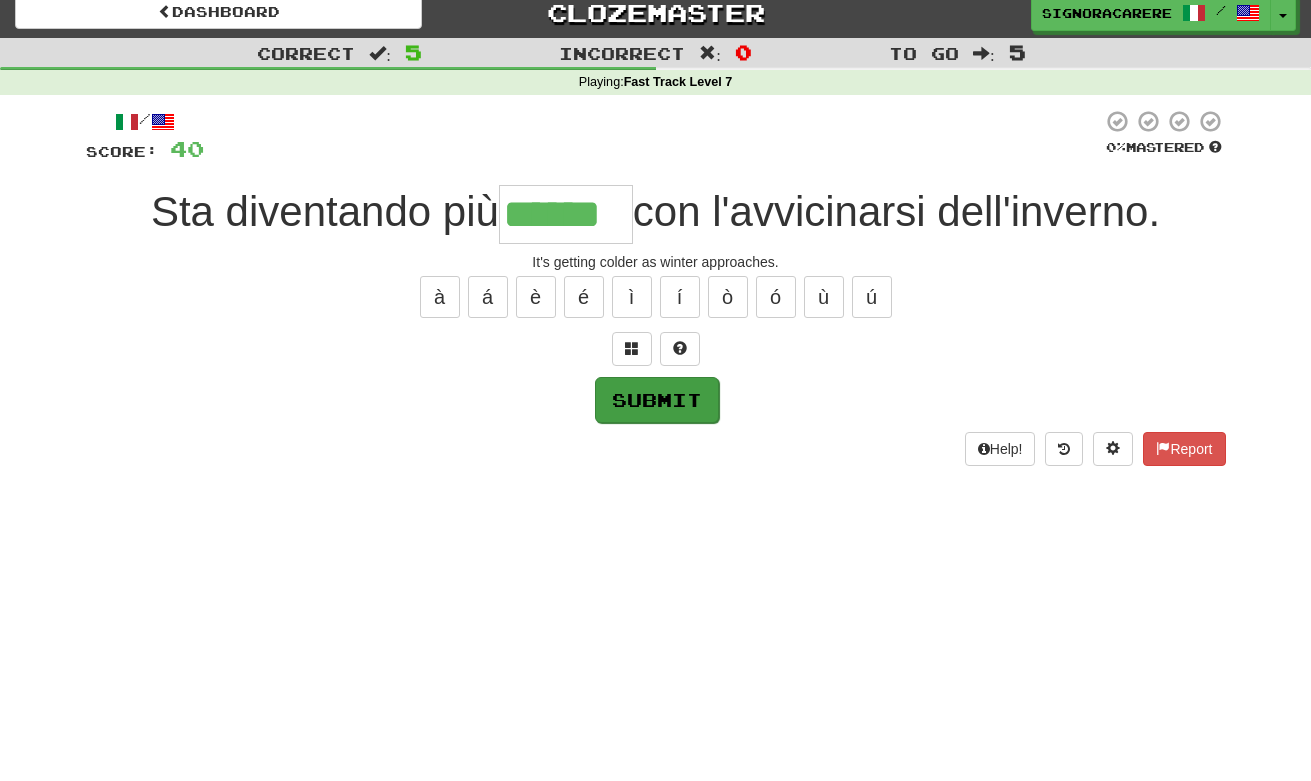 click on "Submit" at bounding box center [657, 400] 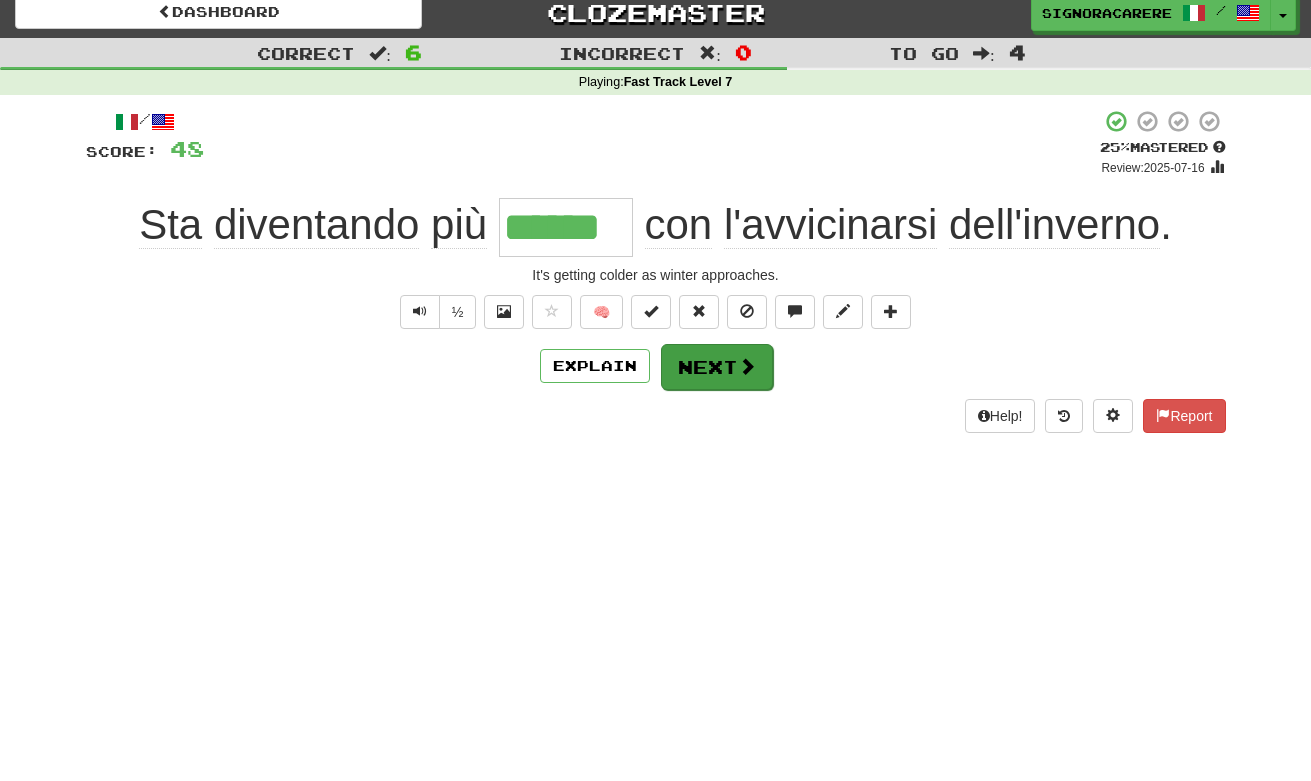 click at bounding box center [747, 366] 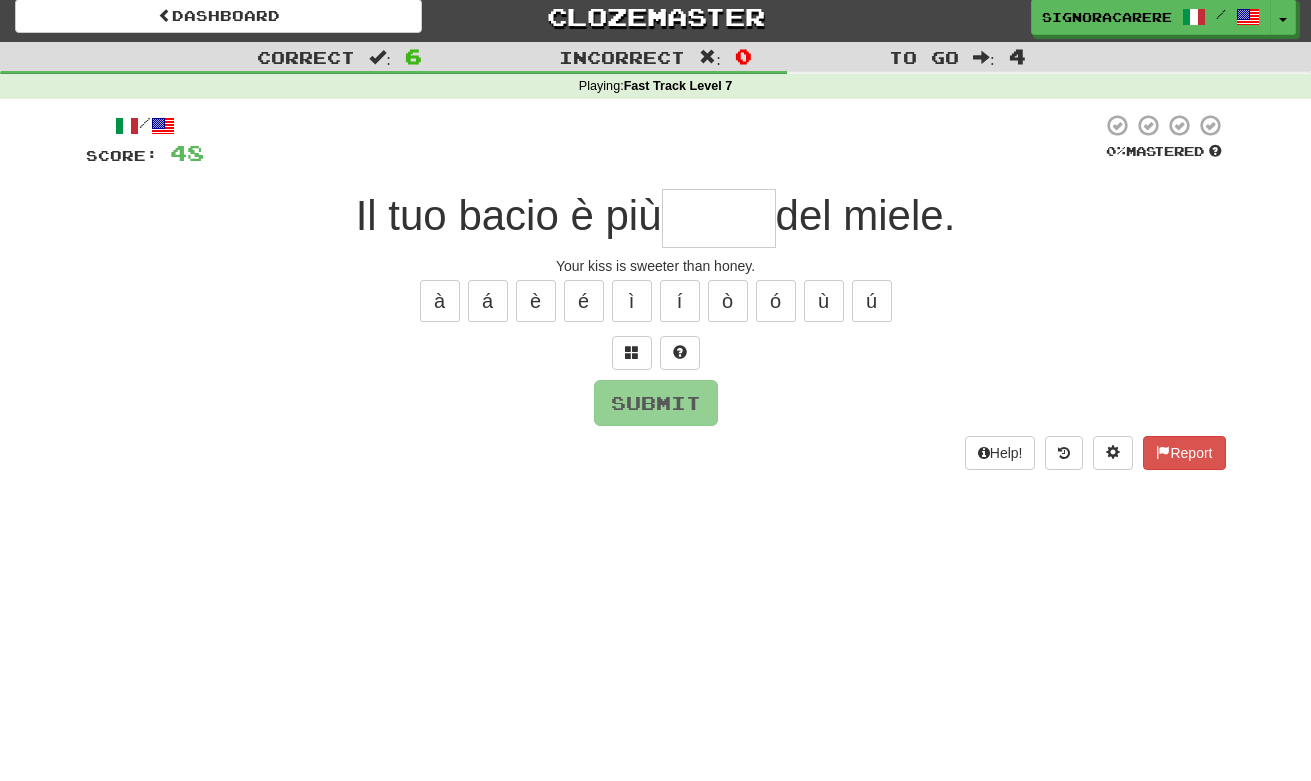 scroll, scrollTop: 5, scrollLeft: 0, axis: vertical 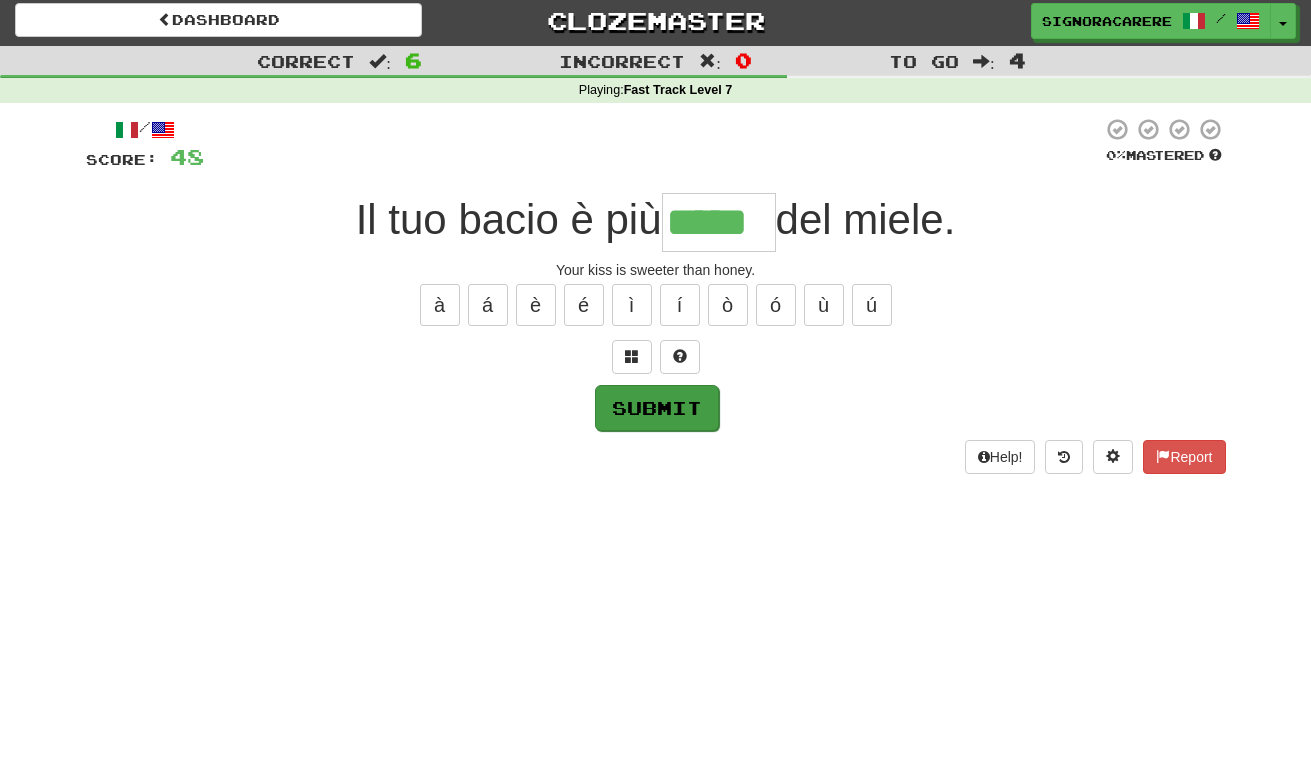 type on "*****" 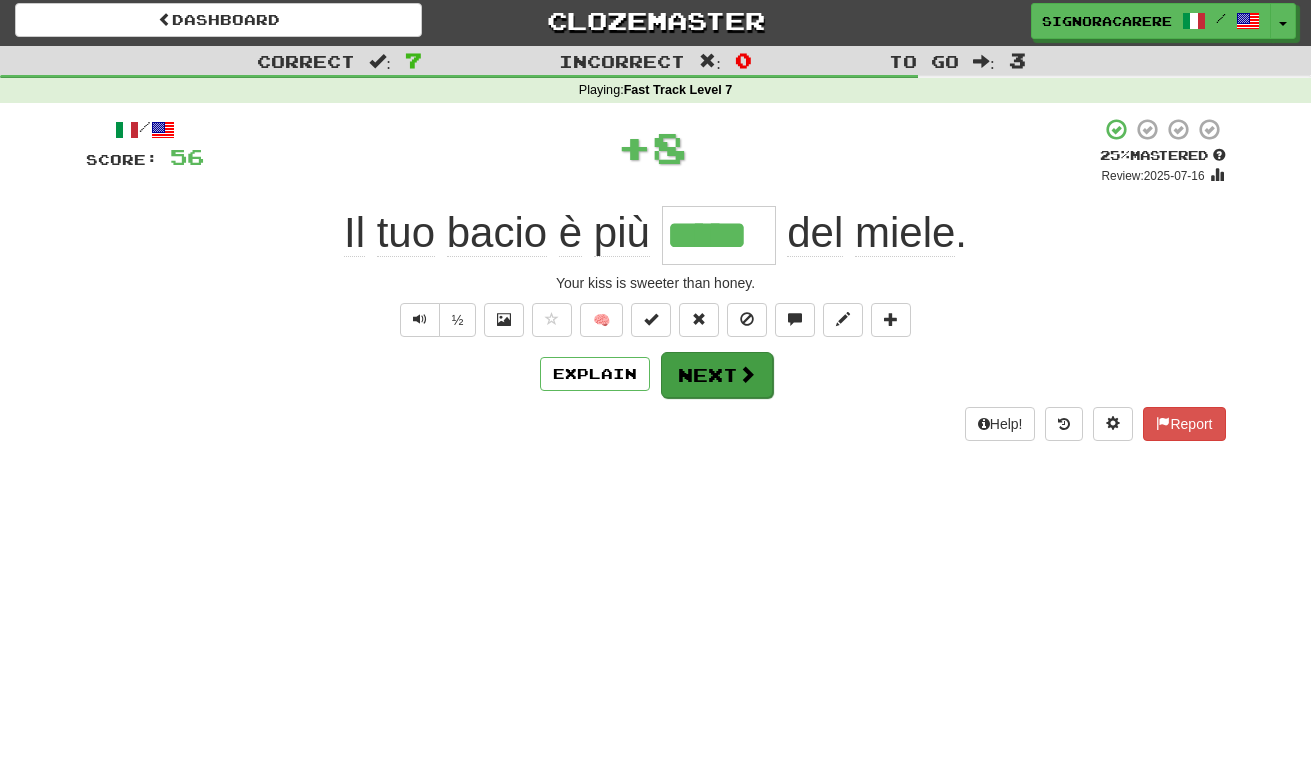 click on "Next" at bounding box center [717, 375] 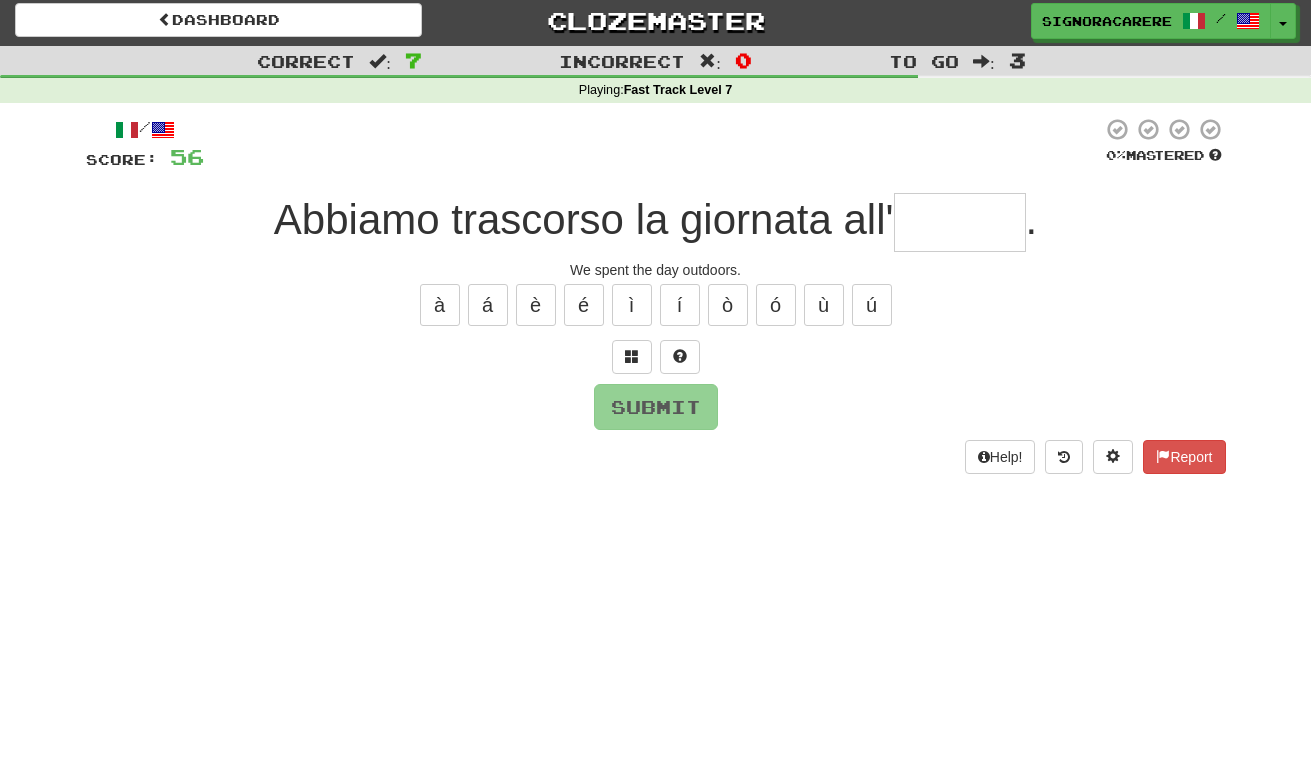 type on "*" 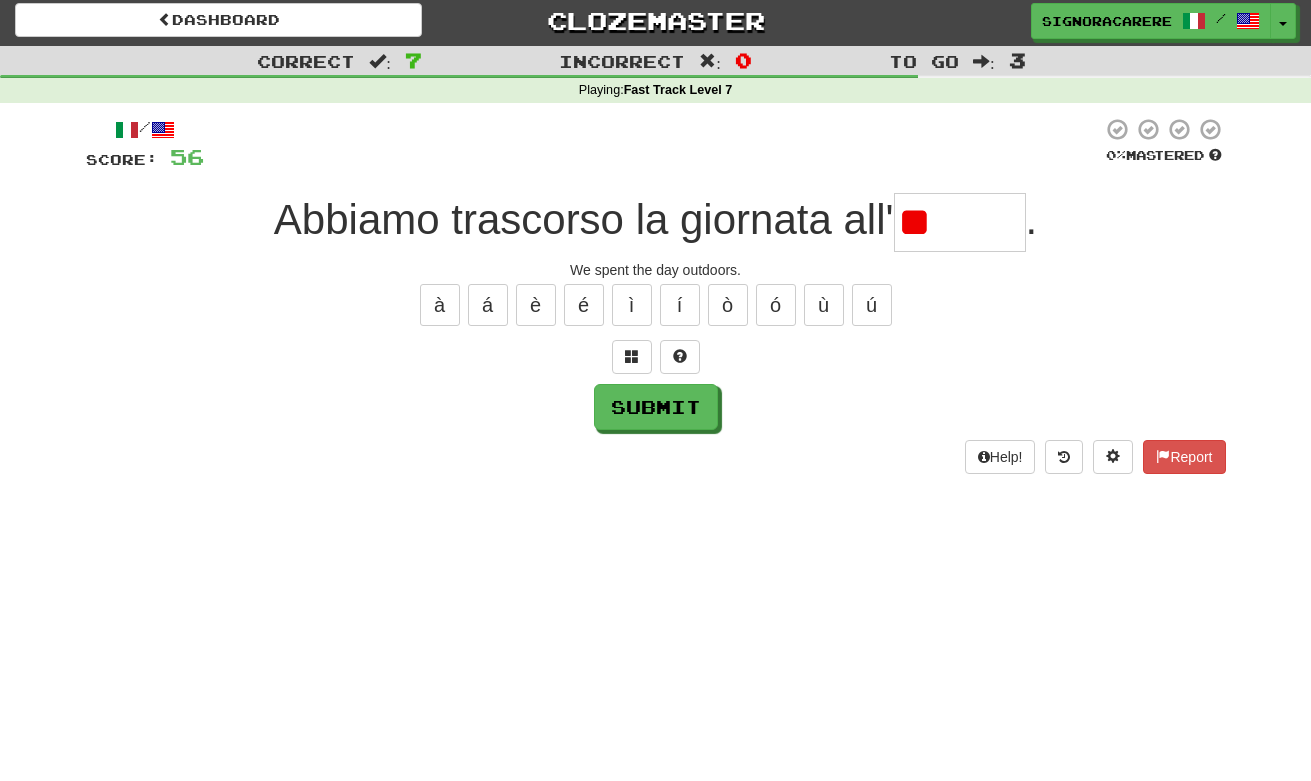 type on "*" 